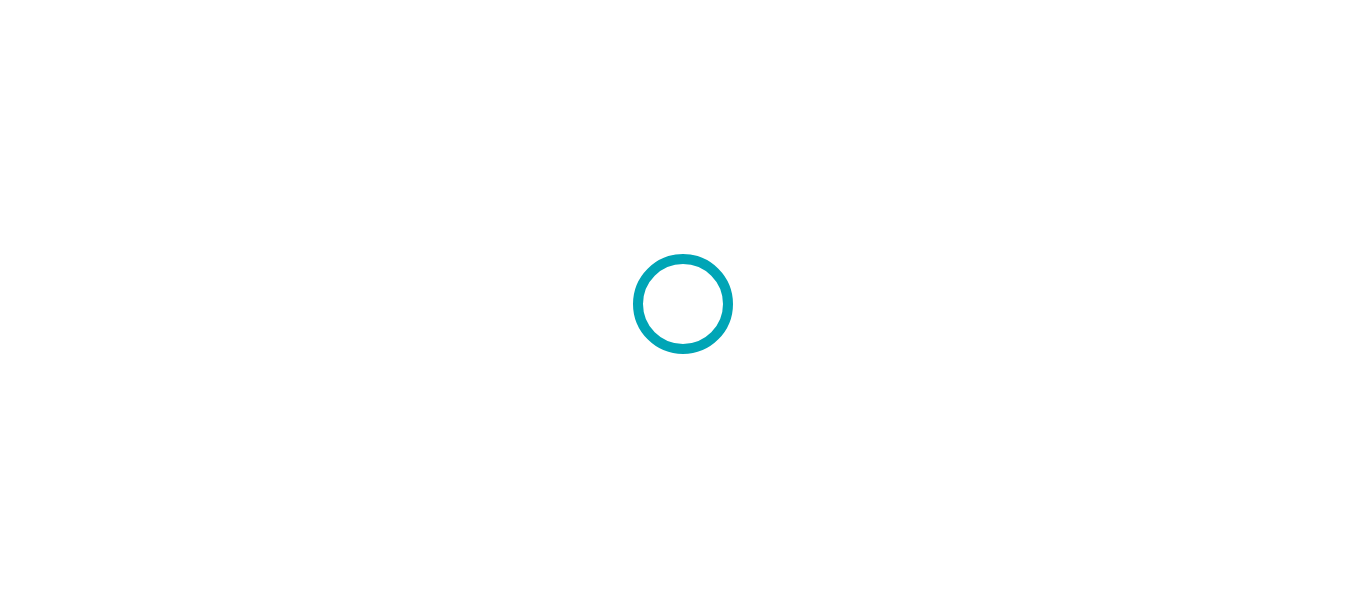 scroll, scrollTop: 0, scrollLeft: 0, axis: both 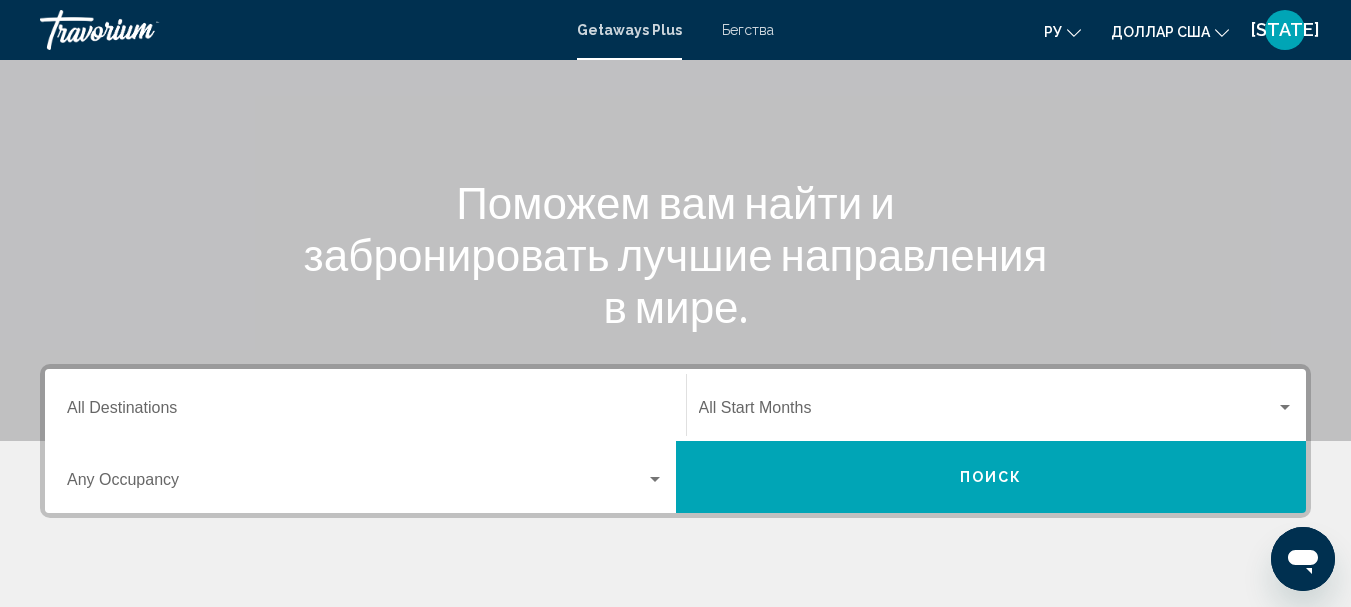 click on "Destination All Destinations" at bounding box center [365, 412] 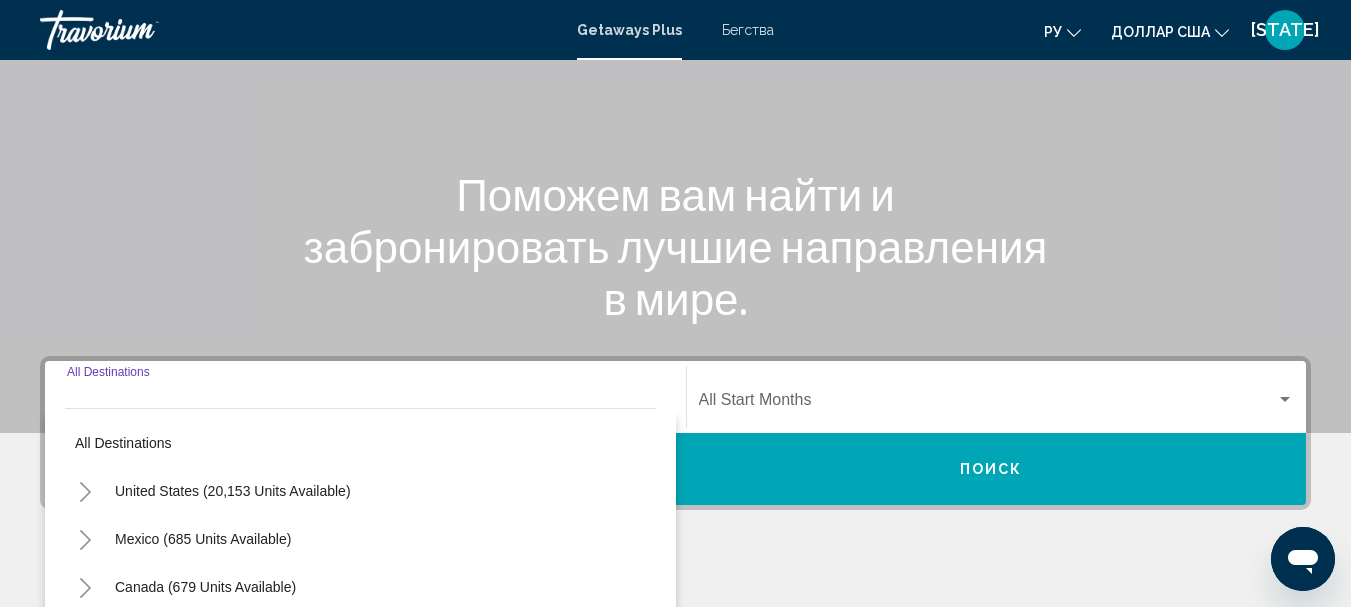 scroll, scrollTop: 458, scrollLeft: 0, axis: vertical 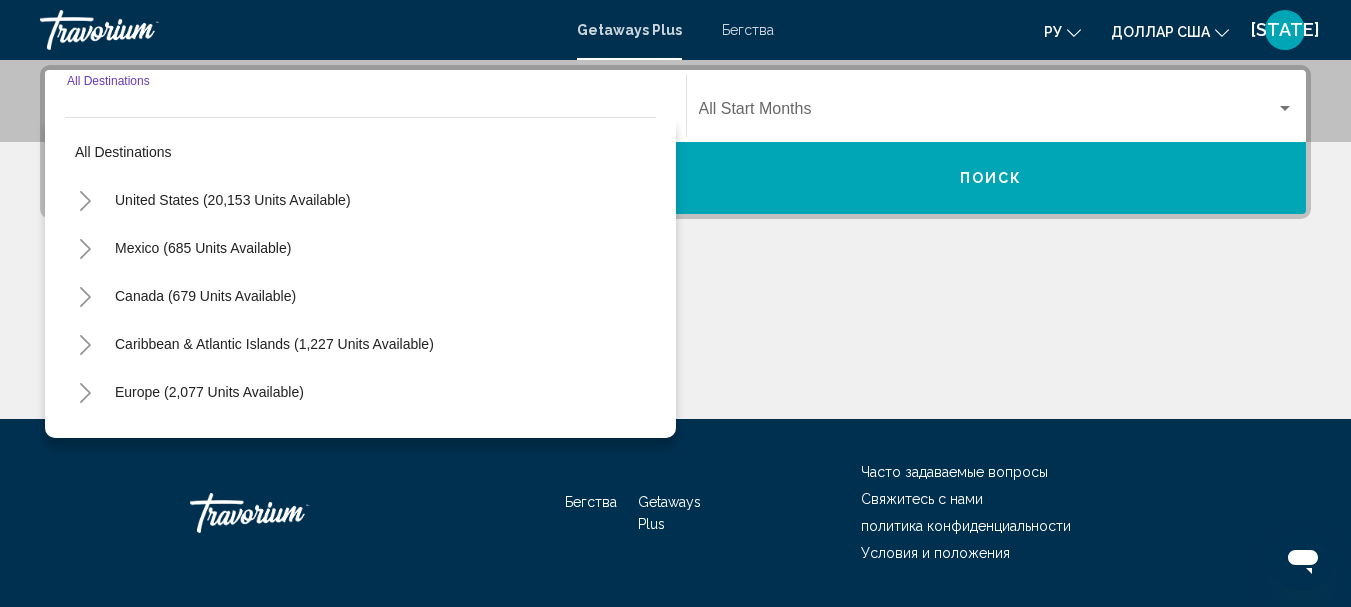 click 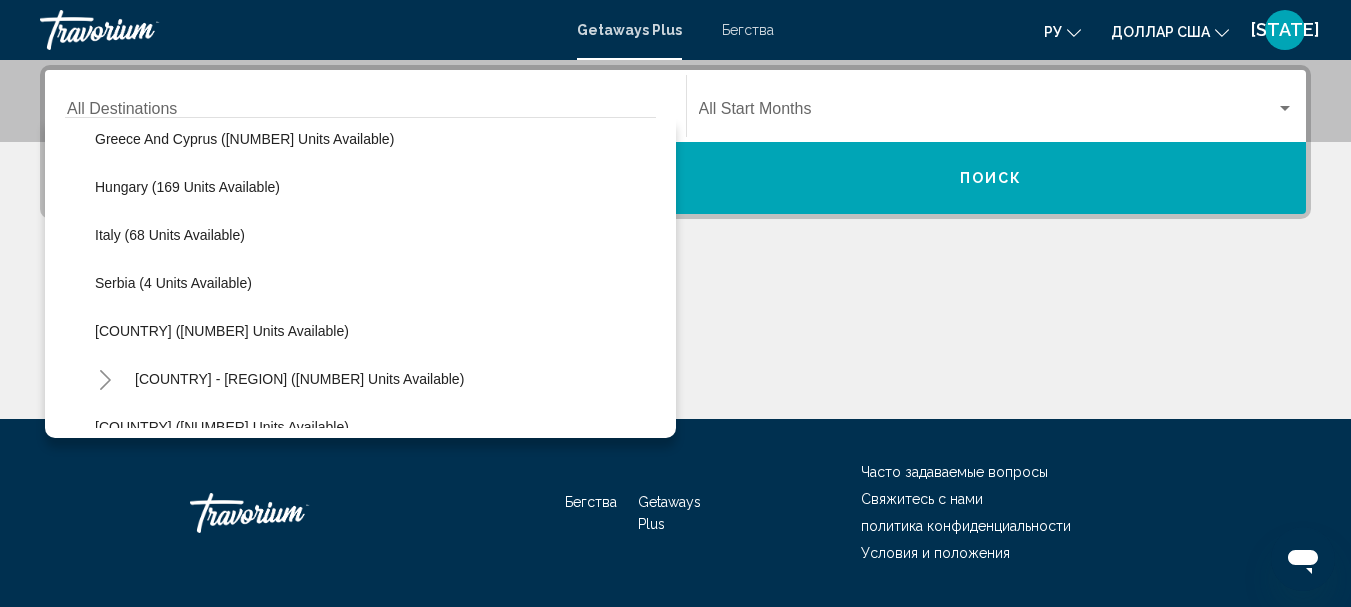 scroll, scrollTop: 594, scrollLeft: 0, axis: vertical 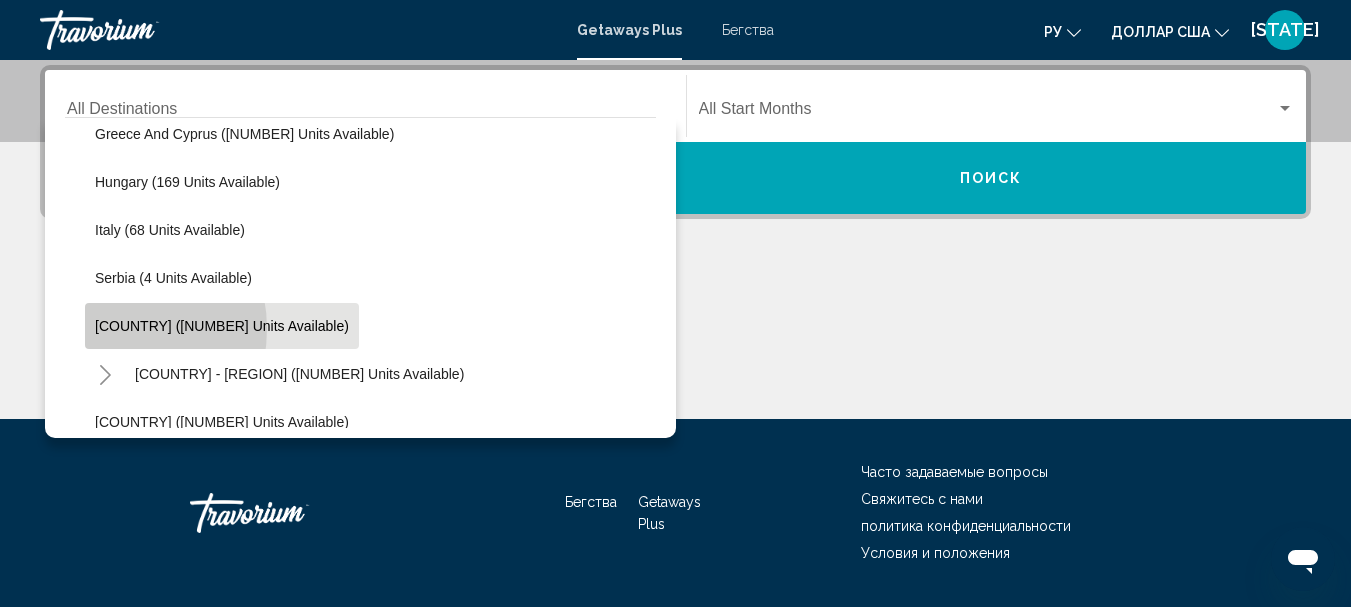click on "[COUNTRY] ([NUMBER] units available)" 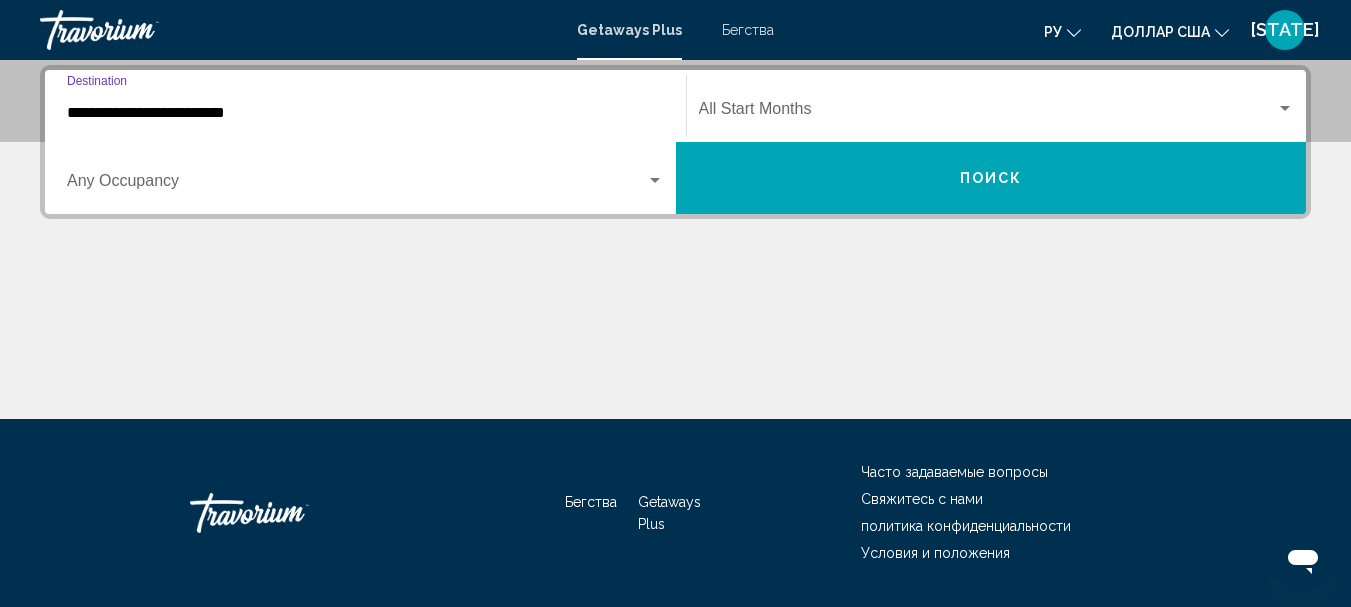 click on "Поиск" at bounding box center [991, 178] 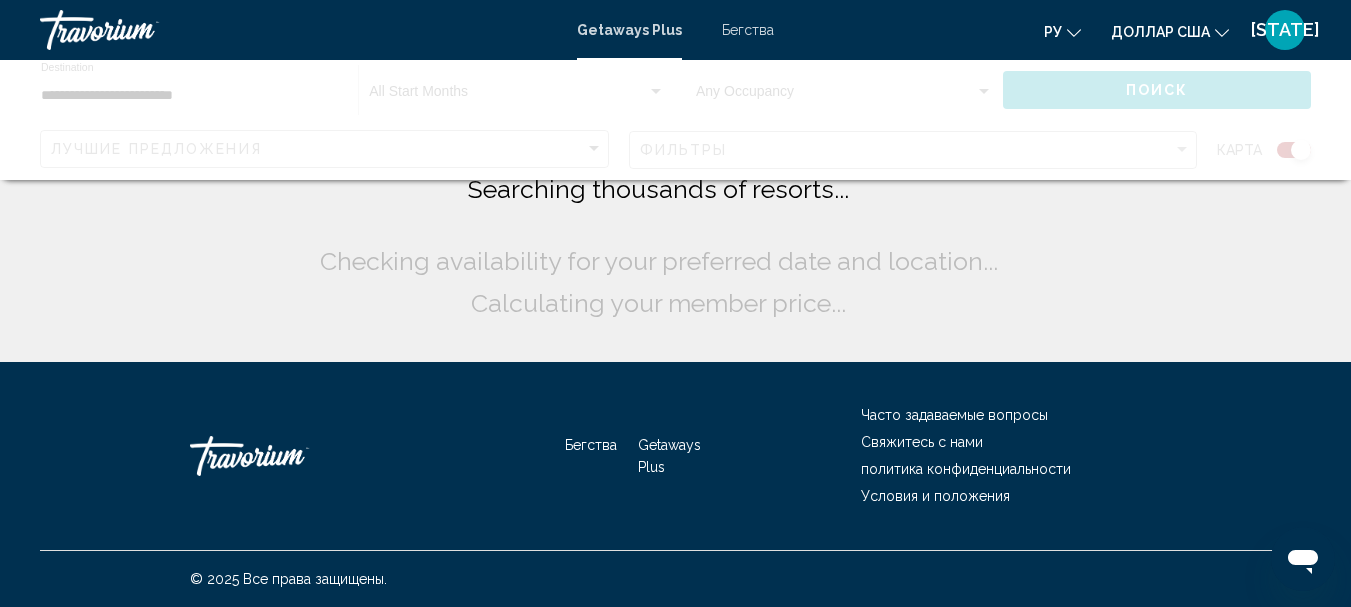 scroll, scrollTop: 0, scrollLeft: 0, axis: both 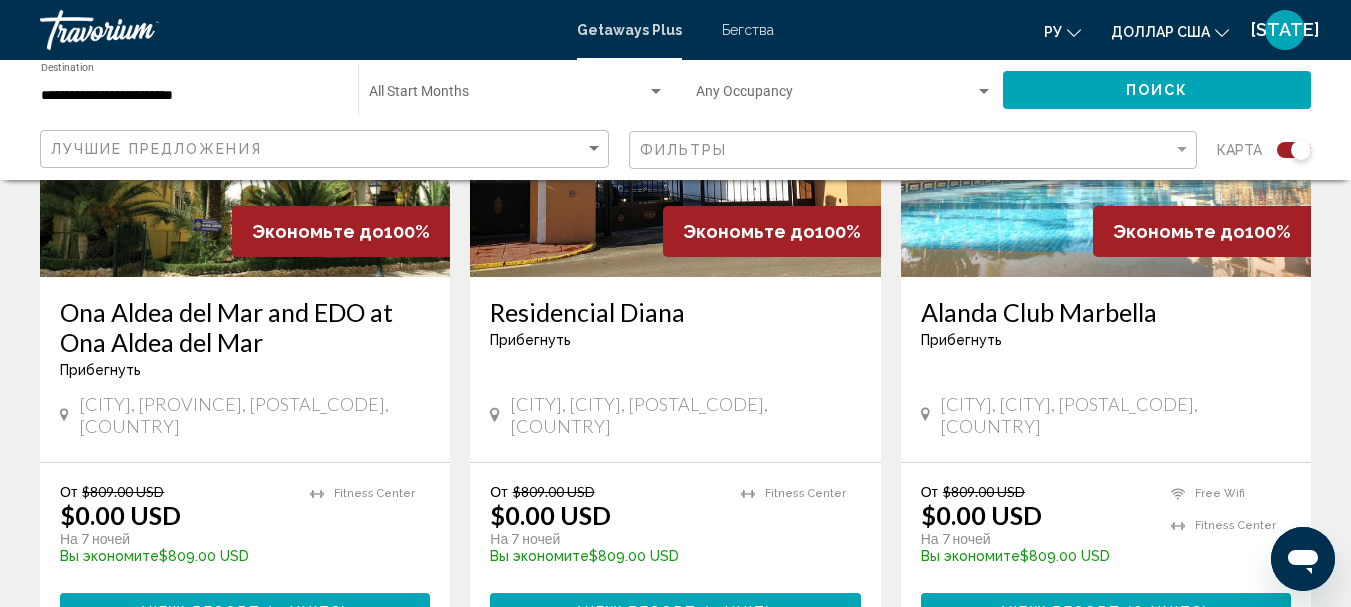 click on "5 units" at bounding box center [307, 612] 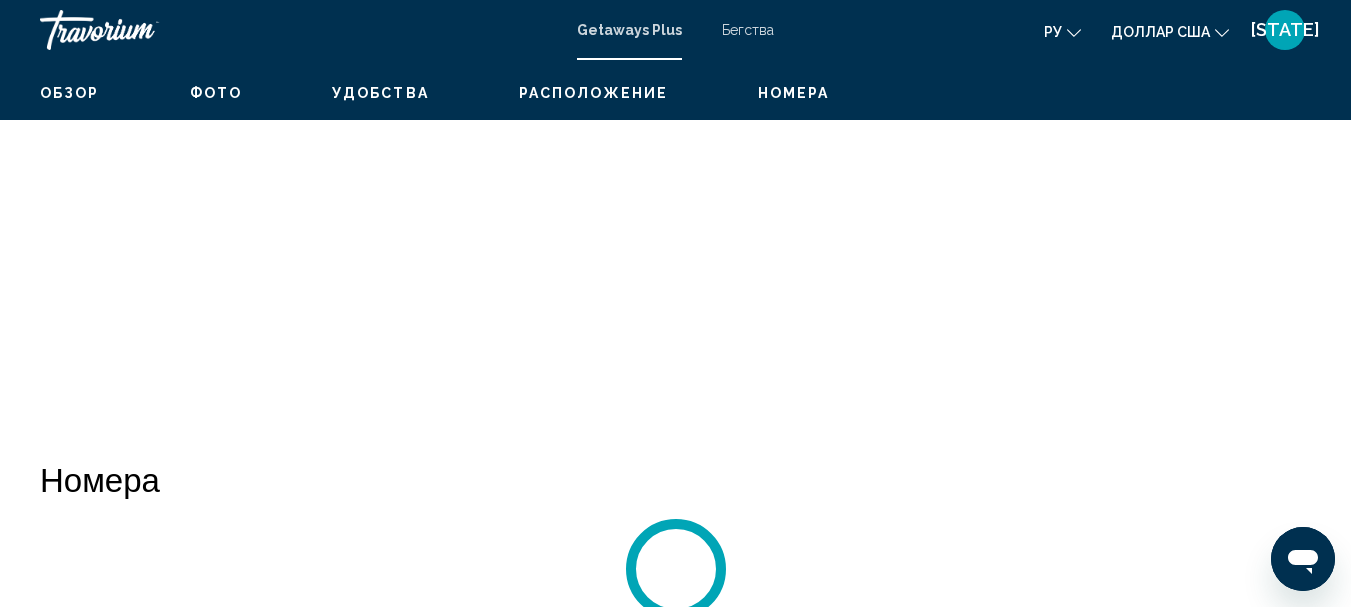 scroll, scrollTop: 232, scrollLeft: 0, axis: vertical 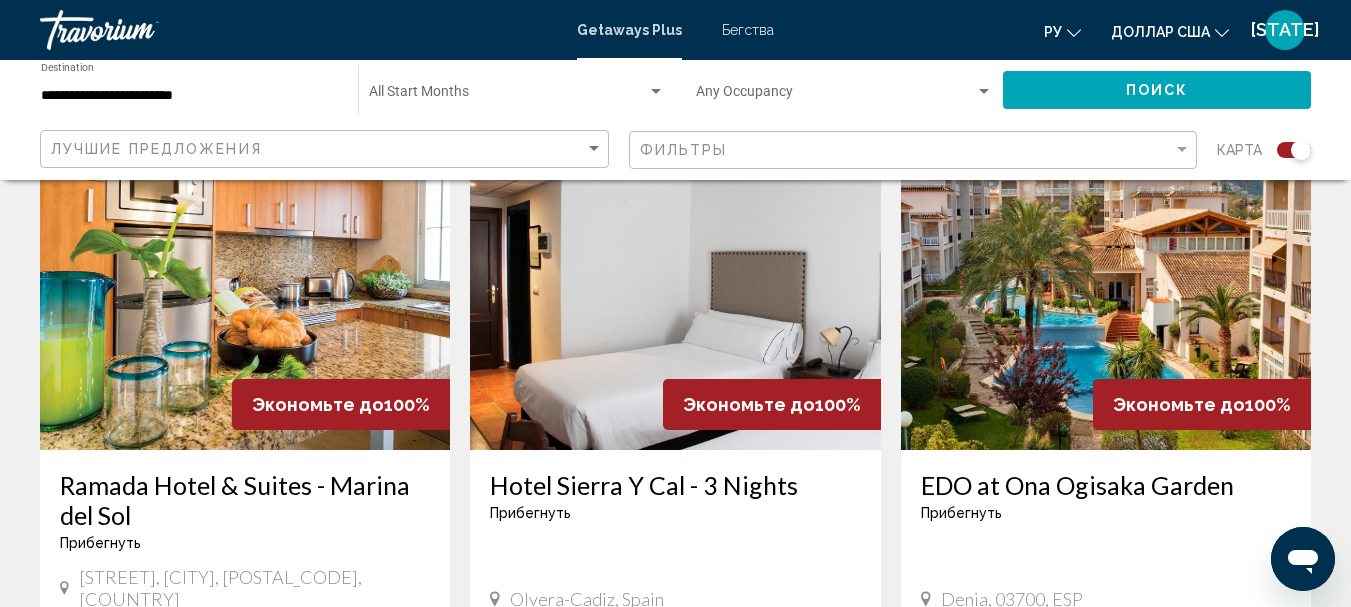 click at bounding box center (835, 96) 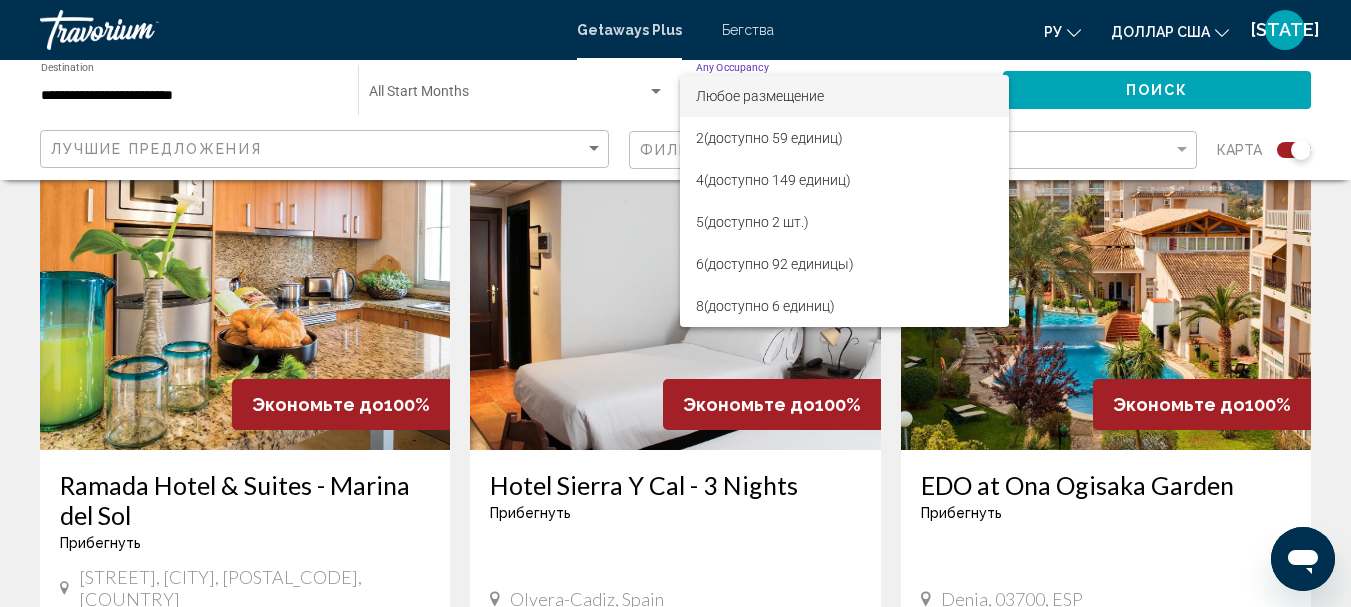 click at bounding box center (675, 303) 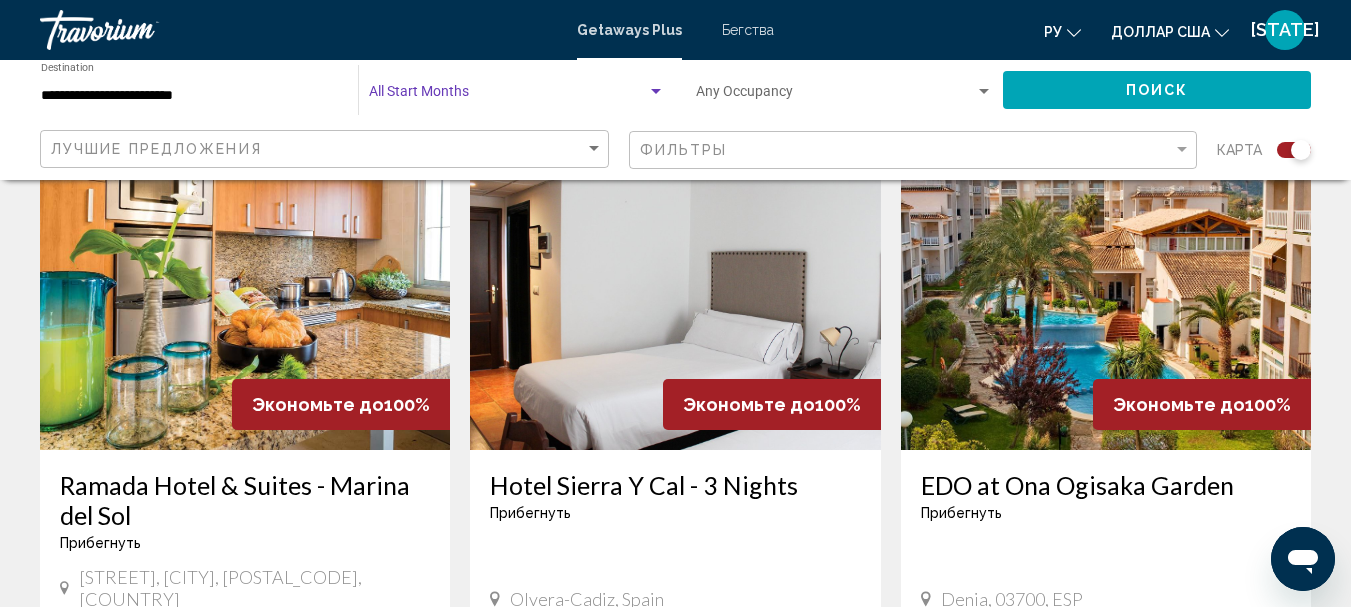 click at bounding box center (508, 96) 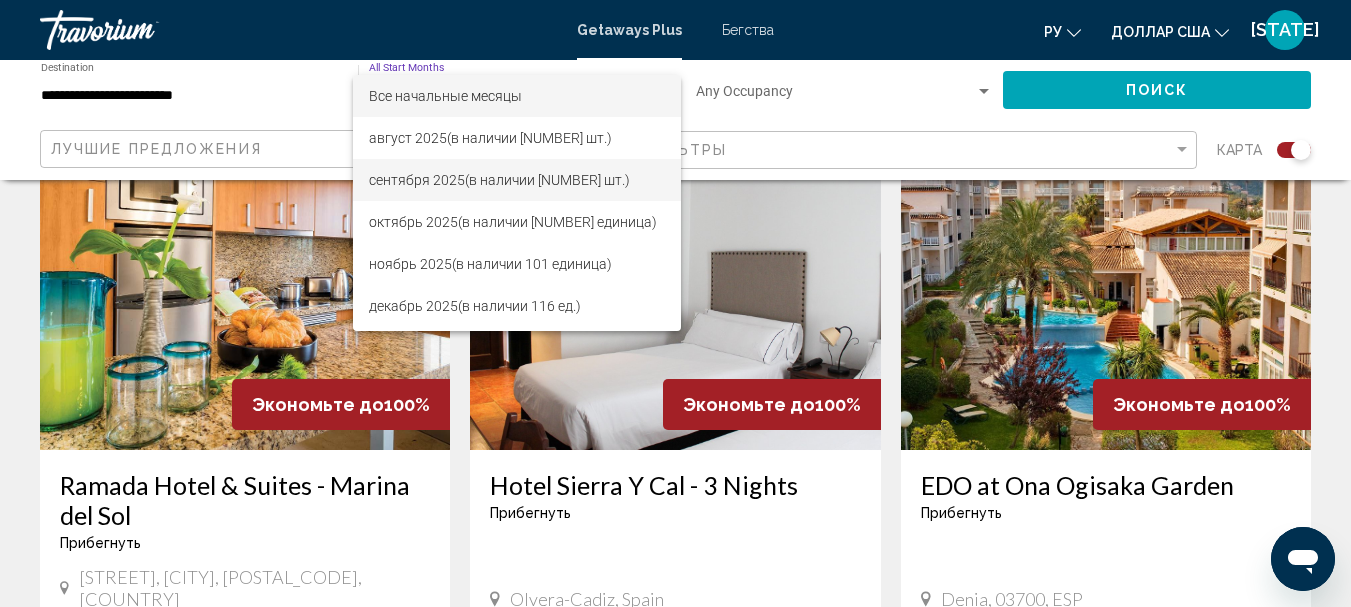 click on "сентября 2025" at bounding box center (417, 180) 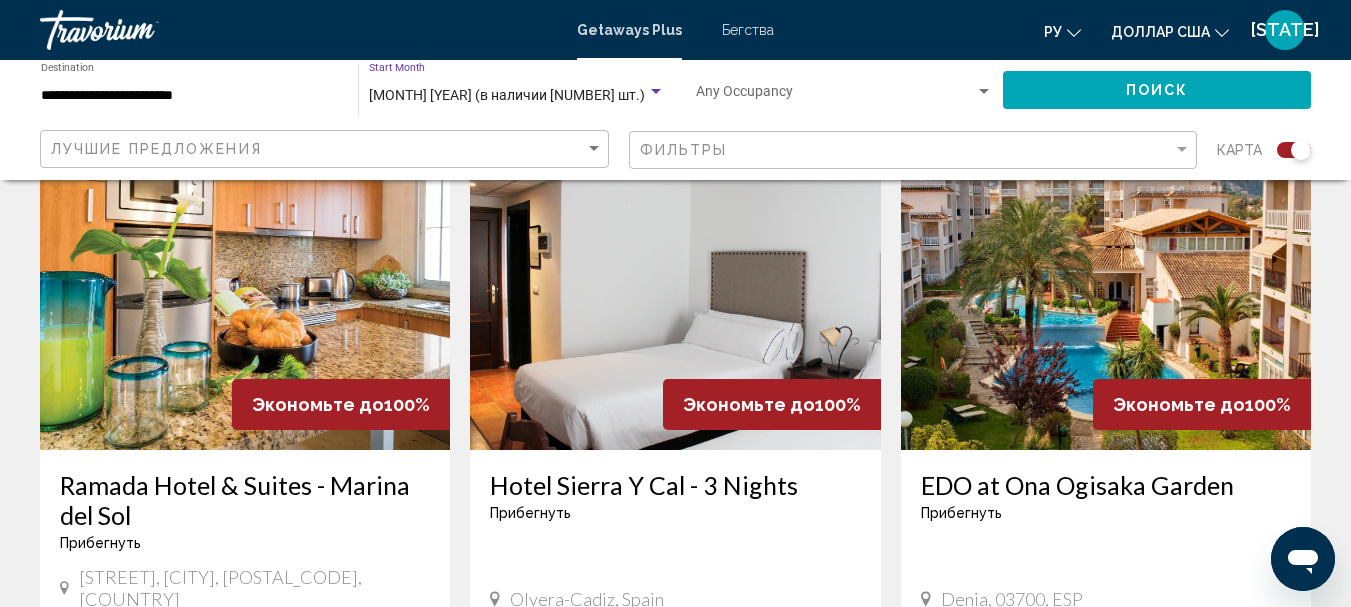 click on "Поиск" 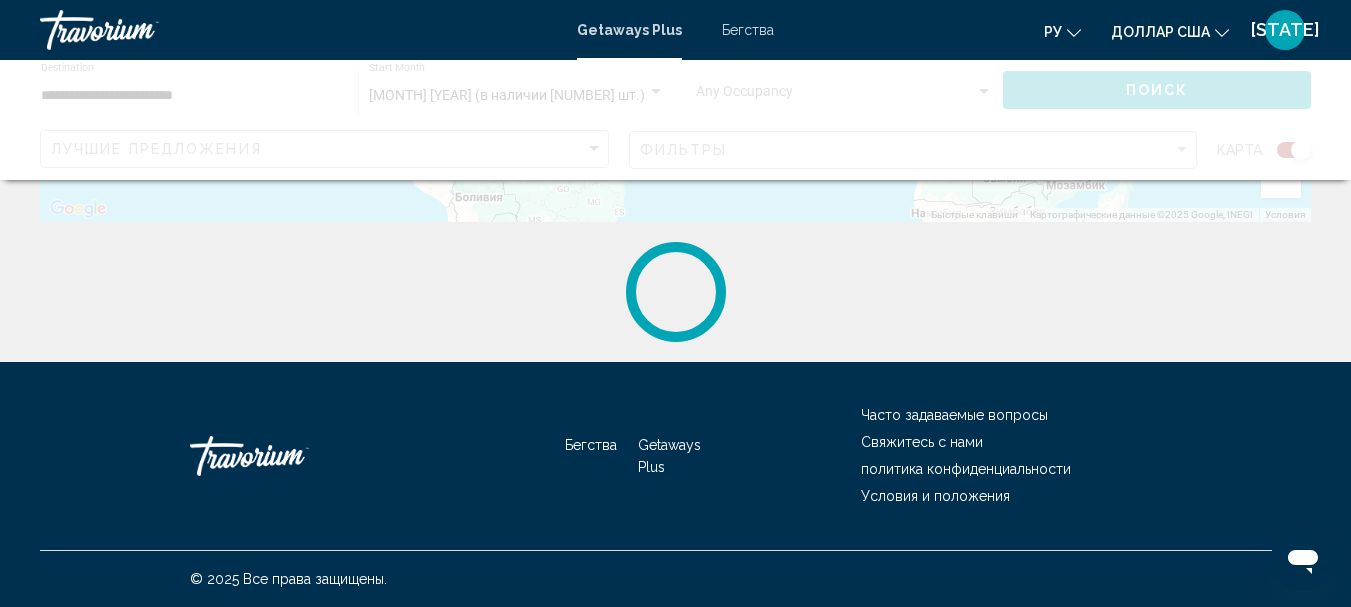 scroll, scrollTop: 0, scrollLeft: 0, axis: both 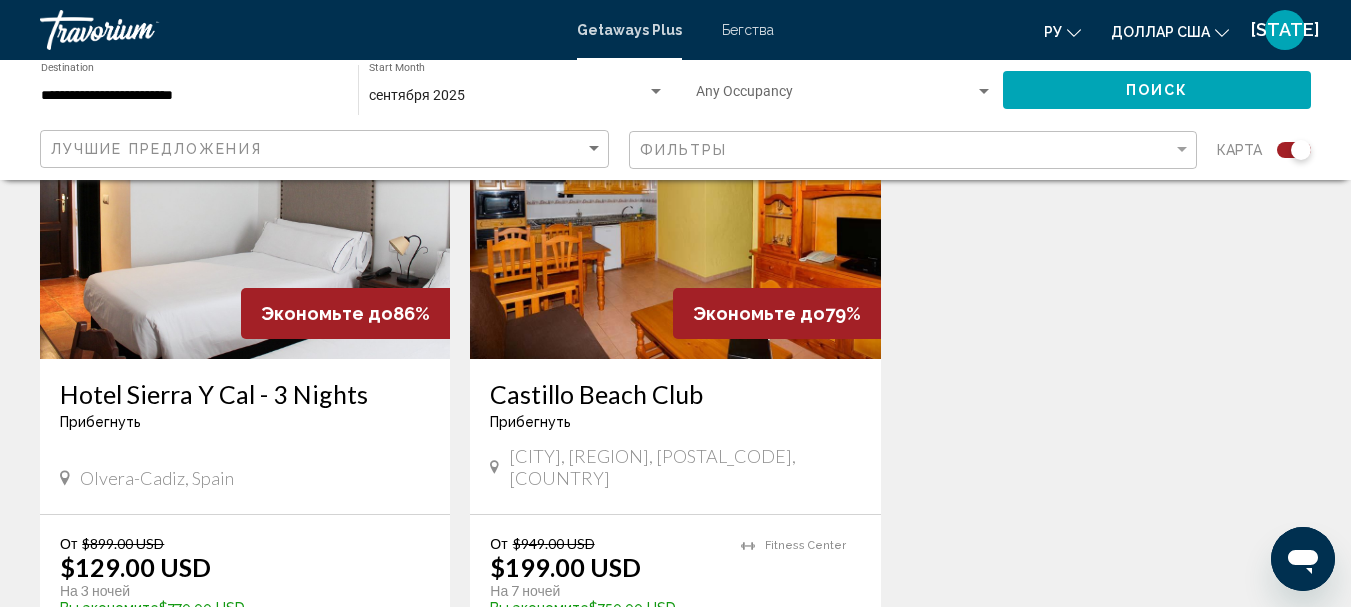 click at bounding box center (675, 199) 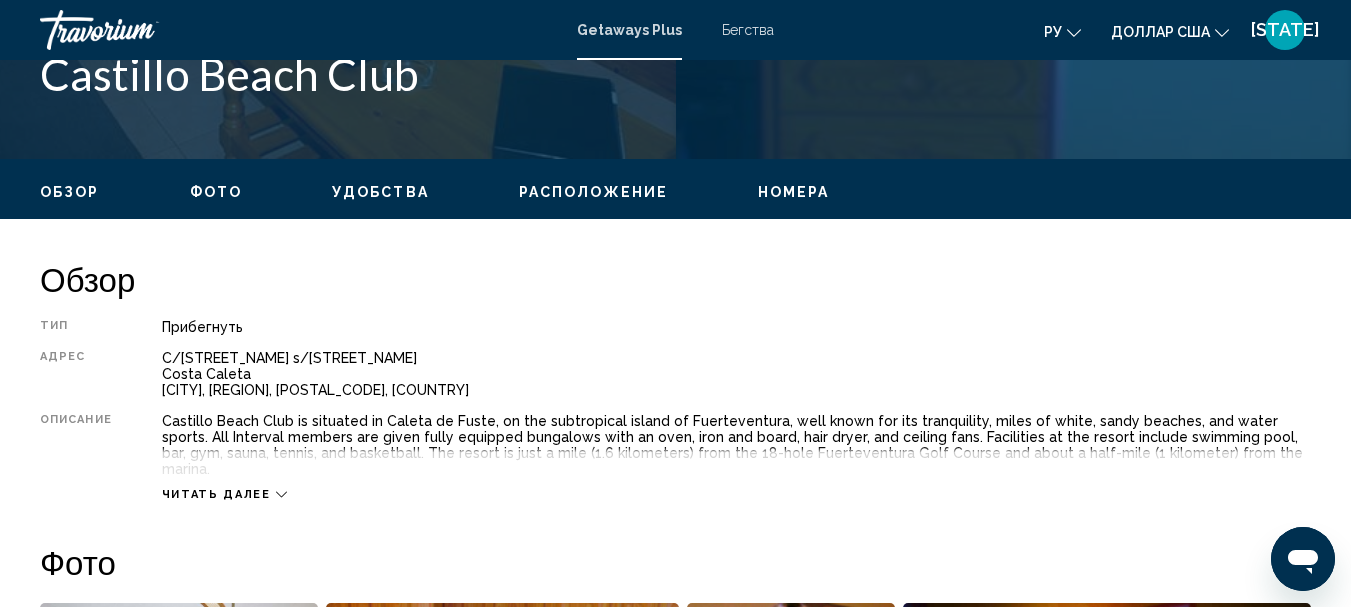 scroll, scrollTop: 232, scrollLeft: 0, axis: vertical 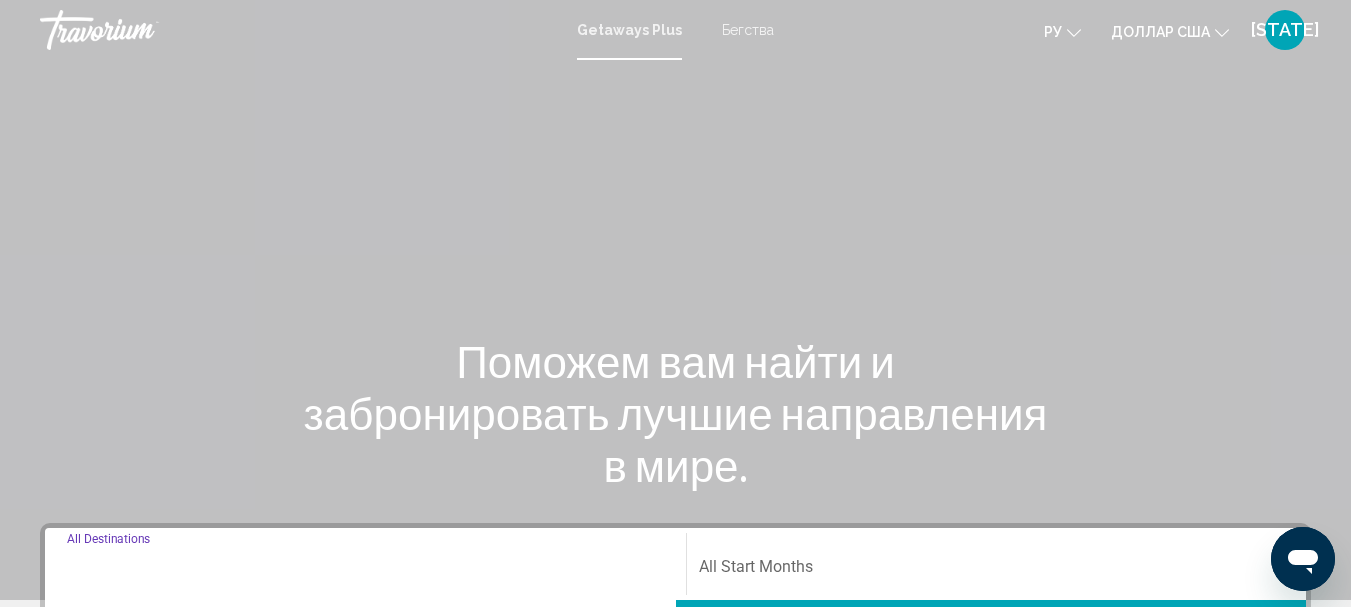 click on "Destination All Destinations" at bounding box center [365, 571] 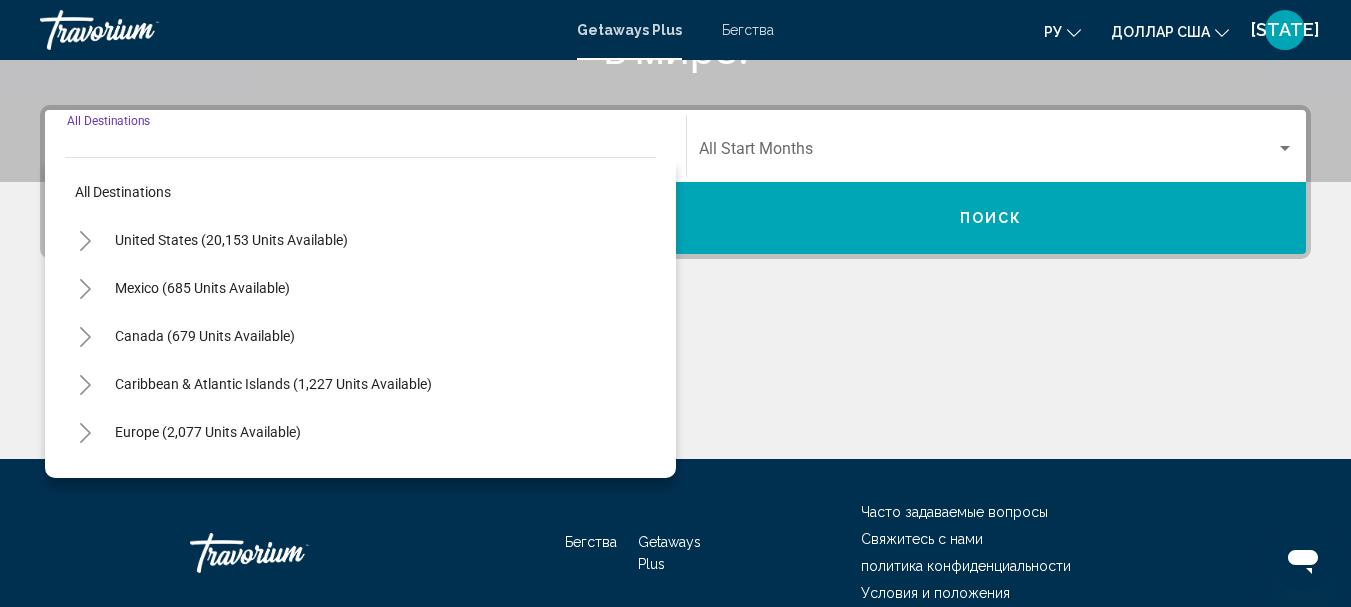 scroll, scrollTop: 458, scrollLeft: 0, axis: vertical 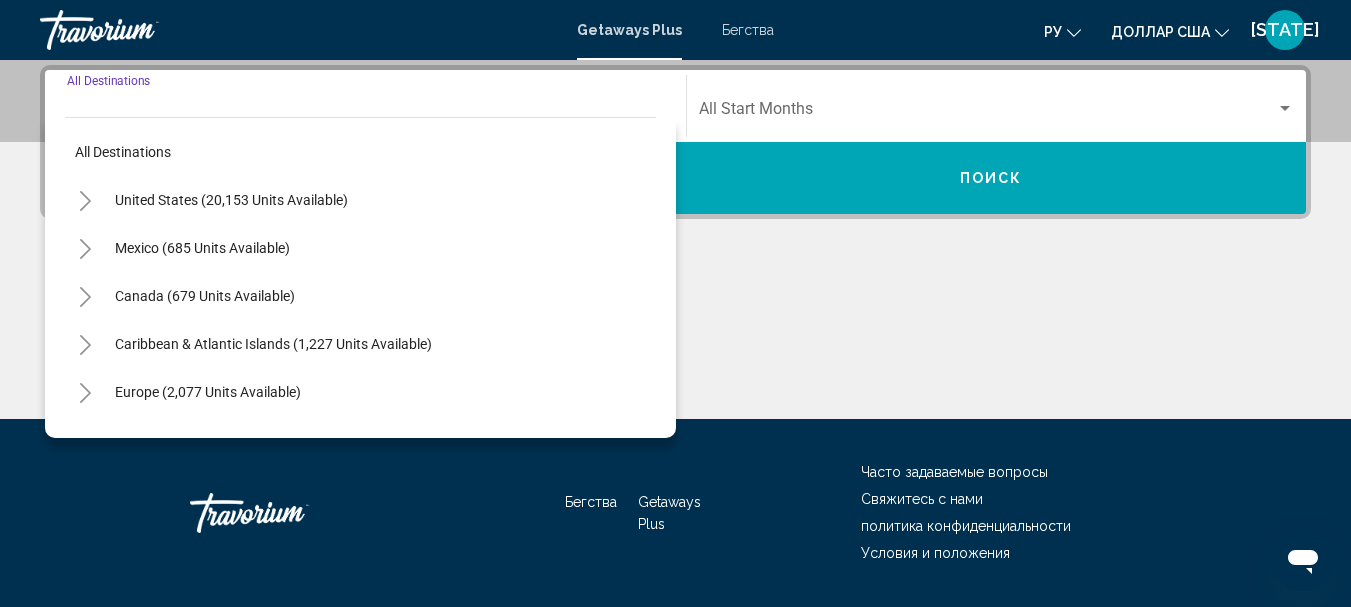 click 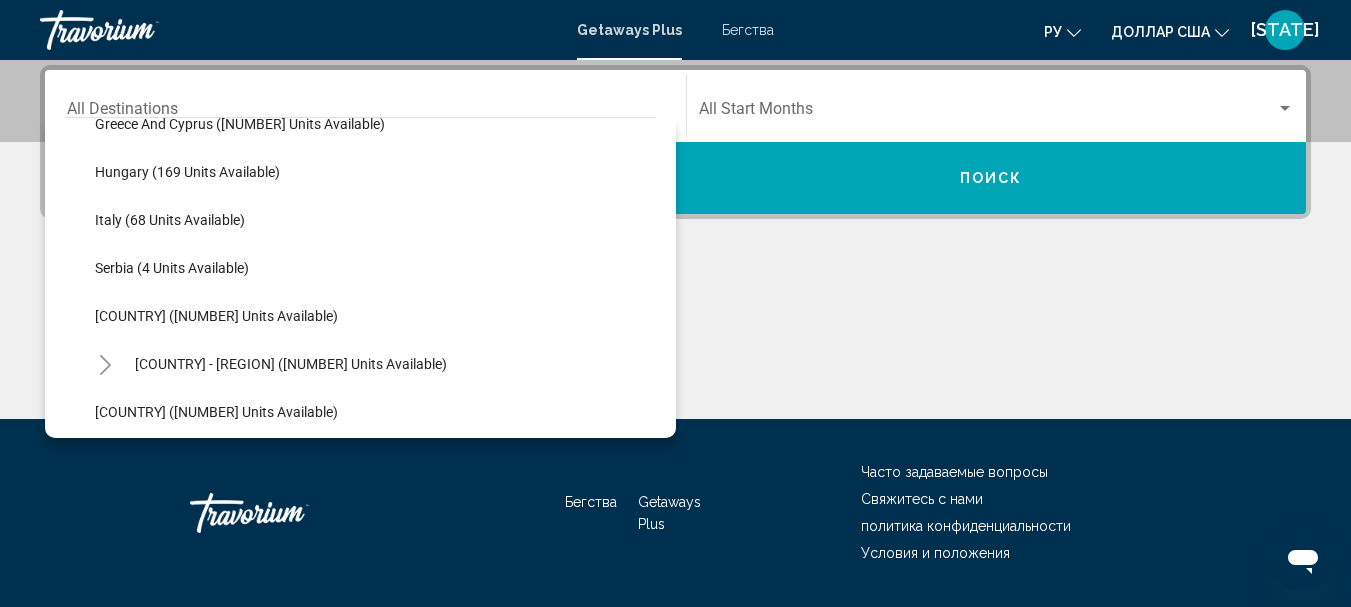 scroll, scrollTop: 609, scrollLeft: 0, axis: vertical 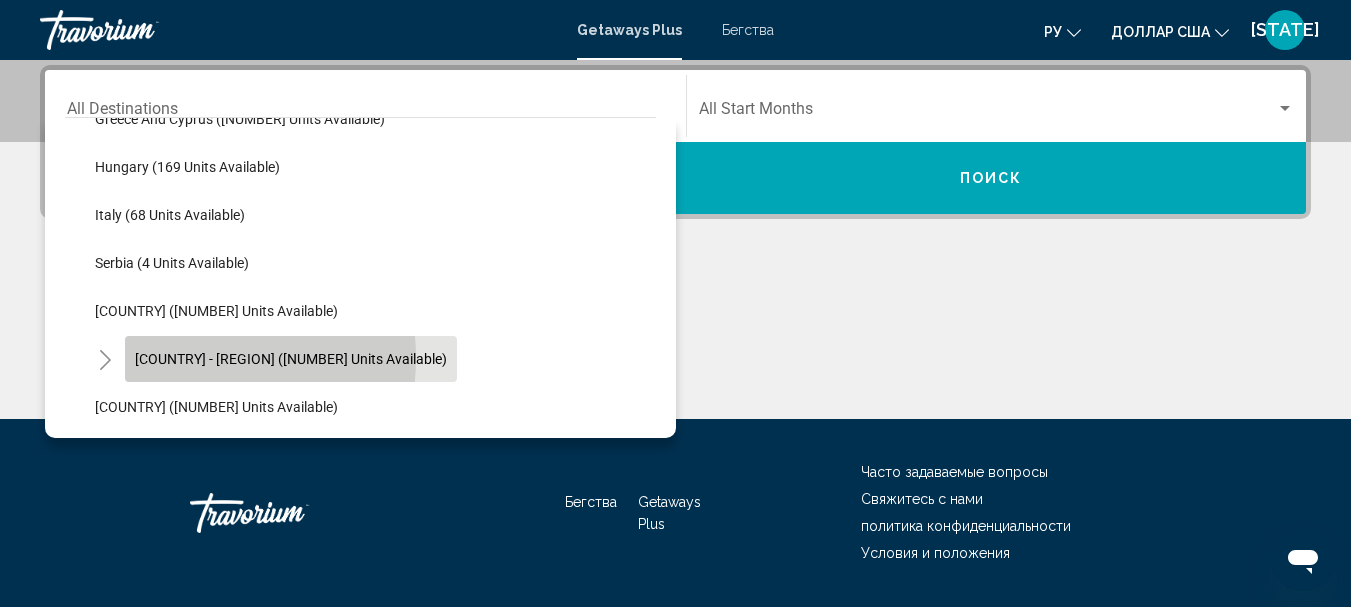 click on "[COUNTRY] - [REGION] ([NUMBER] units available)" 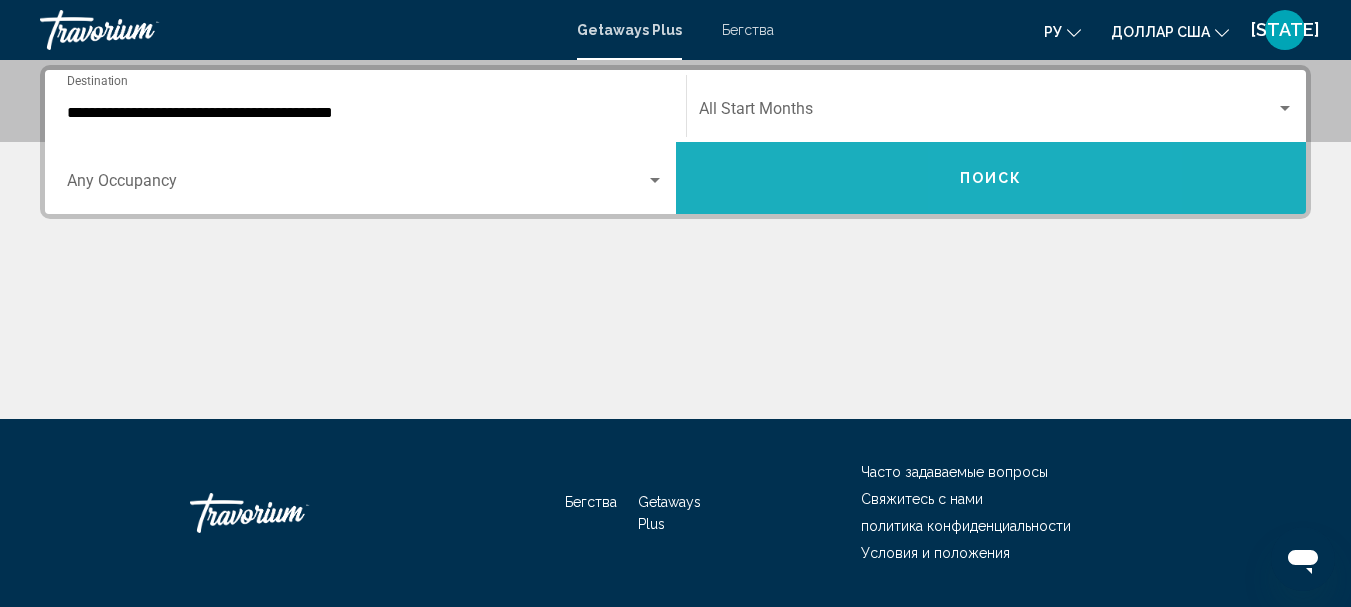 click on "Поиск" at bounding box center [991, 178] 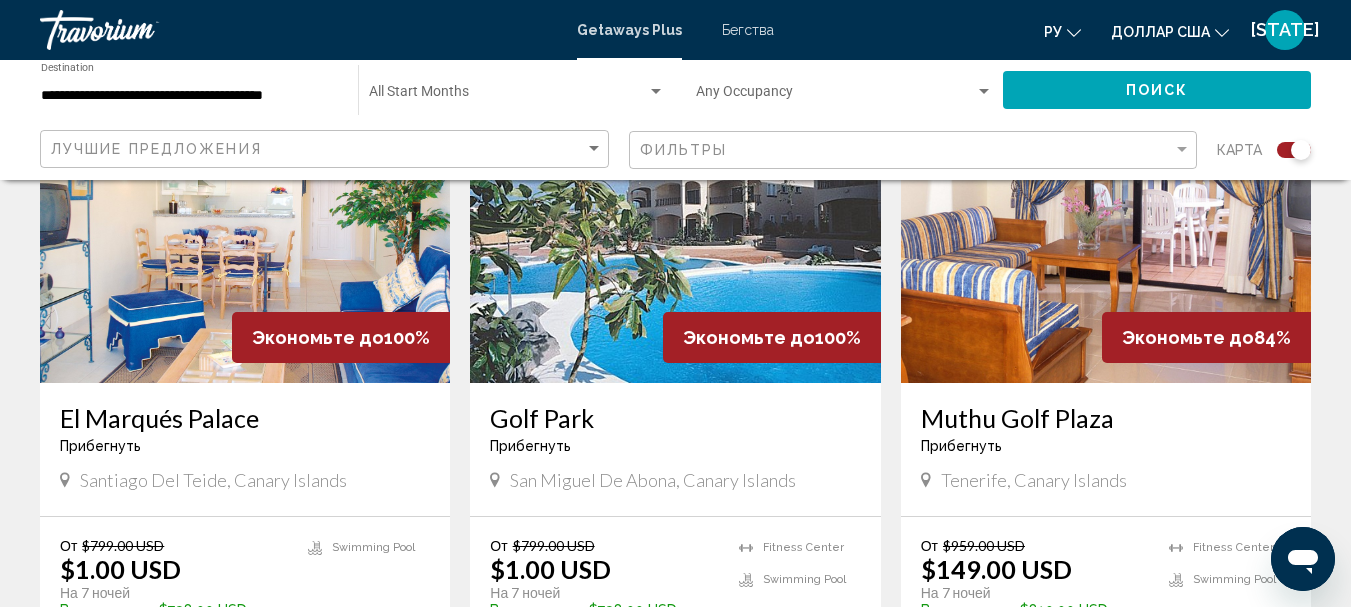 scroll, scrollTop: 2857, scrollLeft: 0, axis: vertical 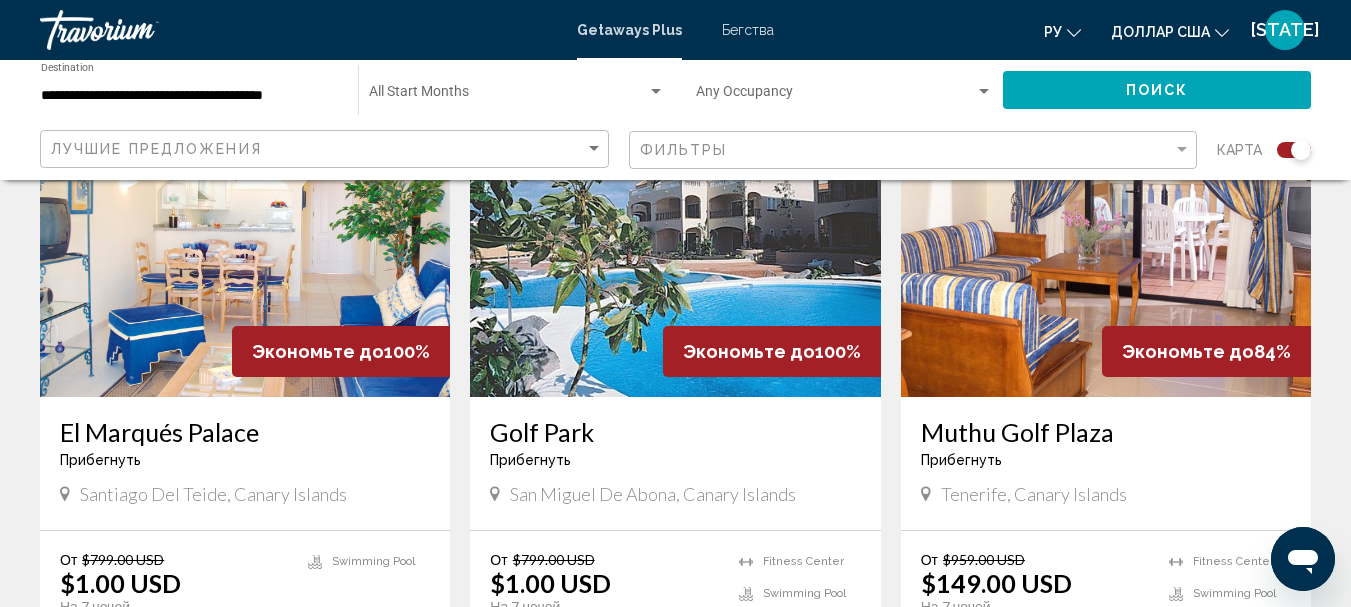 click at bounding box center (1106, 237) 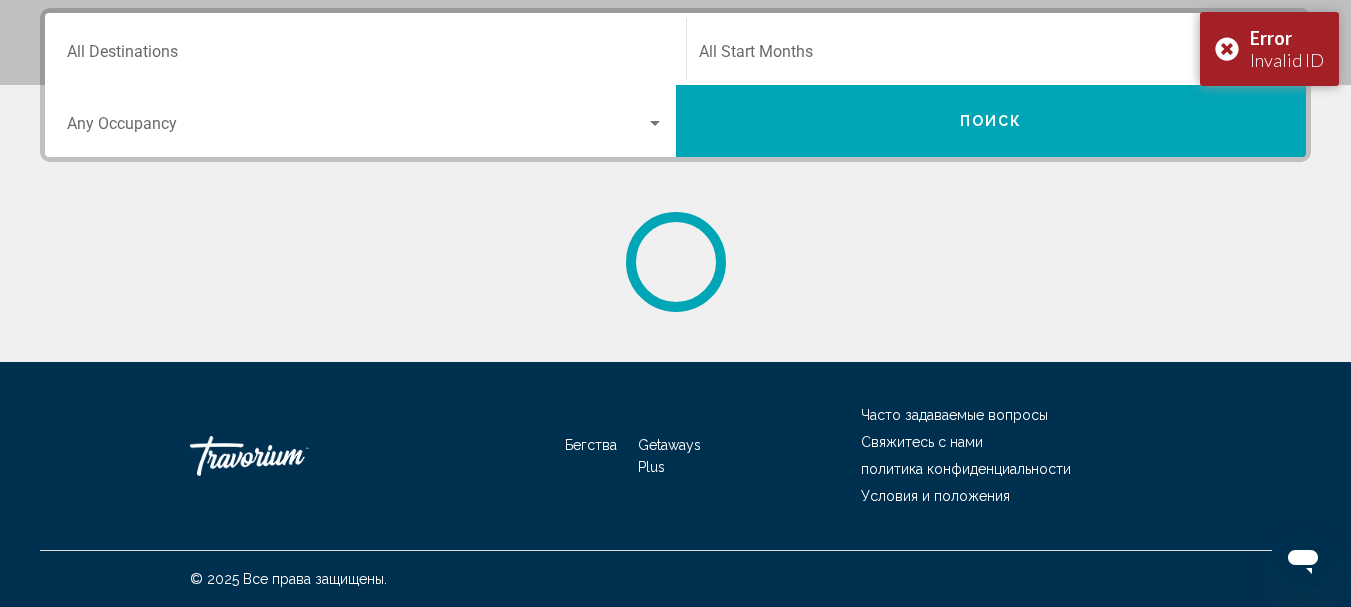 scroll, scrollTop: 0, scrollLeft: 0, axis: both 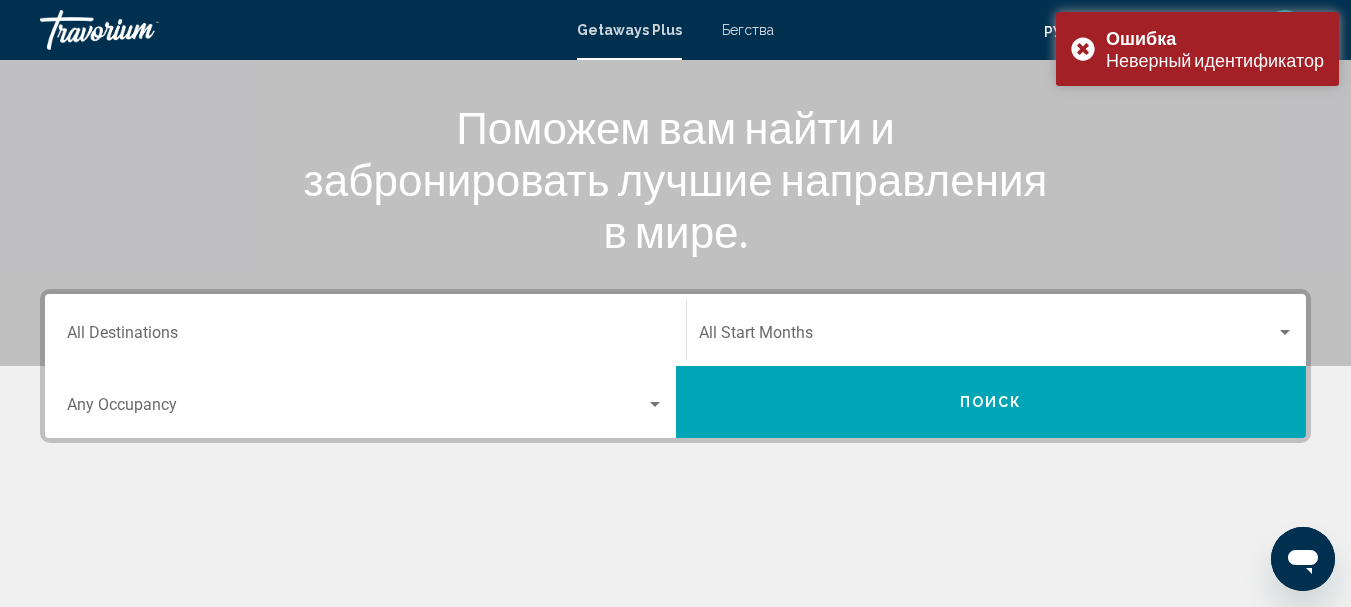 click on "Destination All Destinations" at bounding box center [365, 337] 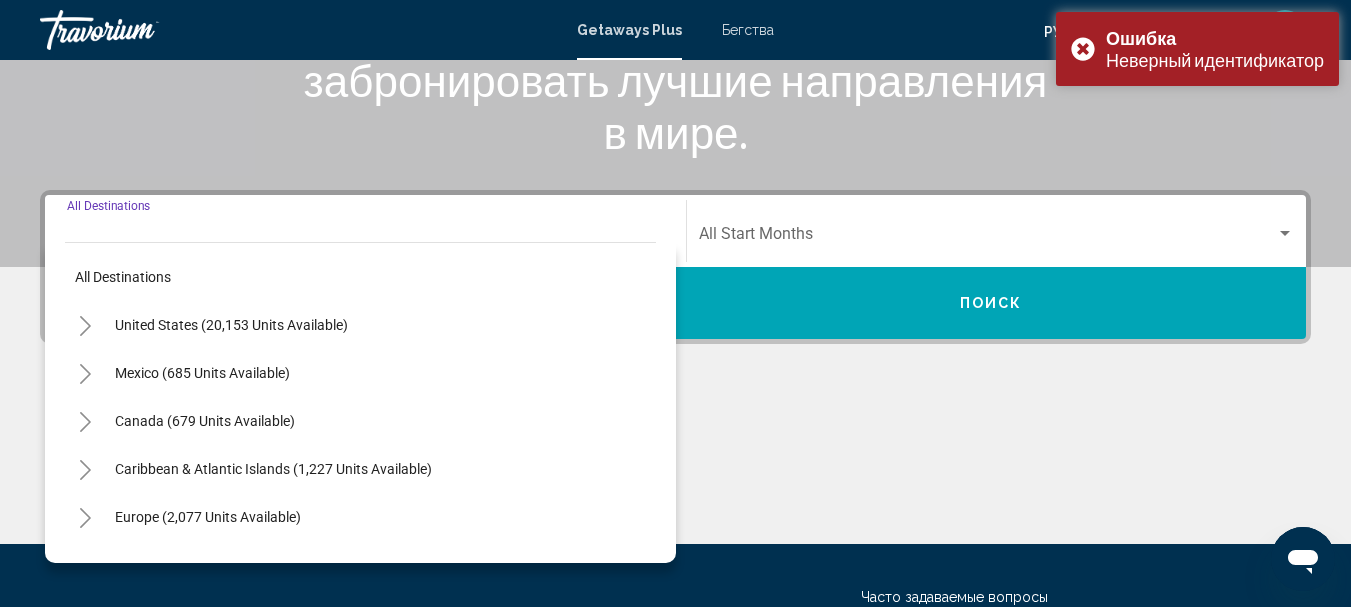 scroll, scrollTop: 458, scrollLeft: 0, axis: vertical 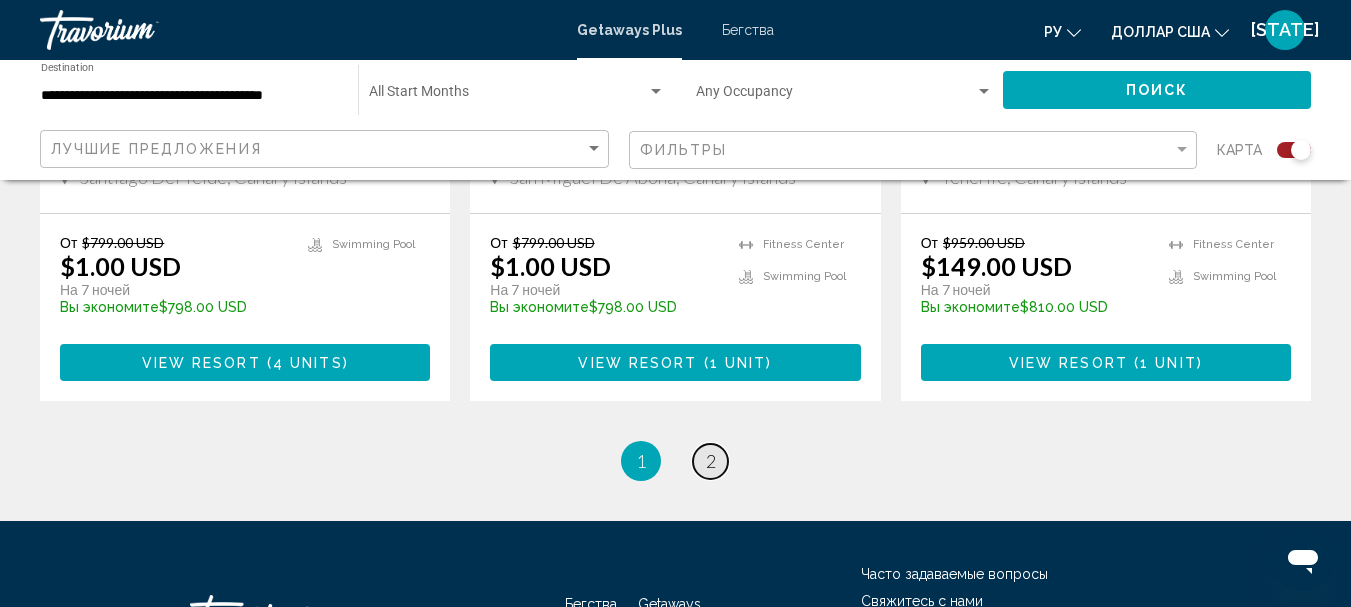 click on "2" at bounding box center [711, 461] 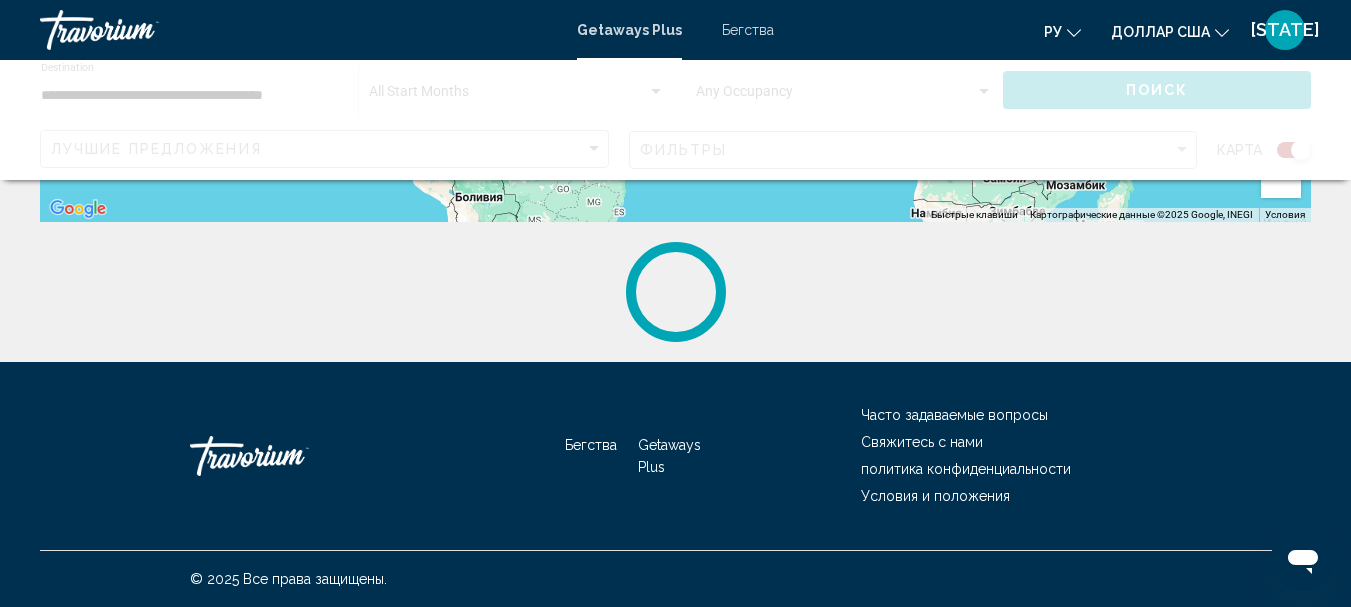 scroll, scrollTop: 0, scrollLeft: 0, axis: both 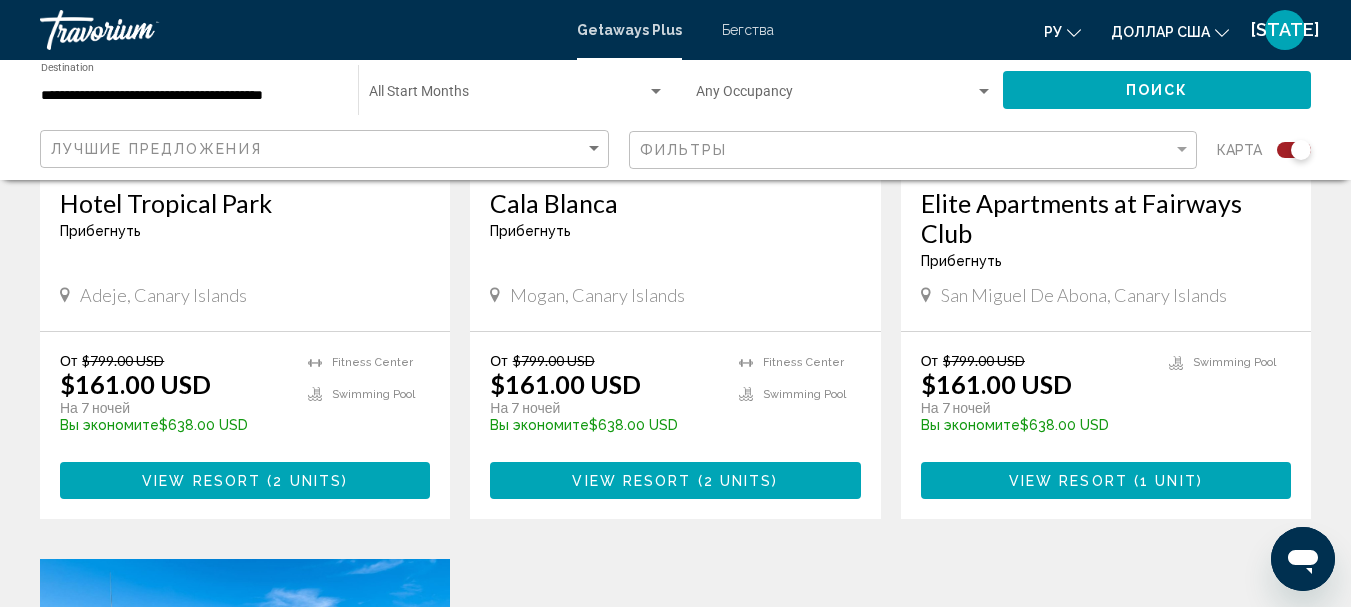 click on "View Resort" at bounding box center (201, 481) 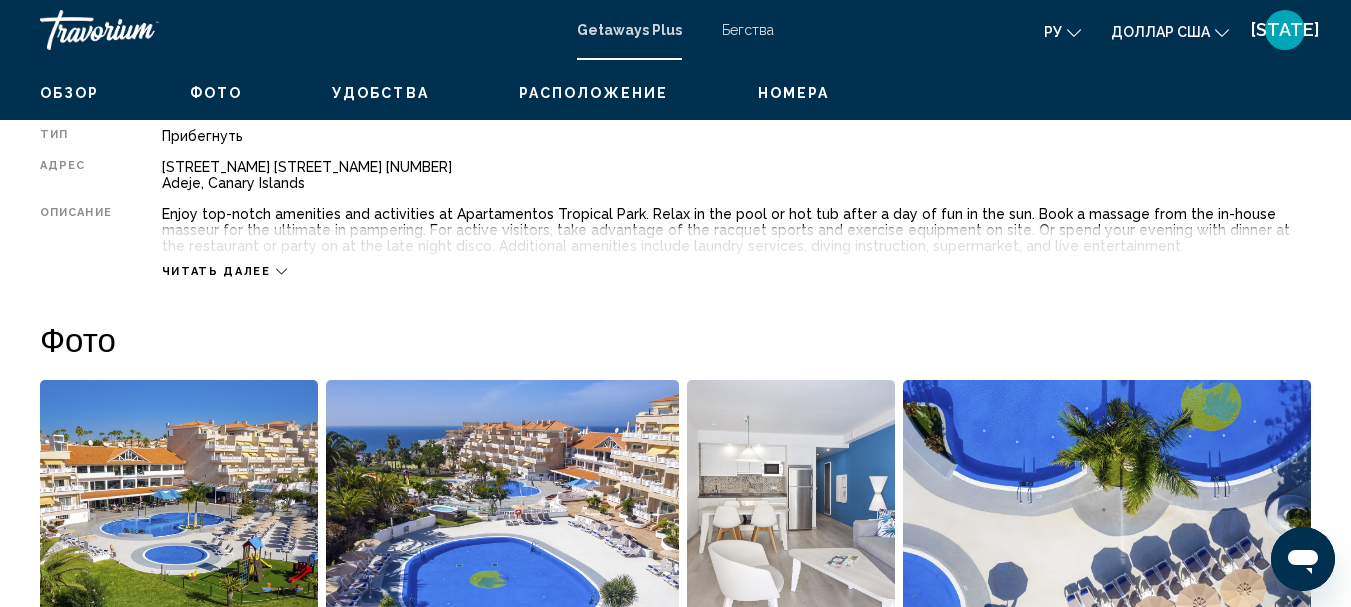 scroll, scrollTop: 231, scrollLeft: 0, axis: vertical 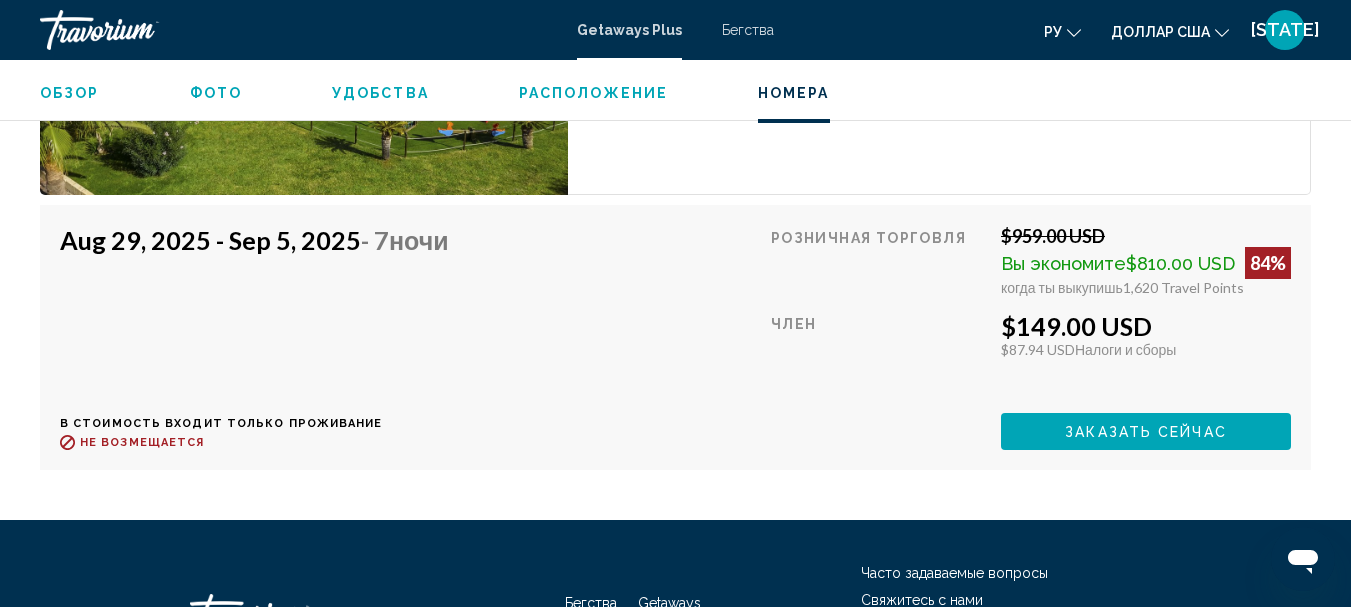 click on "Заказать сейчас" at bounding box center (1146, 432) 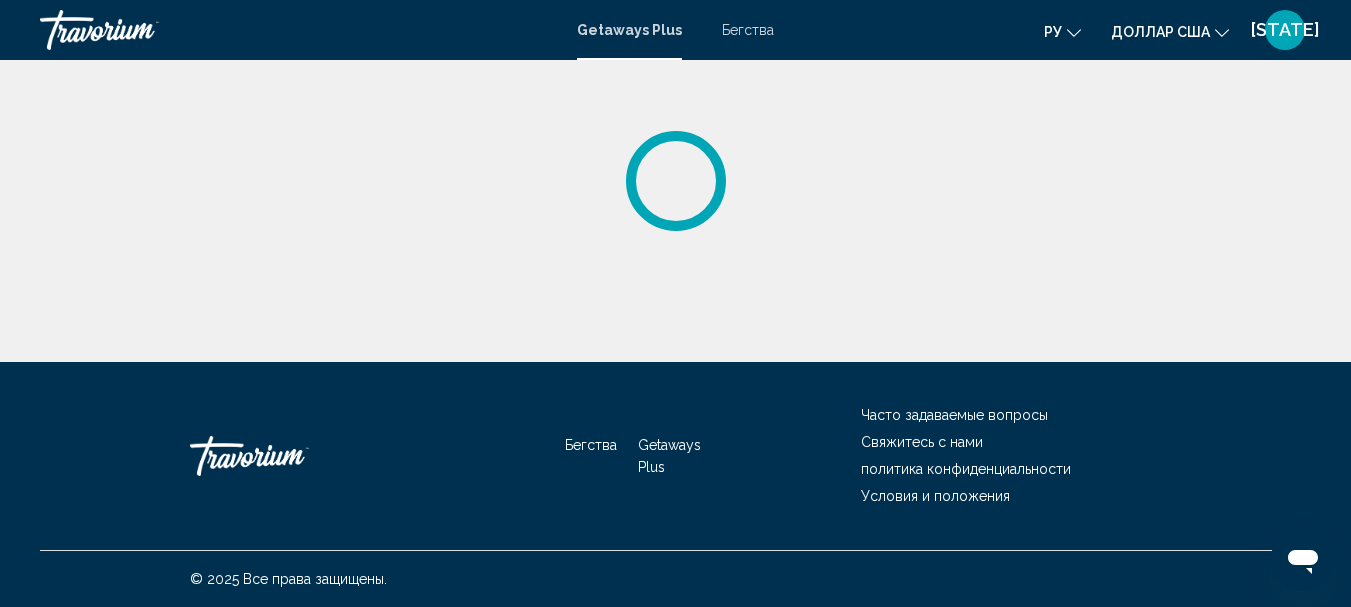 scroll, scrollTop: 0, scrollLeft: 0, axis: both 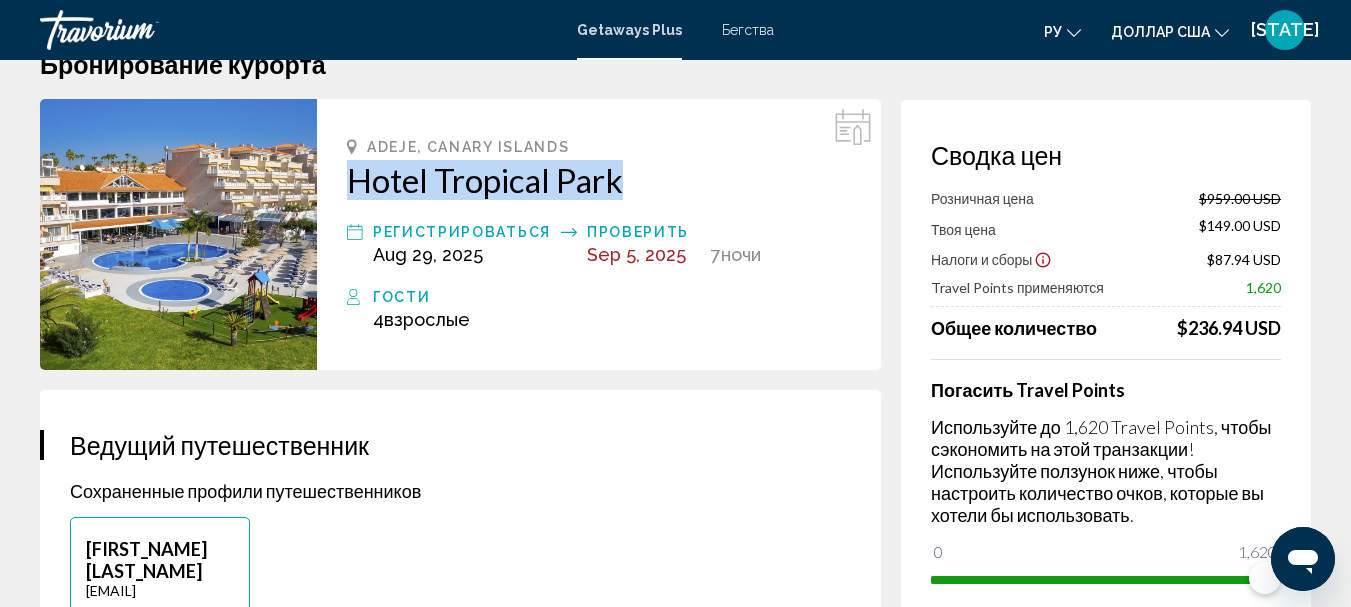 drag, startPoint x: 341, startPoint y: 184, endPoint x: 654, endPoint y: 183, distance: 313.0016 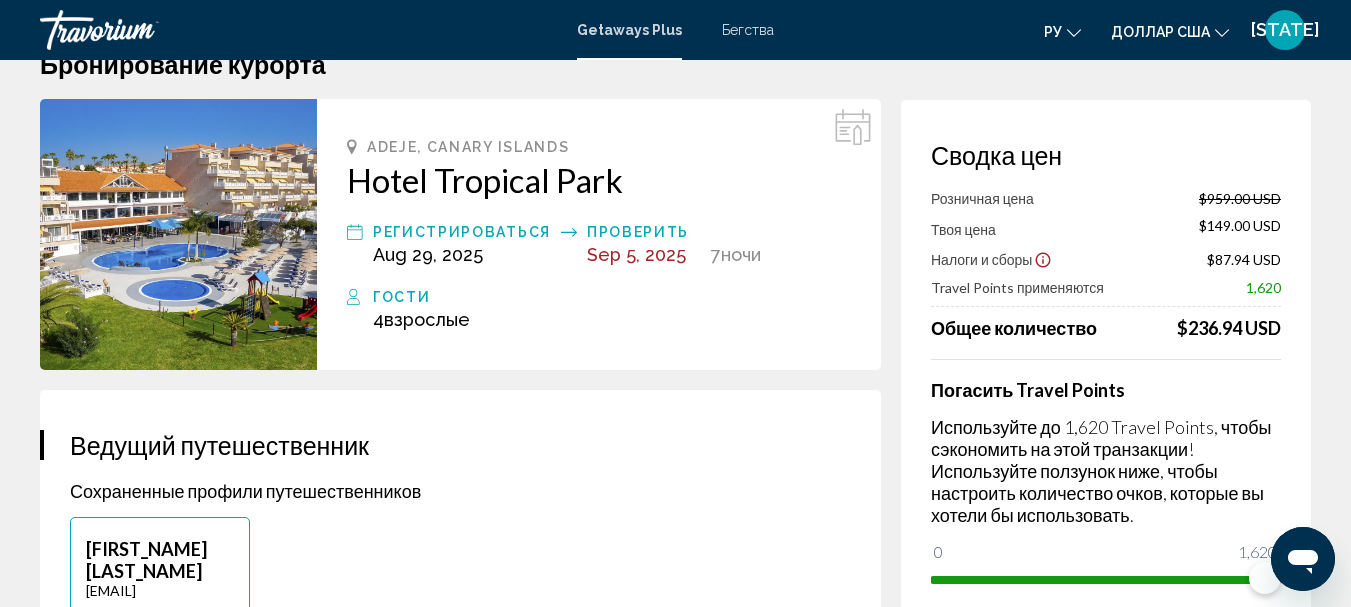 click on "Проверить" at bounding box center [644, 232] 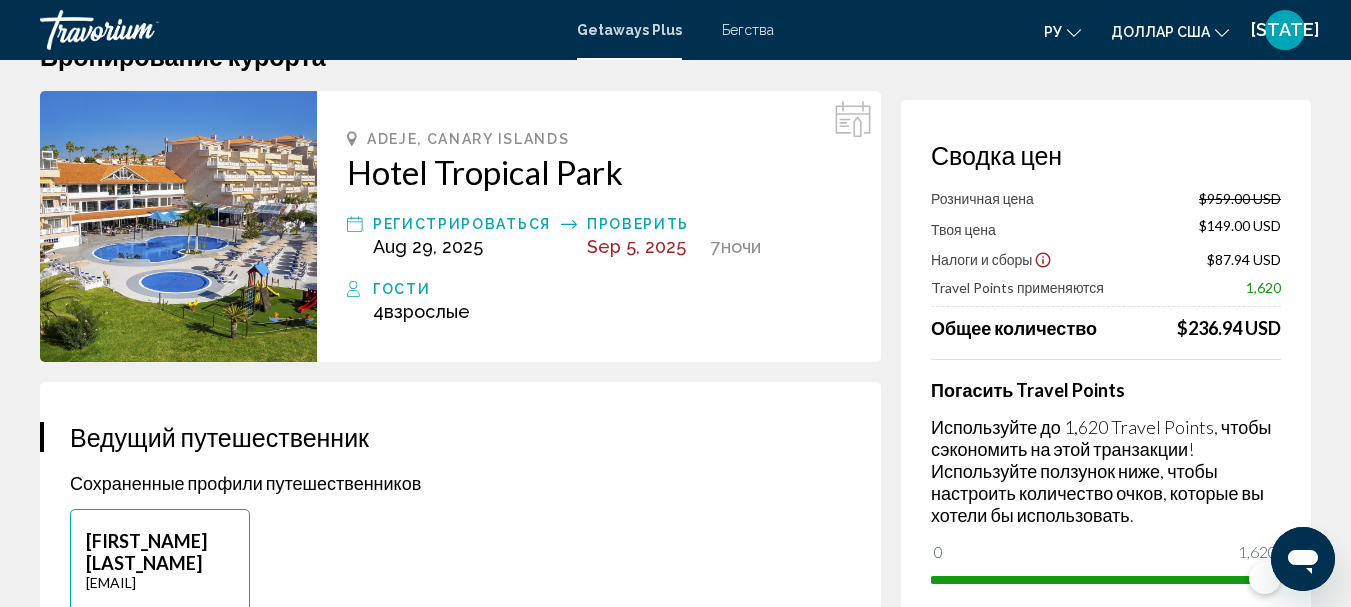 scroll, scrollTop: 0, scrollLeft: 0, axis: both 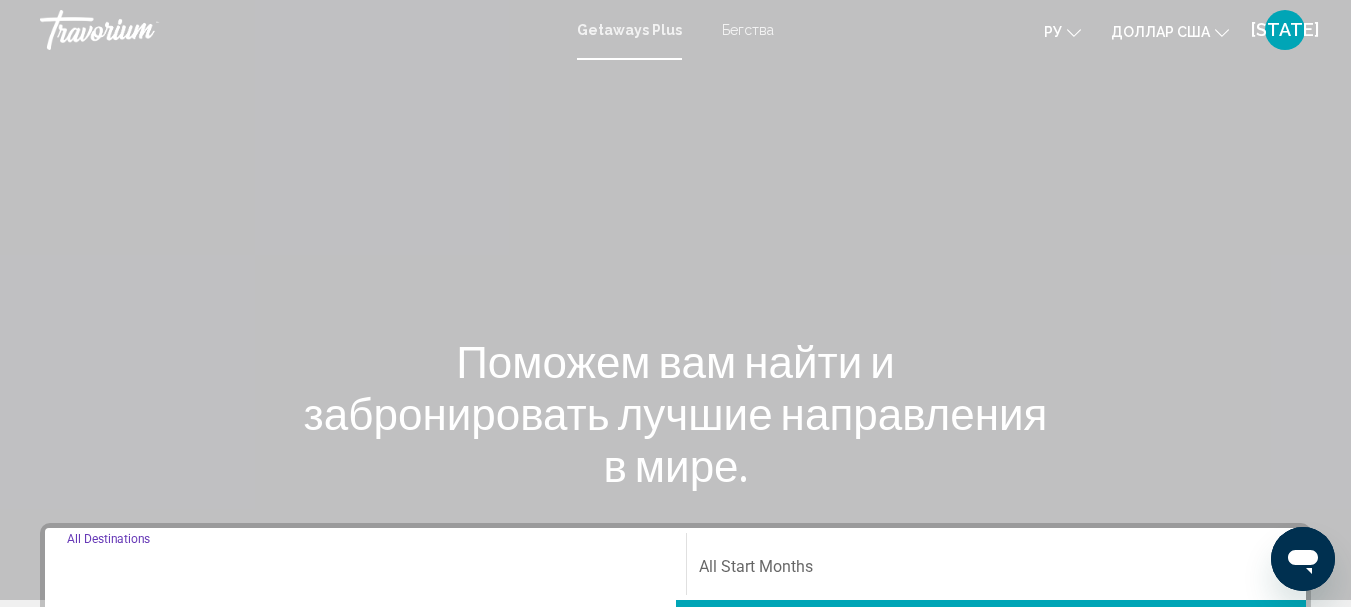 click on "Destination All Destinations" at bounding box center [365, 571] 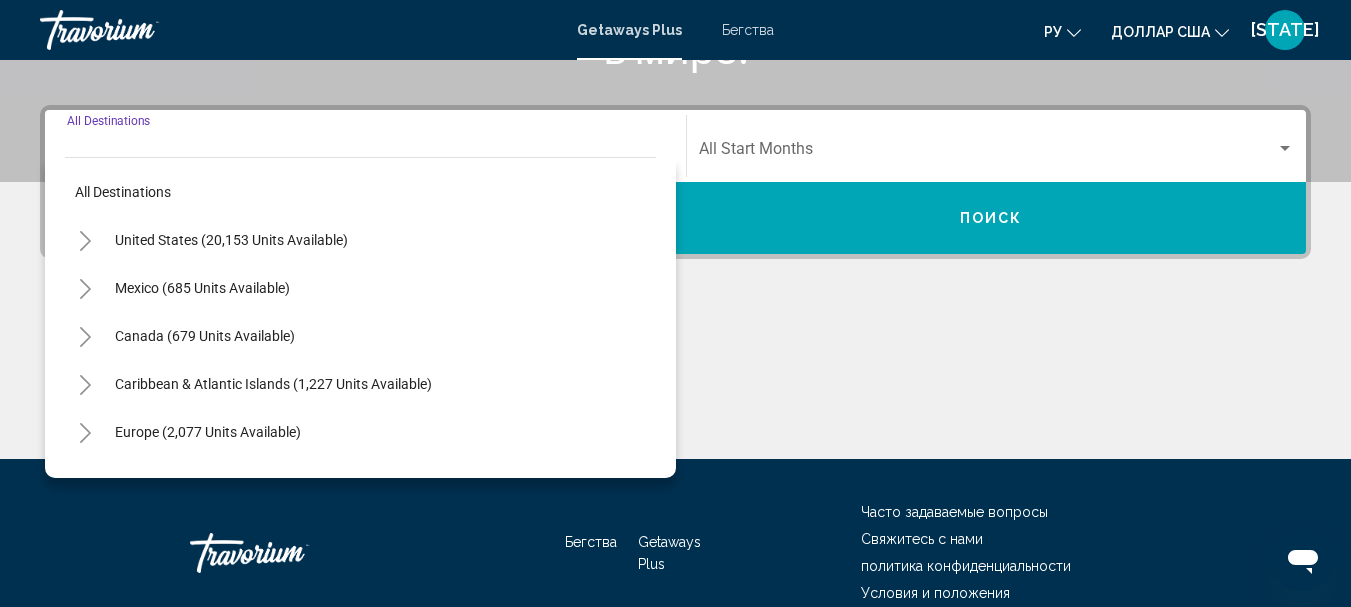scroll, scrollTop: 458, scrollLeft: 0, axis: vertical 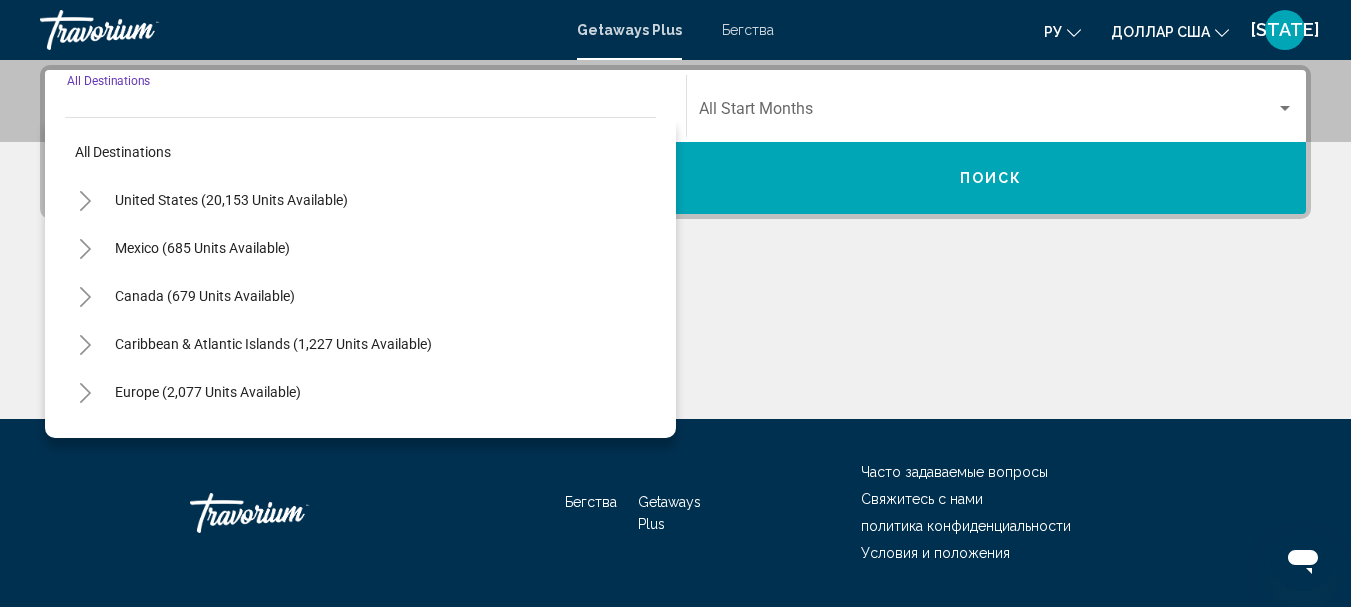 click 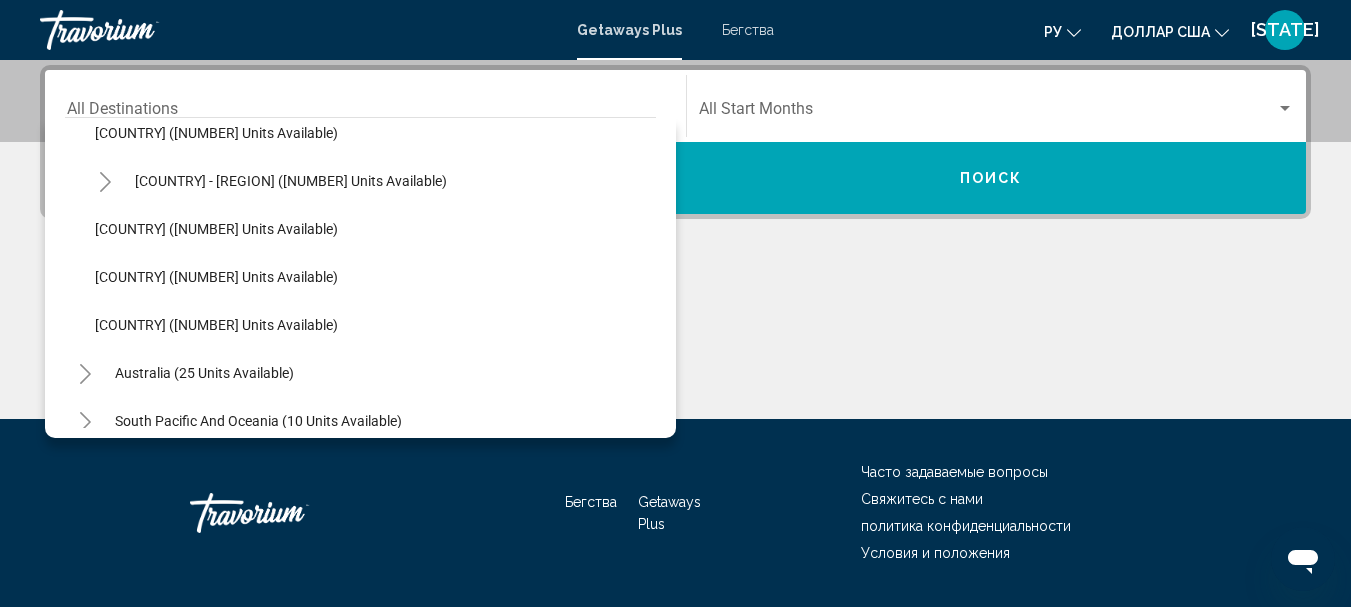 scroll, scrollTop: 831, scrollLeft: 0, axis: vertical 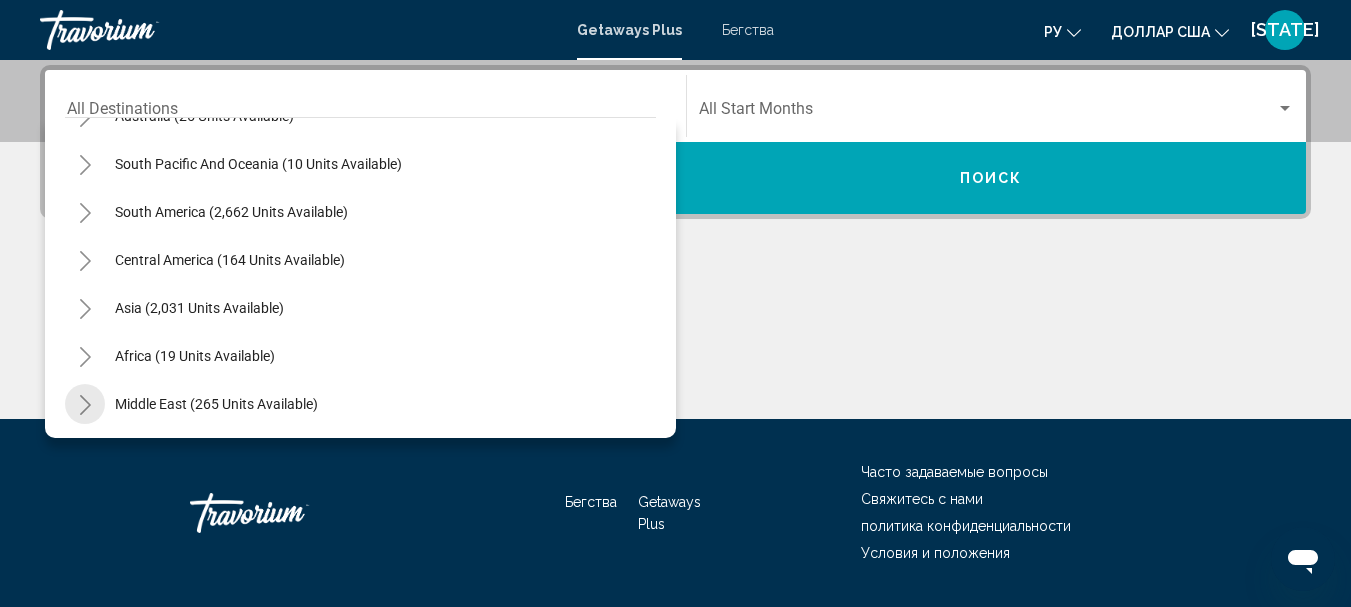 click 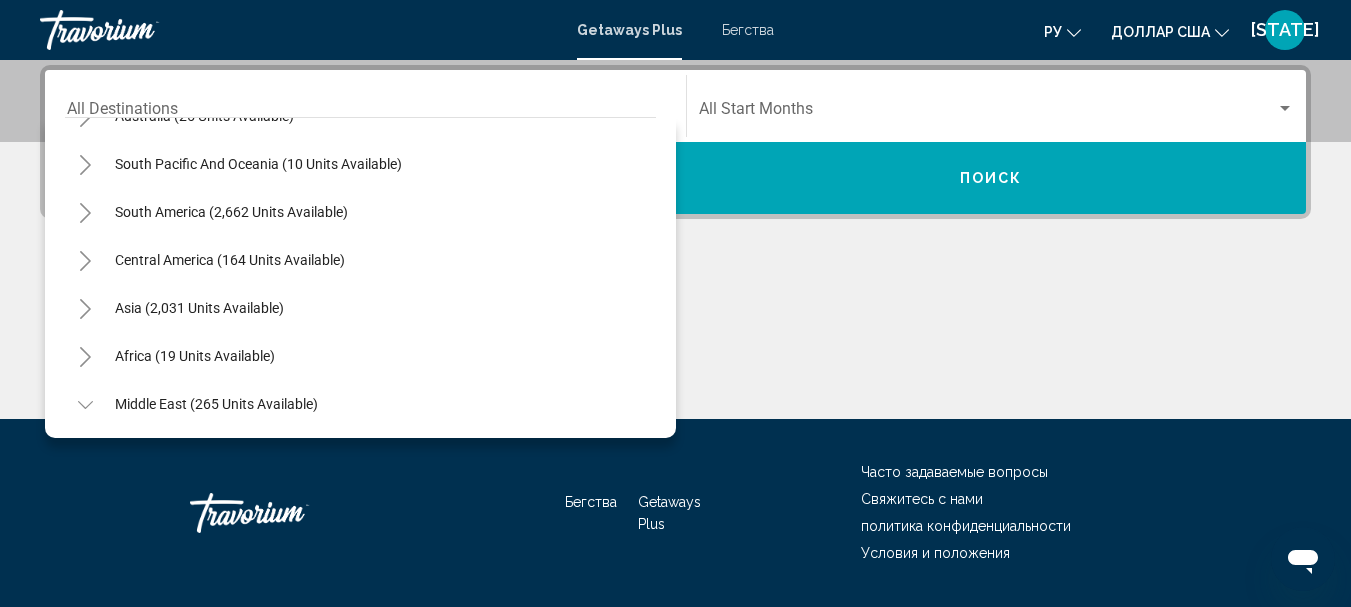 scroll, scrollTop: 1140, scrollLeft: 0, axis: vertical 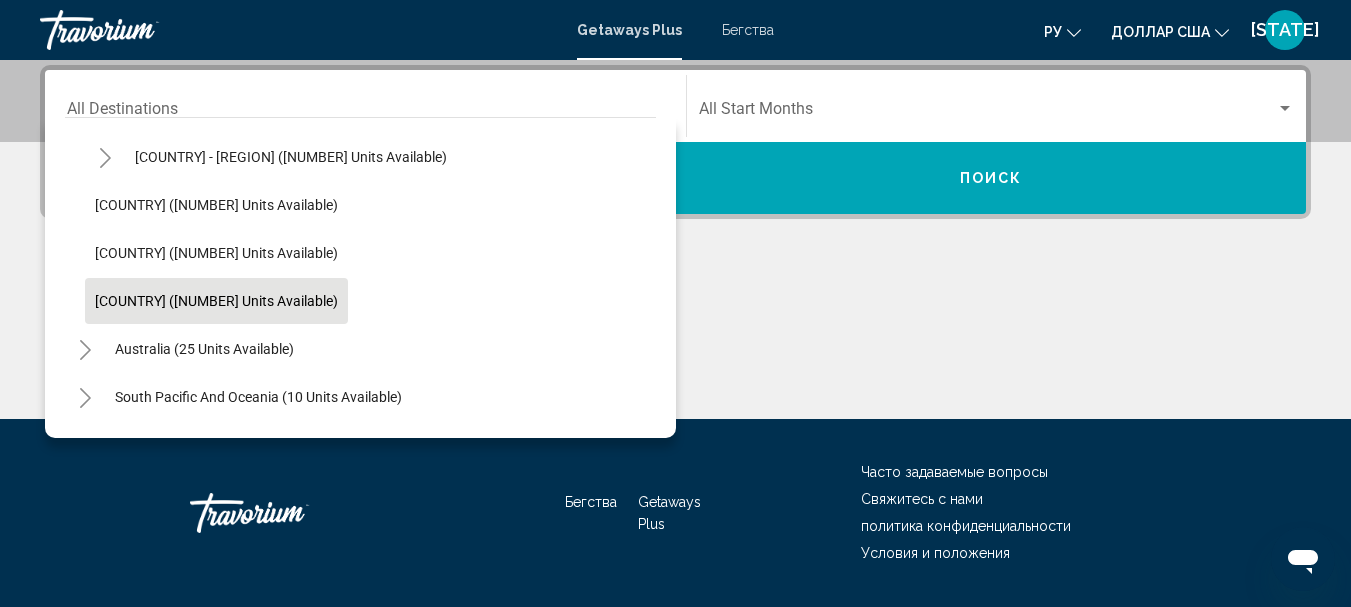 click on "[COUNTRY] ([NUMBER] units available)" 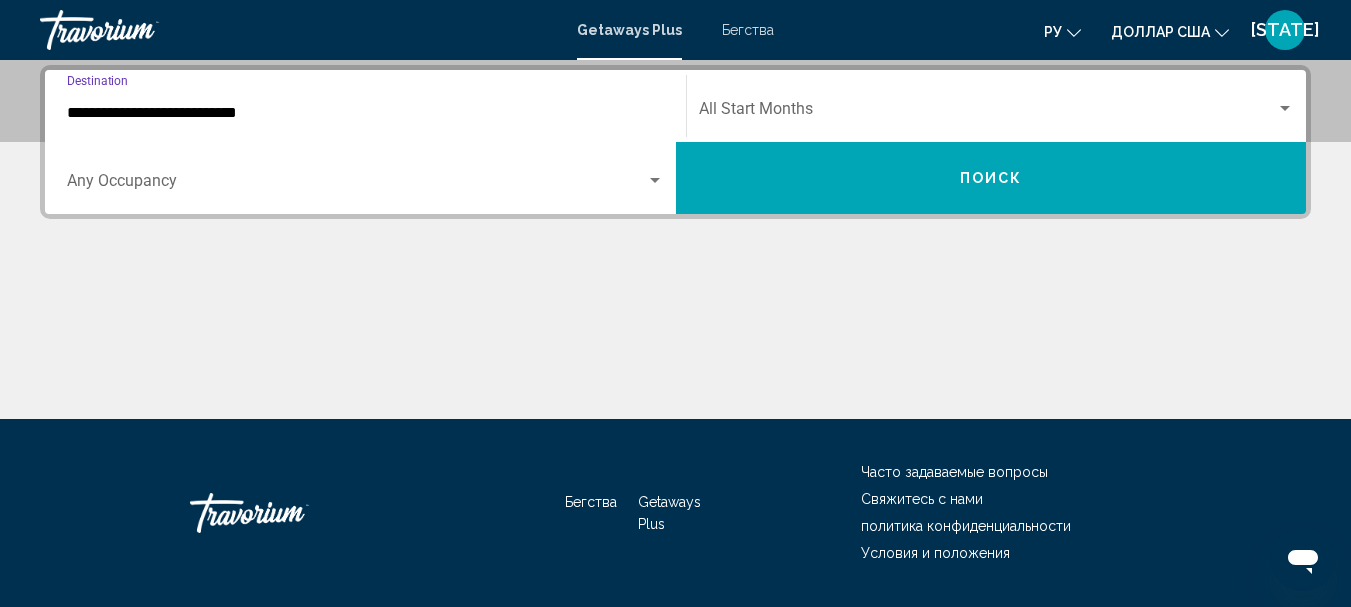 click at bounding box center (988, 113) 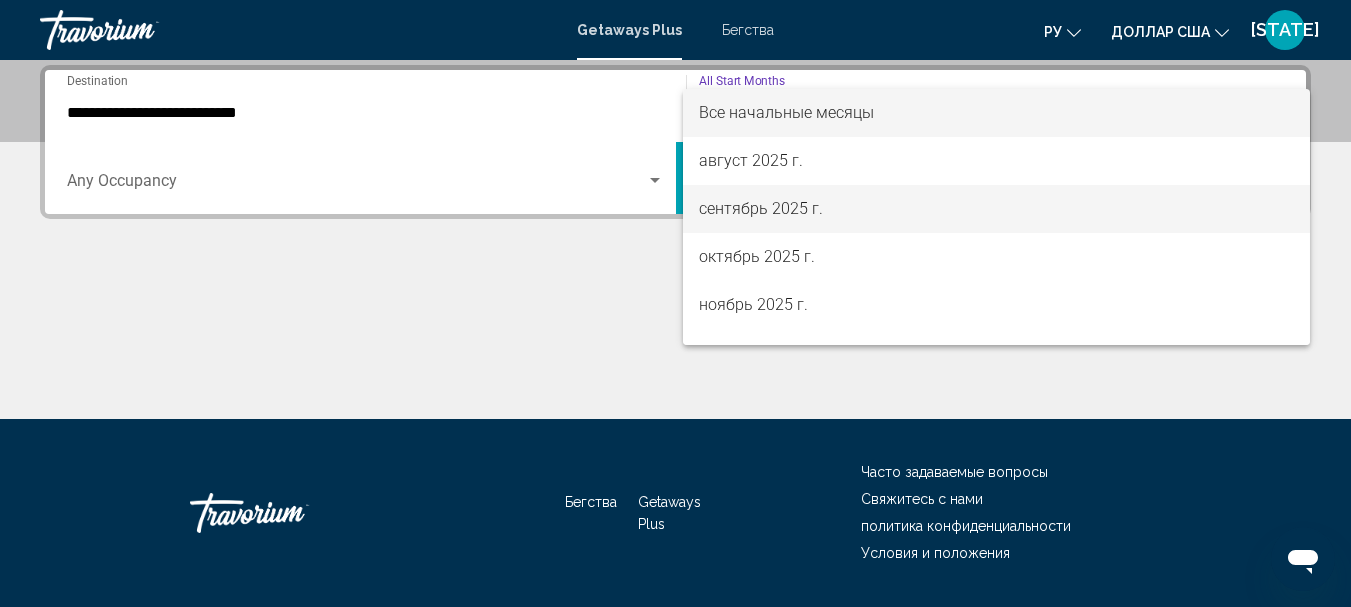 click on "сентябрь 2025 г." at bounding box center (761, 208) 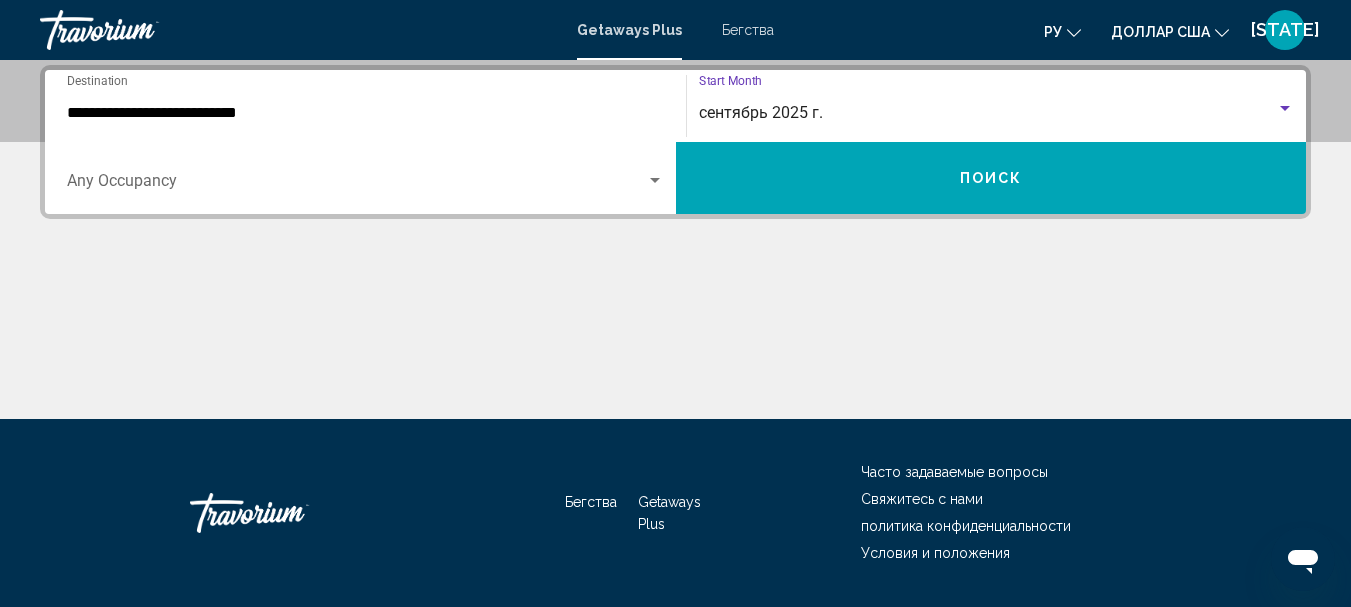 click on "Поиск" at bounding box center [991, 179] 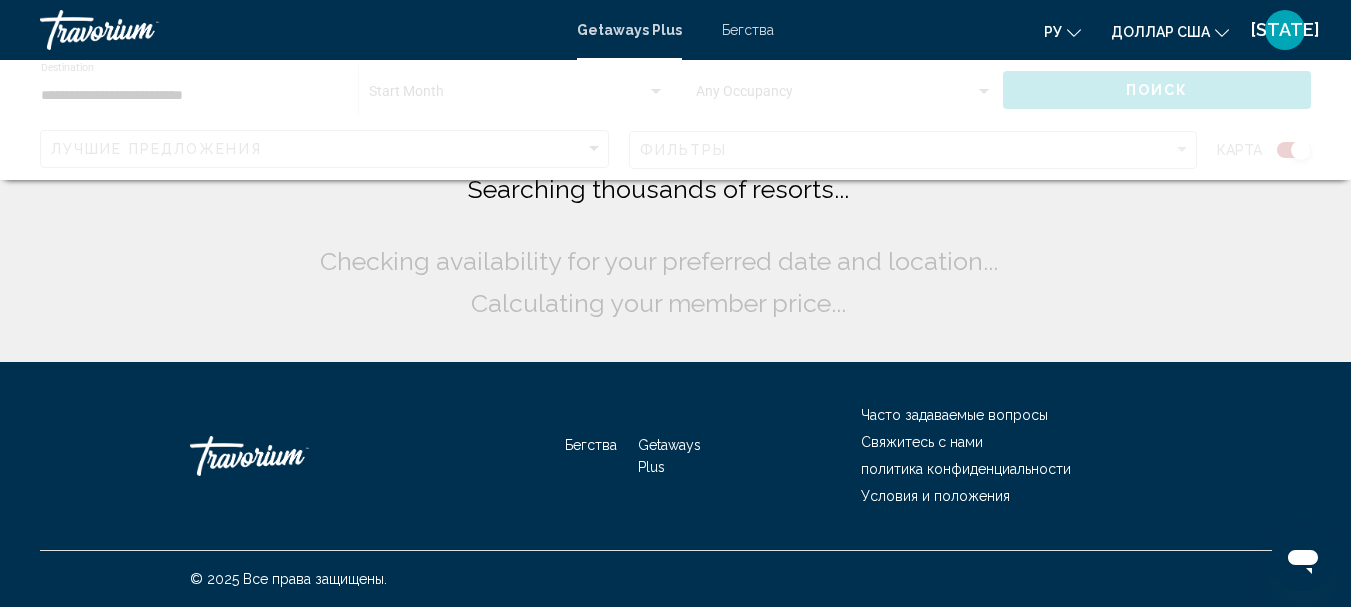 scroll, scrollTop: 0, scrollLeft: 0, axis: both 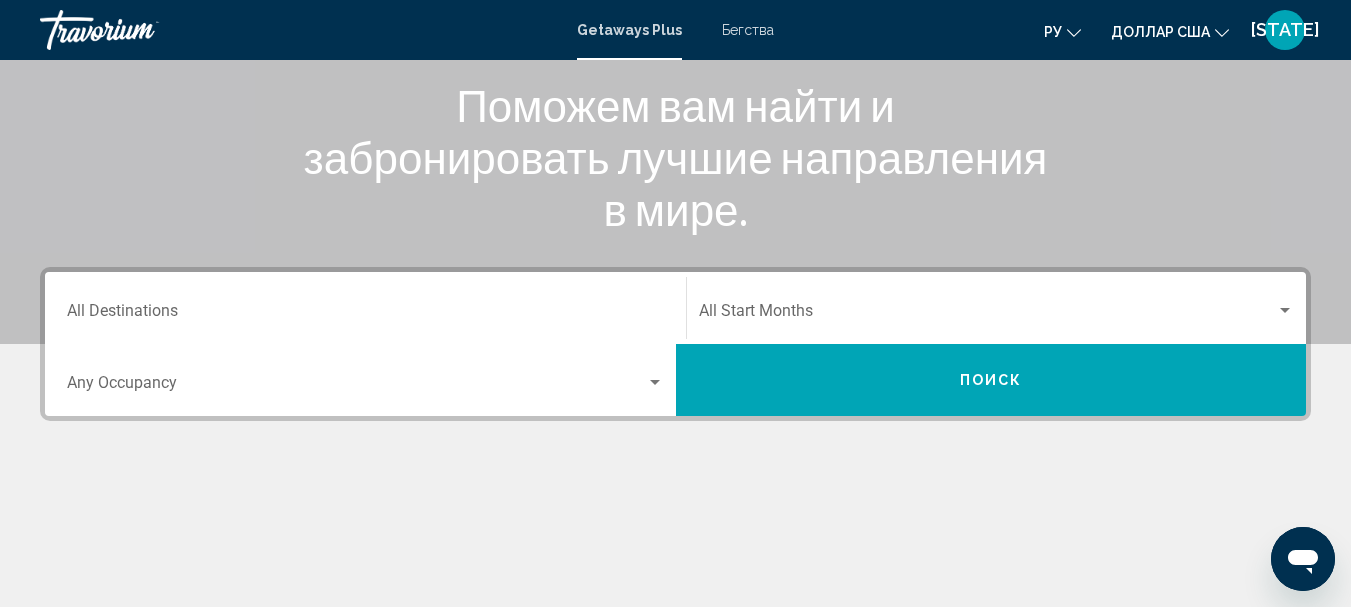 click on "Destination All Destinations" at bounding box center [365, 315] 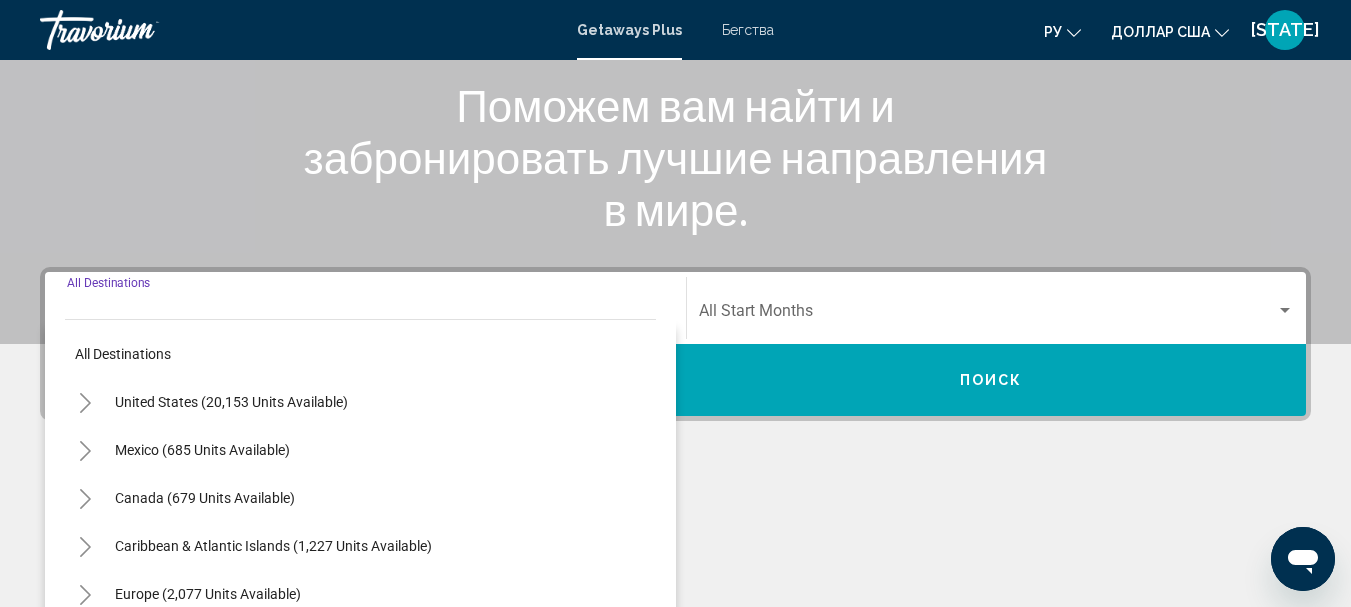 scroll, scrollTop: 458, scrollLeft: 0, axis: vertical 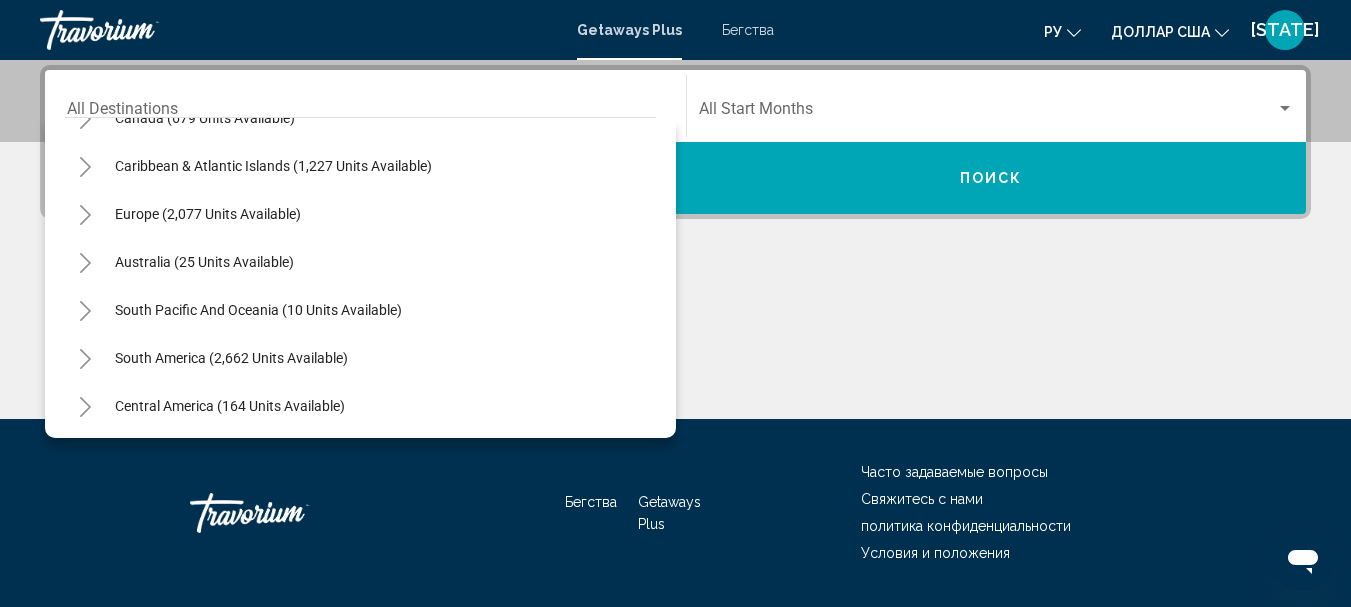 click 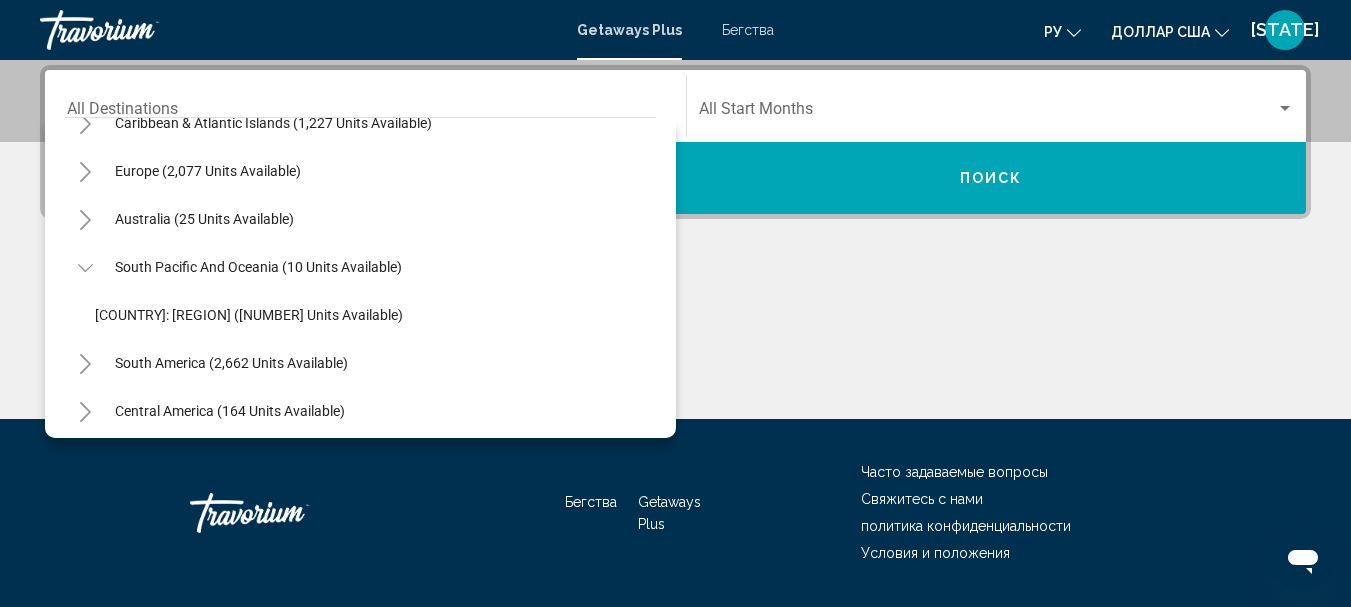 scroll, scrollTop: 251, scrollLeft: 0, axis: vertical 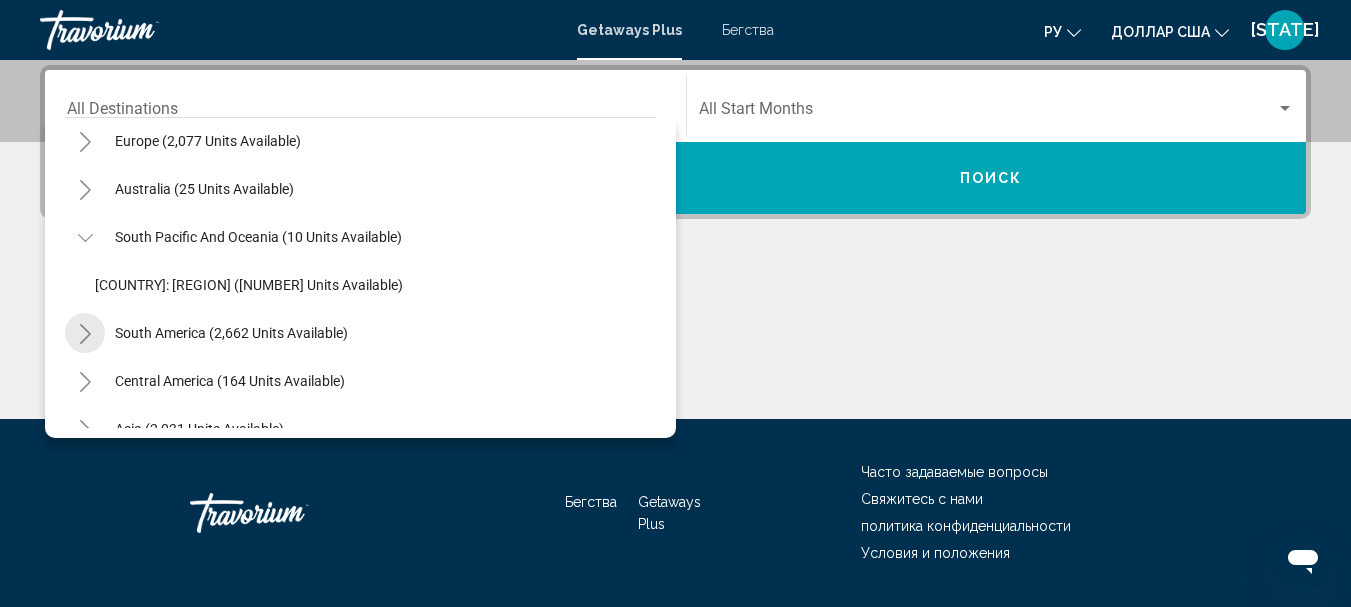click 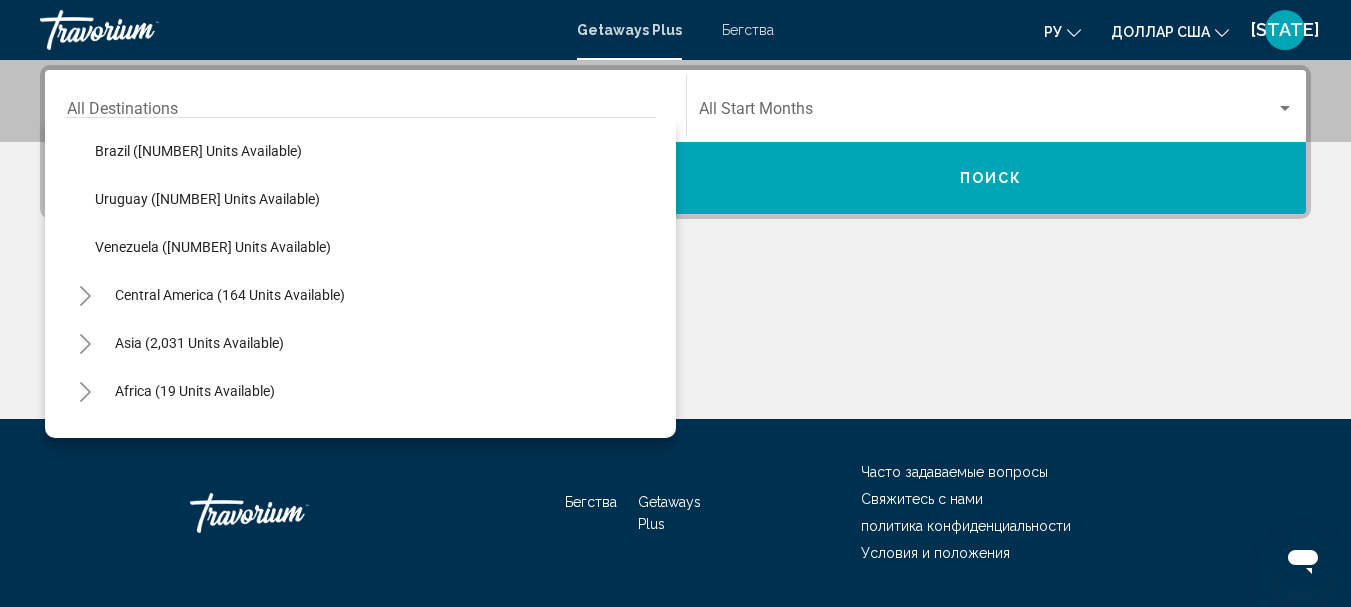 scroll, scrollTop: 590, scrollLeft: 0, axis: vertical 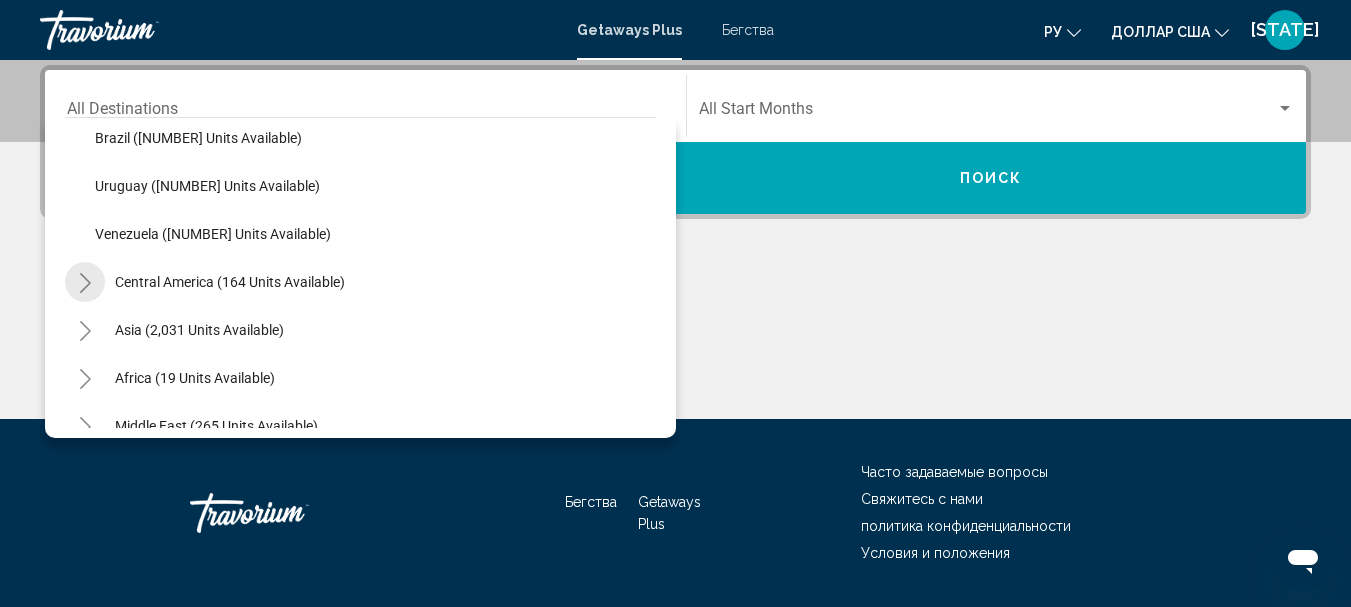 click 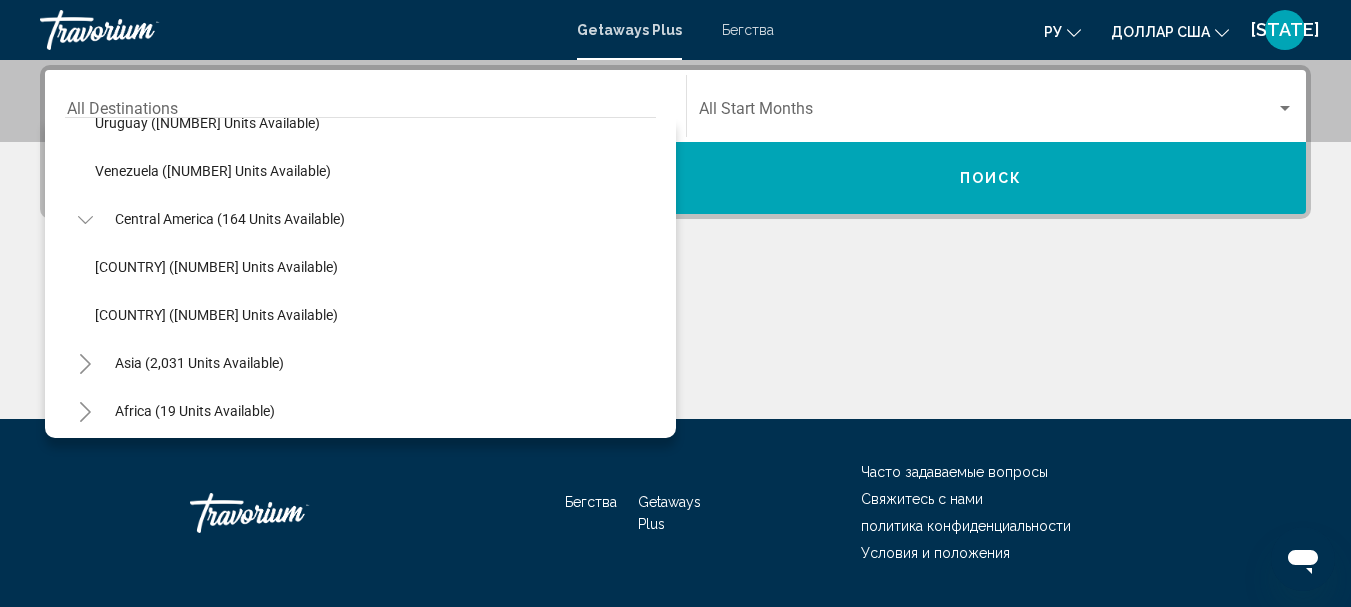 scroll, scrollTop: 708, scrollLeft: 0, axis: vertical 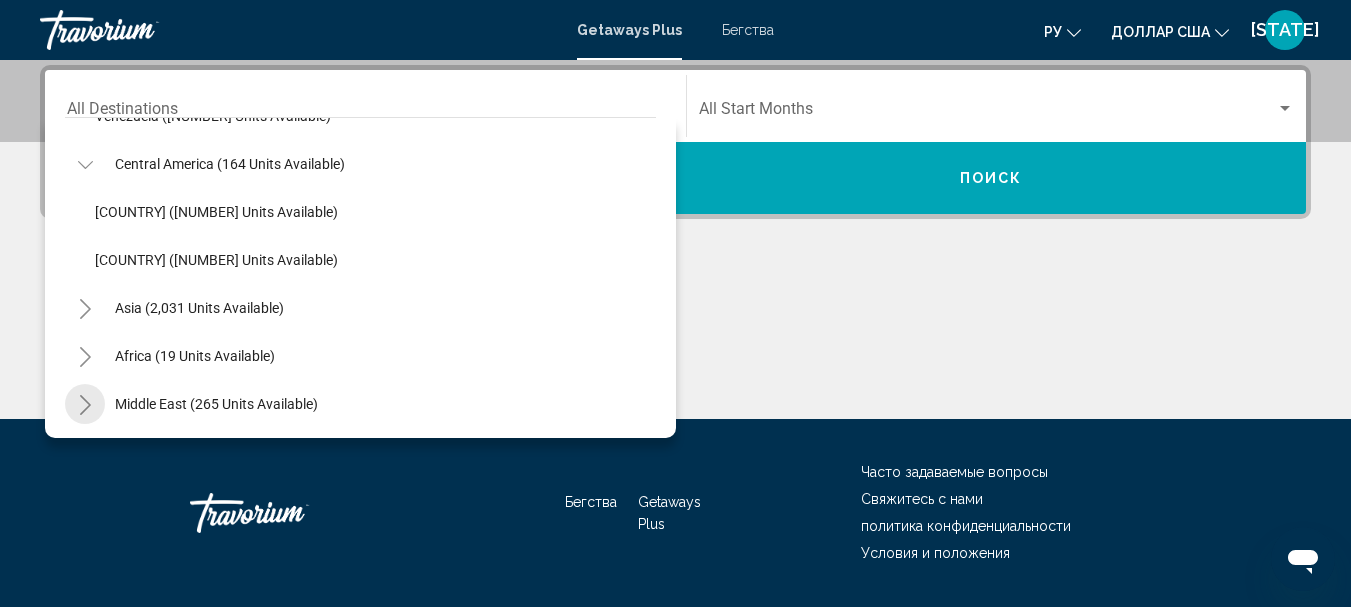 click 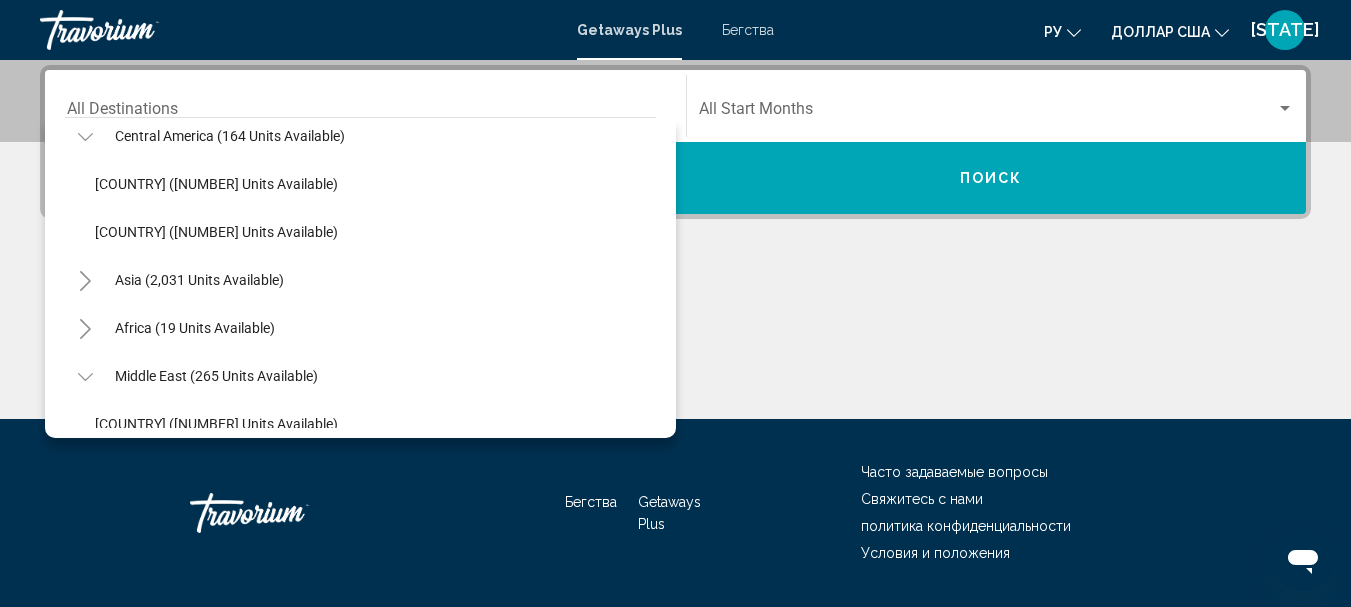 scroll, scrollTop: 804, scrollLeft: 0, axis: vertical 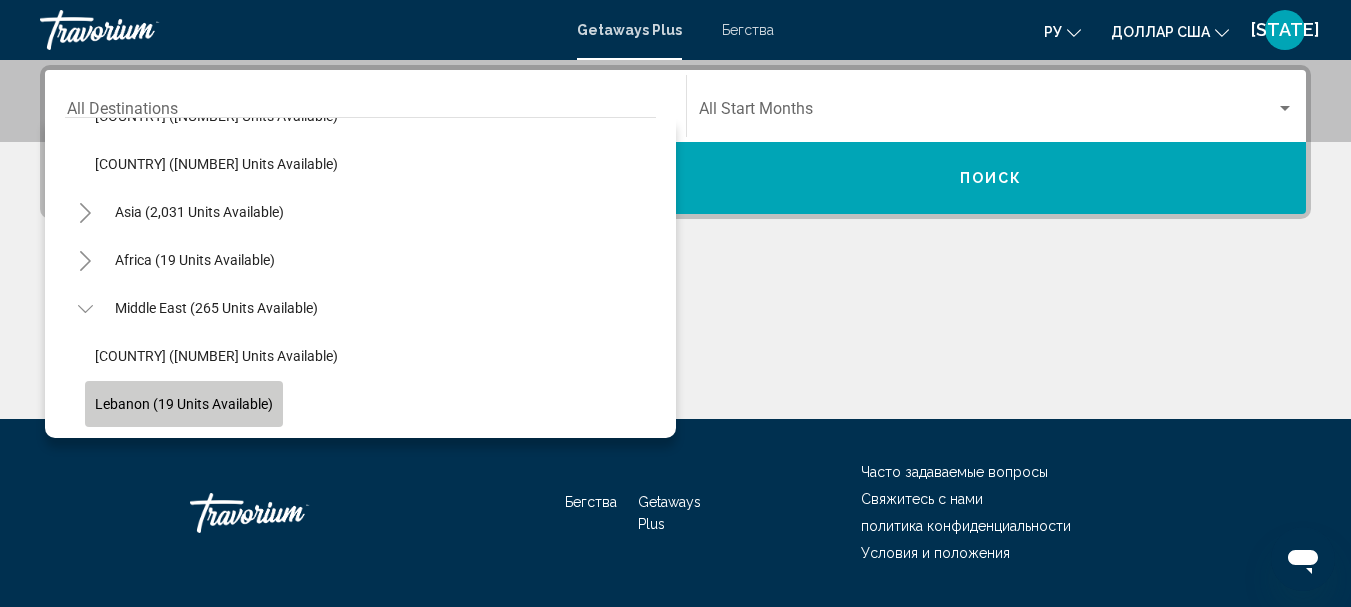 click on "Lebanon (19 units available)" 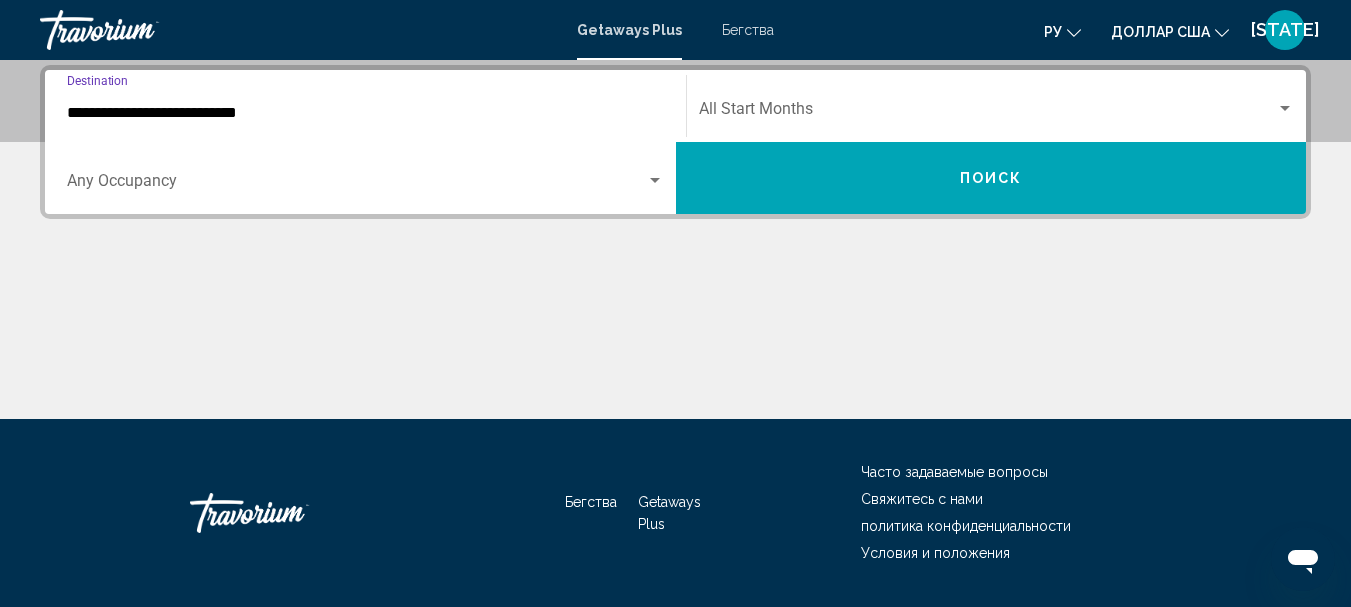 click at bounding box center (988, 113) 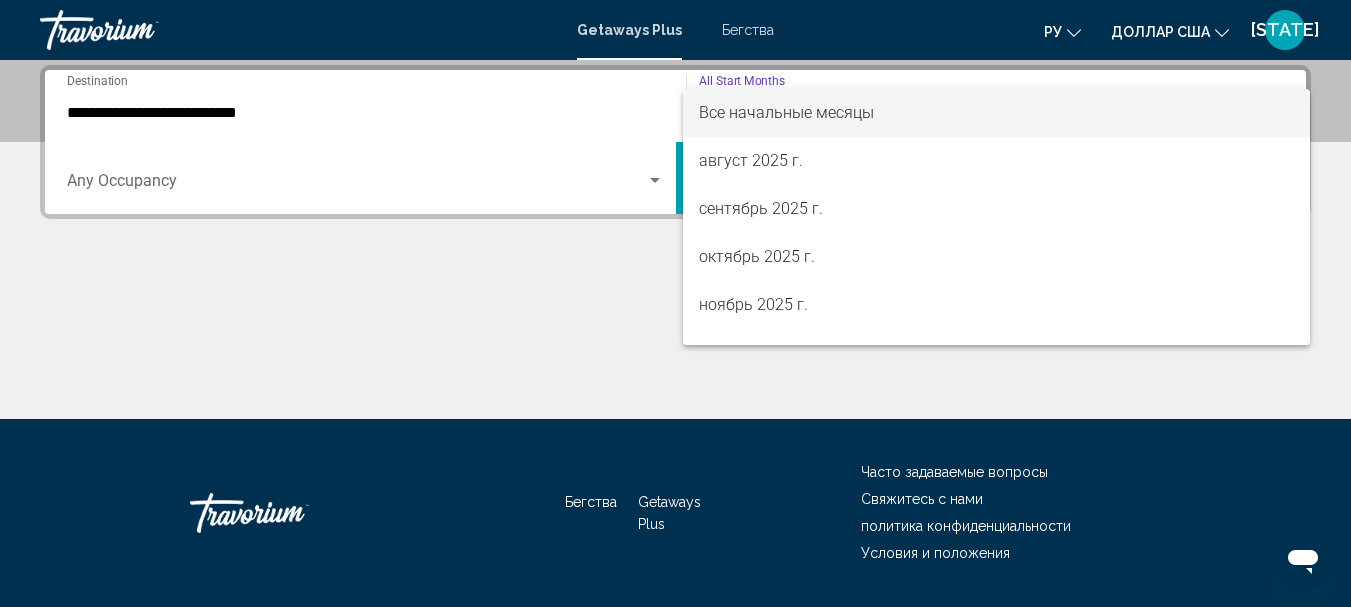 click at bounding box center [675, 303] 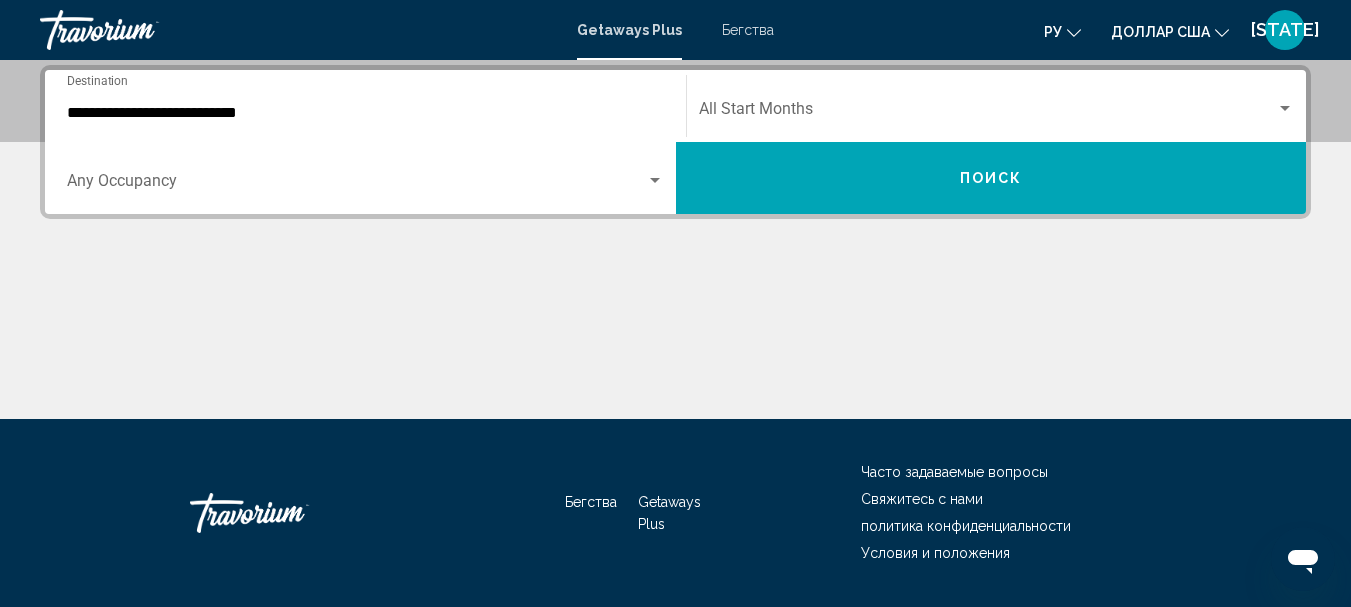 click on "Поиск" at bounding box center [991, 178] 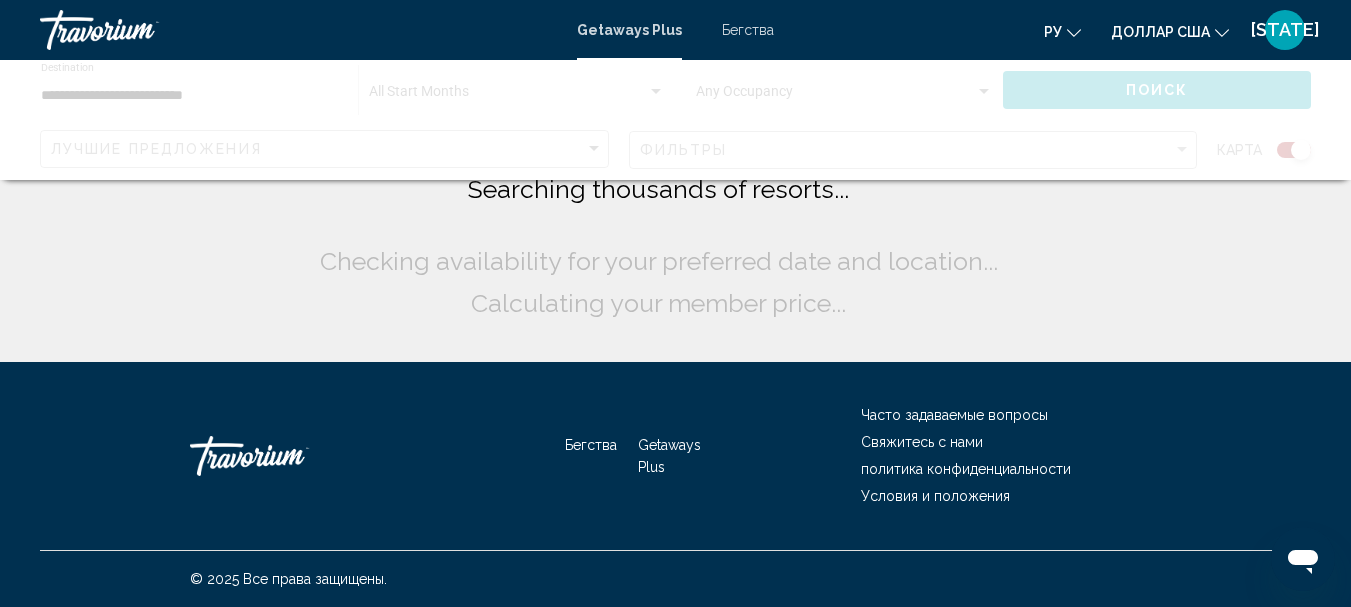 scroll, scrollTop: 0, scrollLeft: 0, axis: both 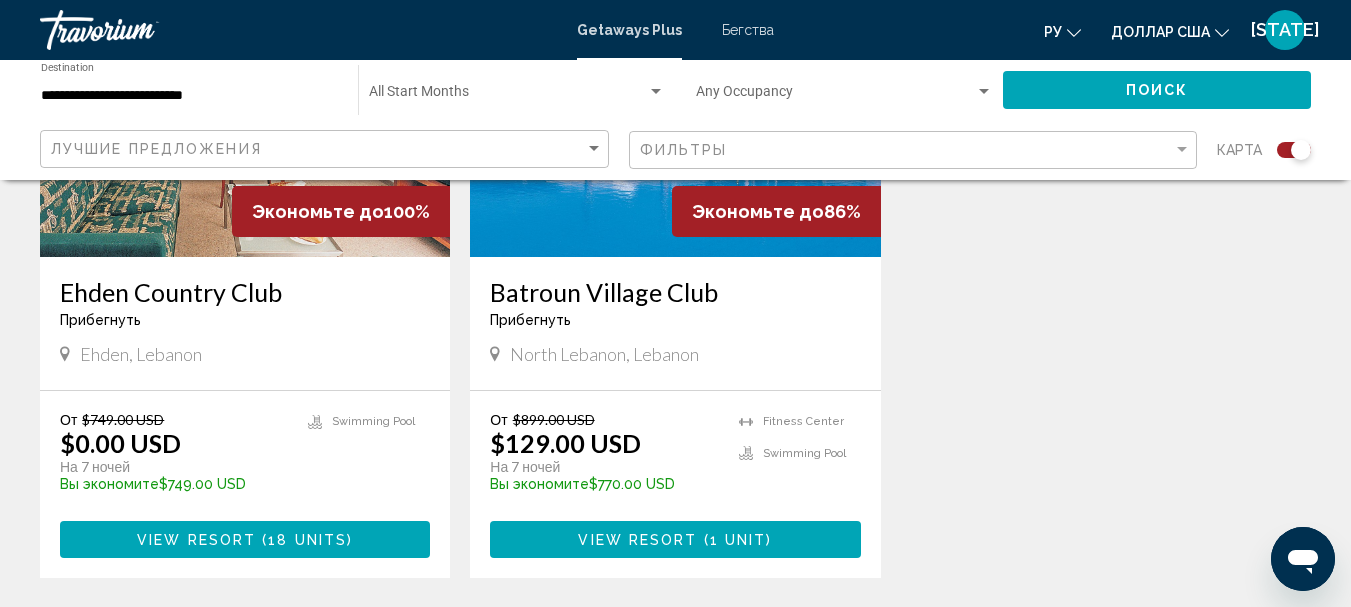 click on "View Resort    ( 18 units )" at bounding box center [245, 539] 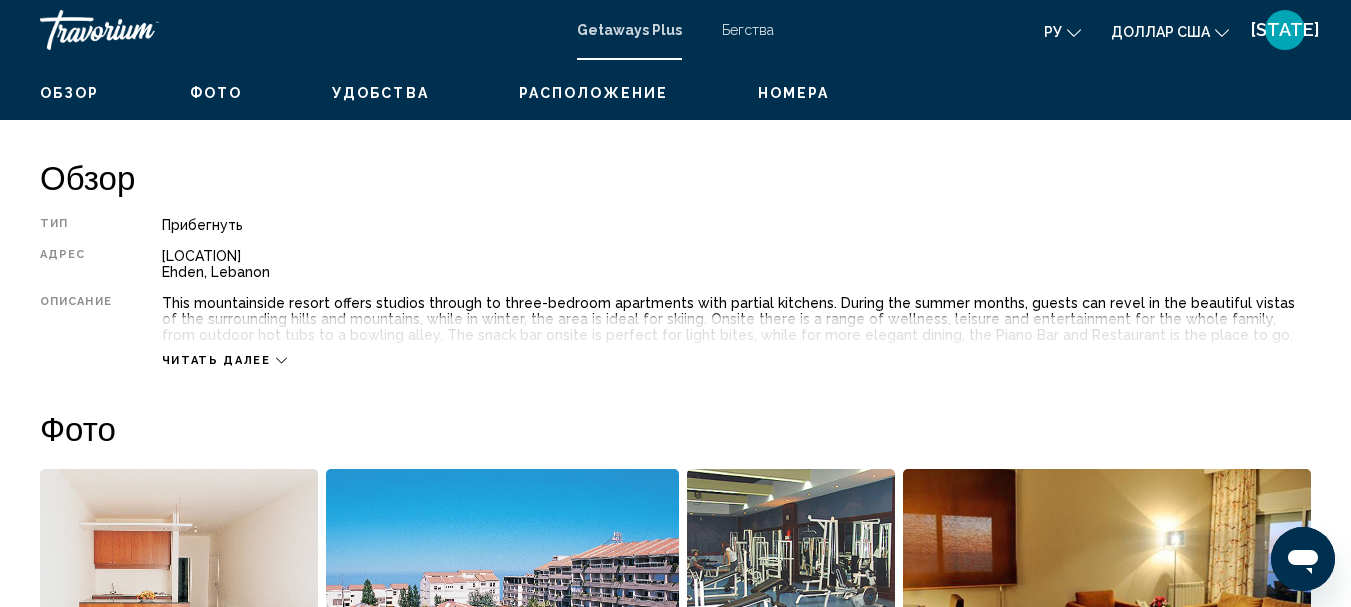 scroll, scrollTop: 232, scrollLeft: 0, axis: vertical 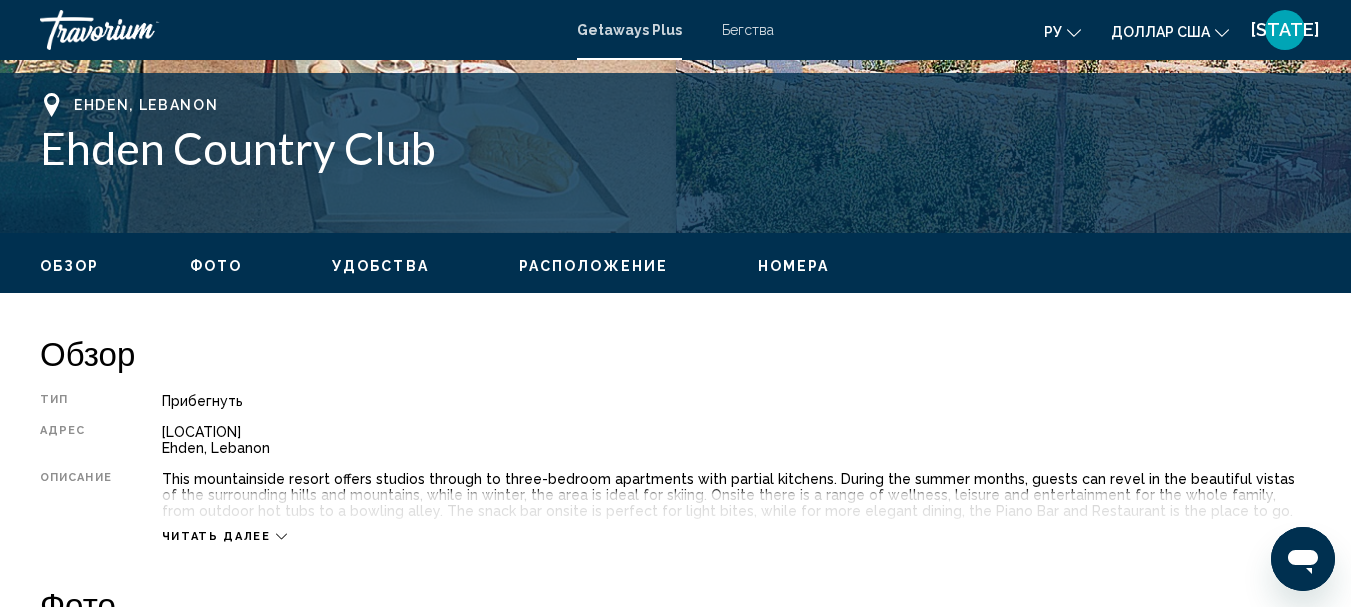 click 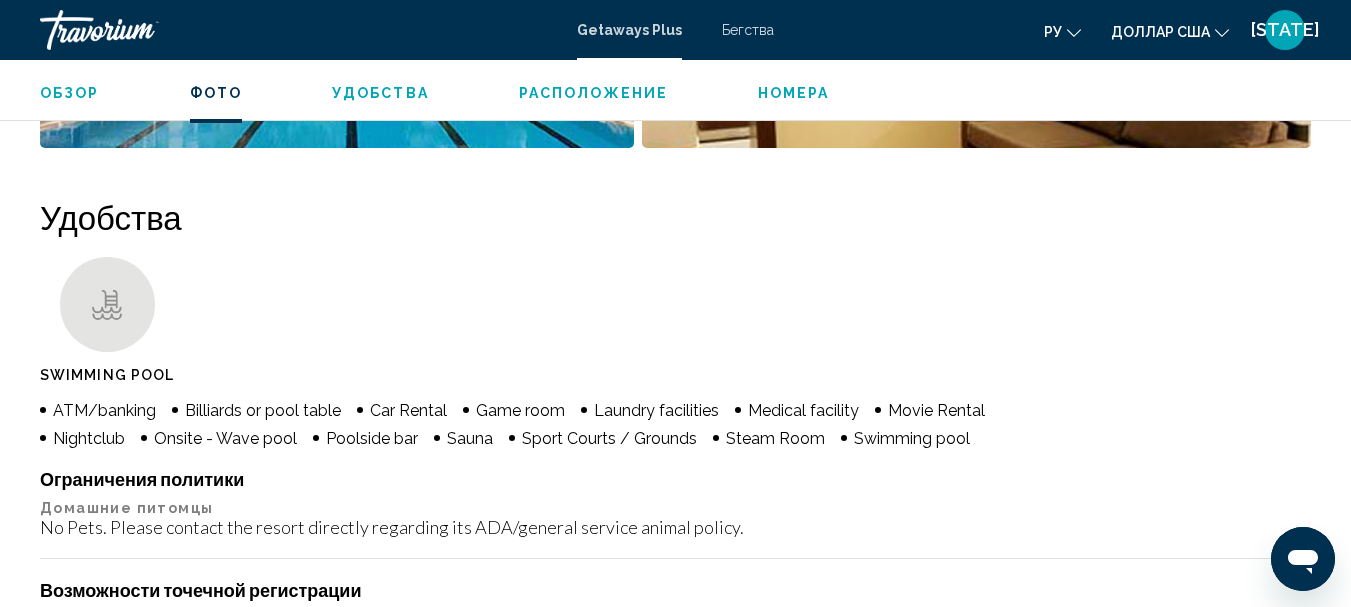 scroll, scrollTop: 604, scrollLeft: 0, axis: vertical 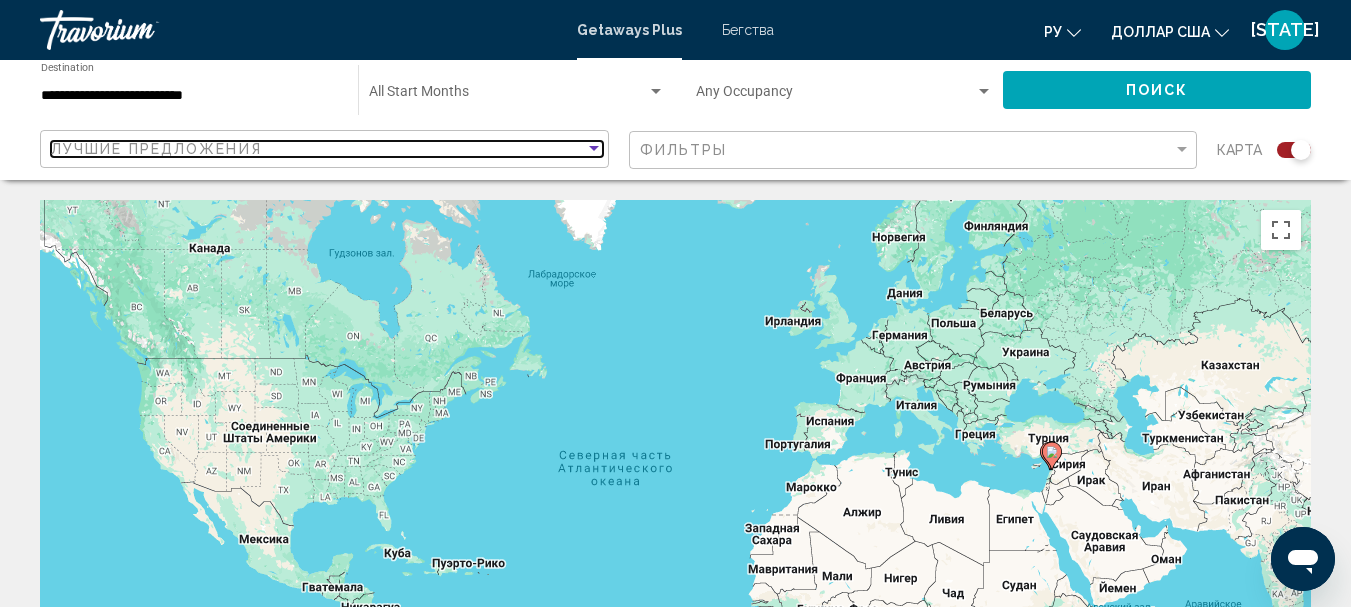 click at bounding box center [594, 148] 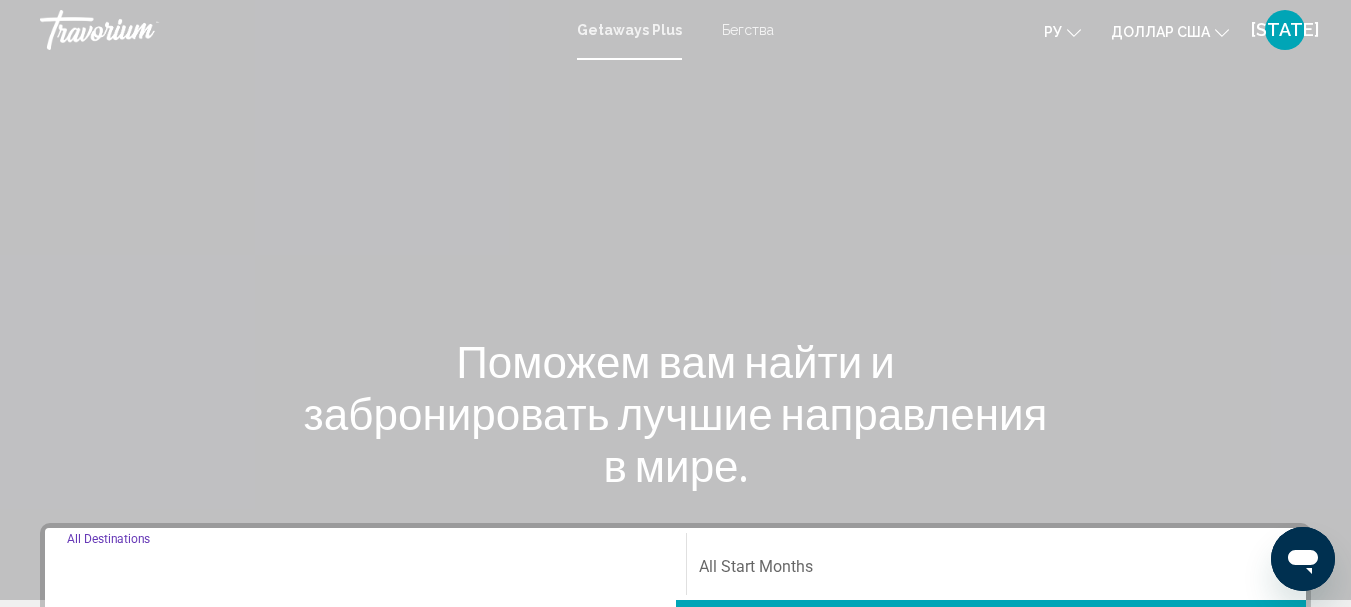 click on "Destination All Destinations" at bounding box center [365, 571] 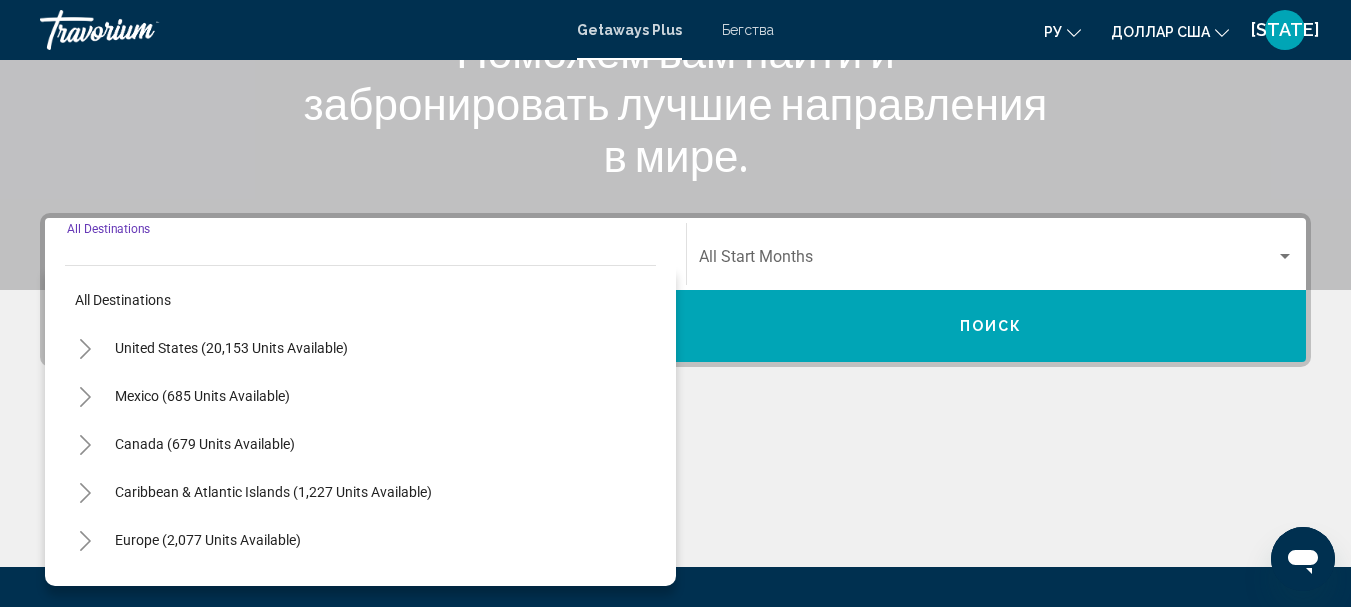 scroll, scrollTop: 458, scrollLeft: 0, axis: vertical 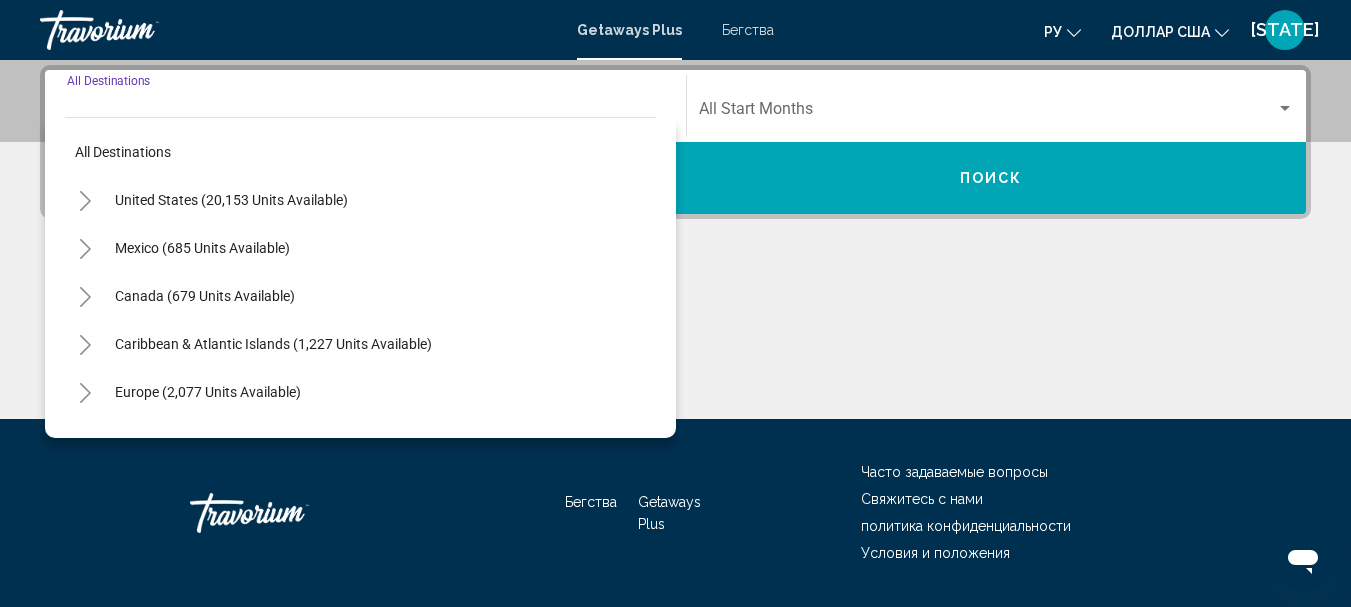 click 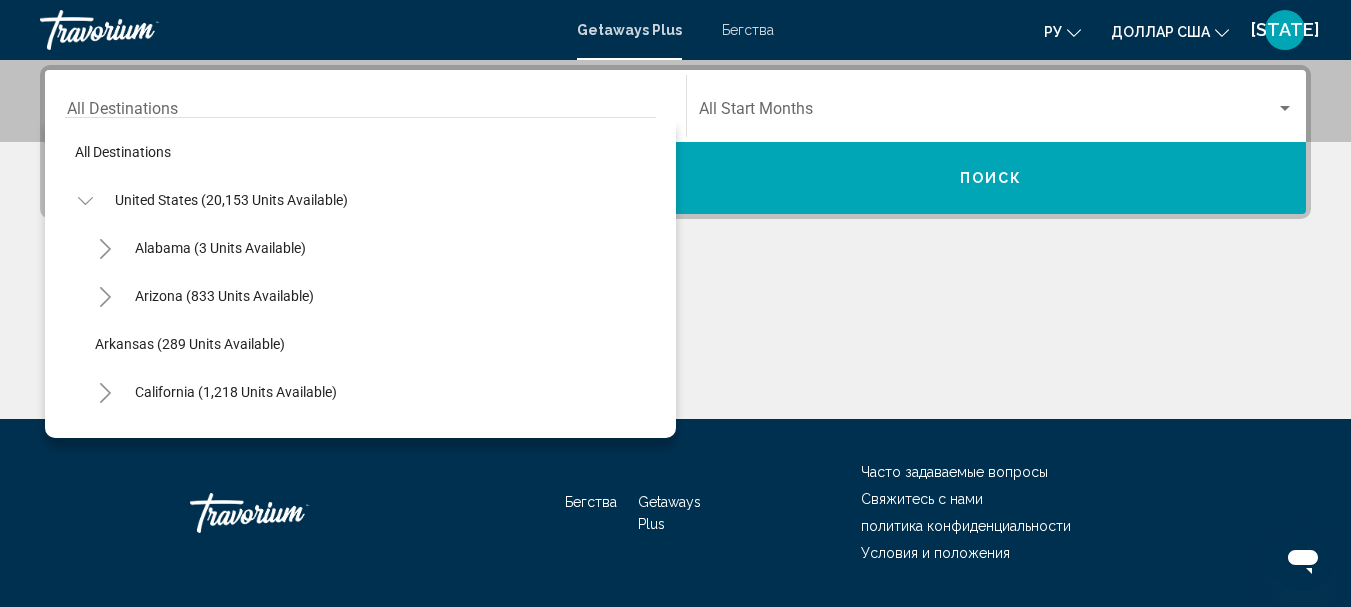 click 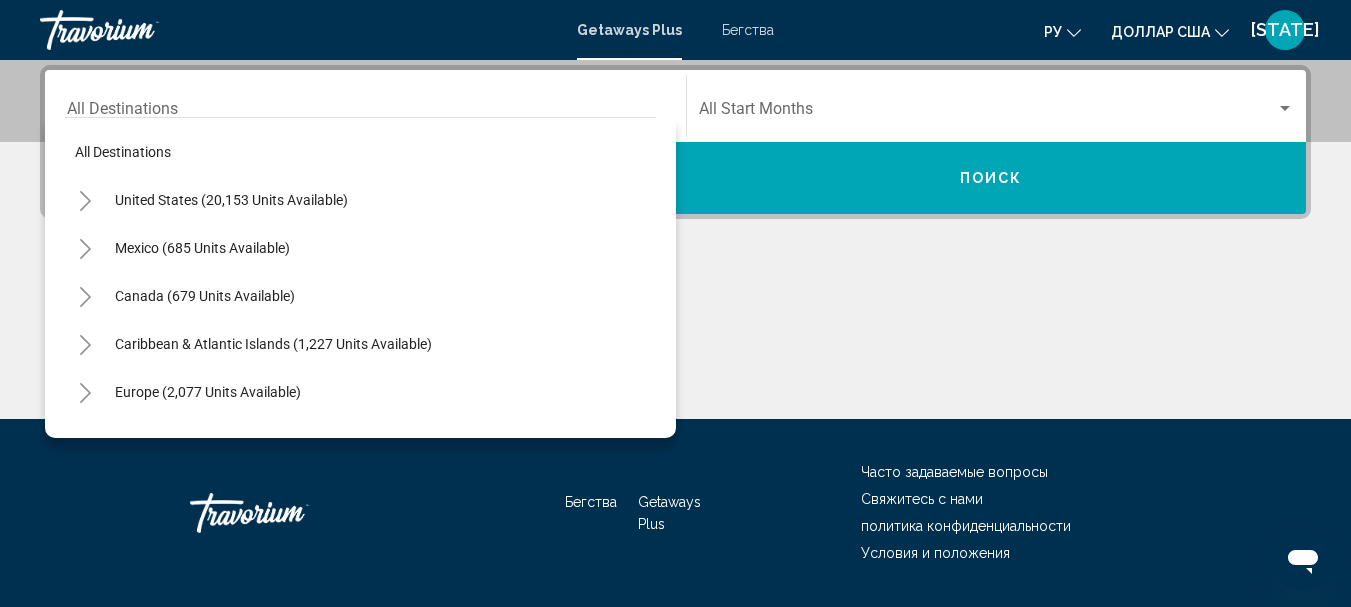 click 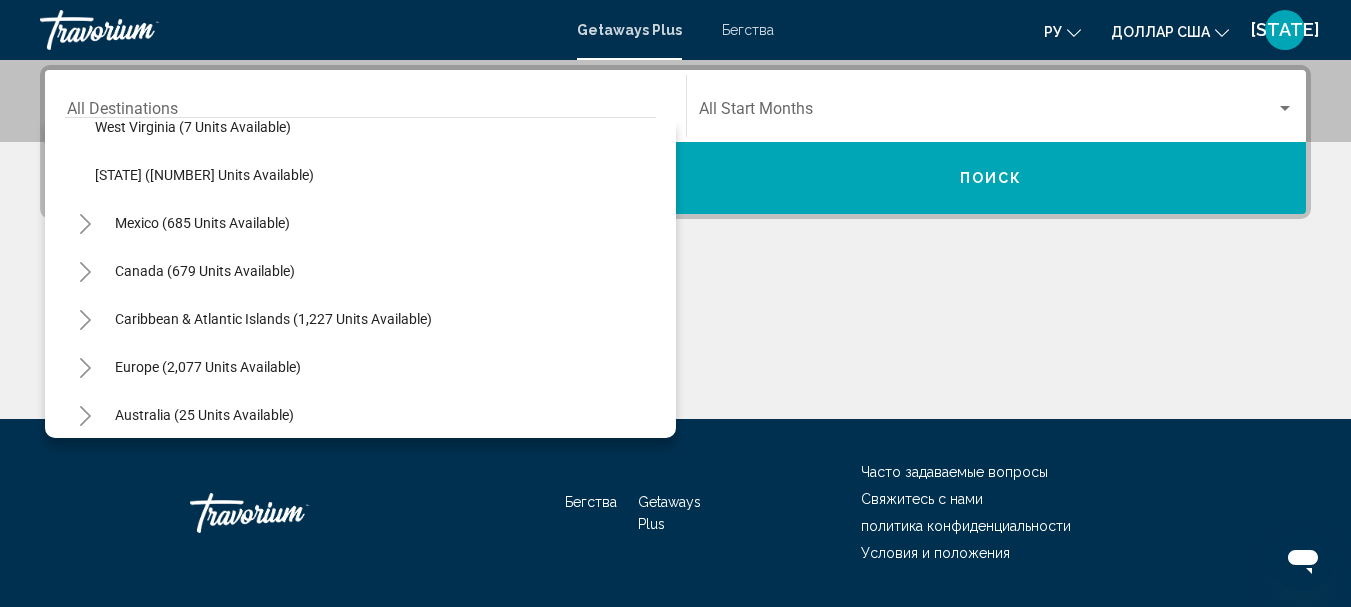 scroll, scrollTop: 1775, scrollLeft: 0, axis: vertical 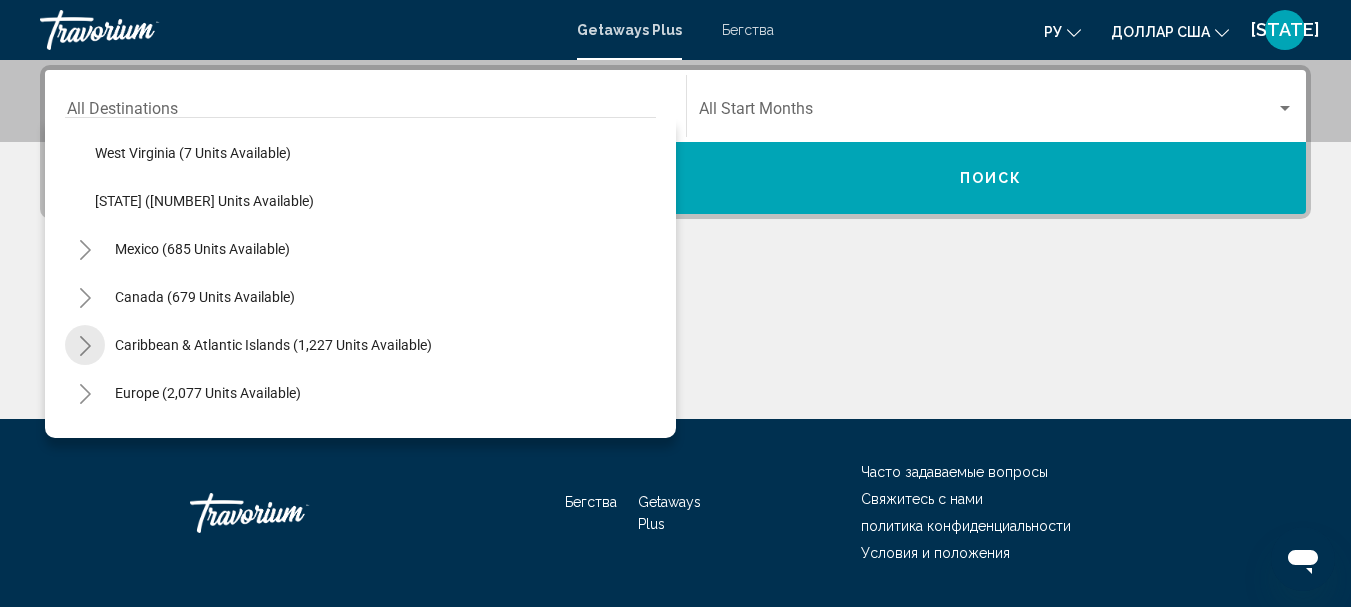 click 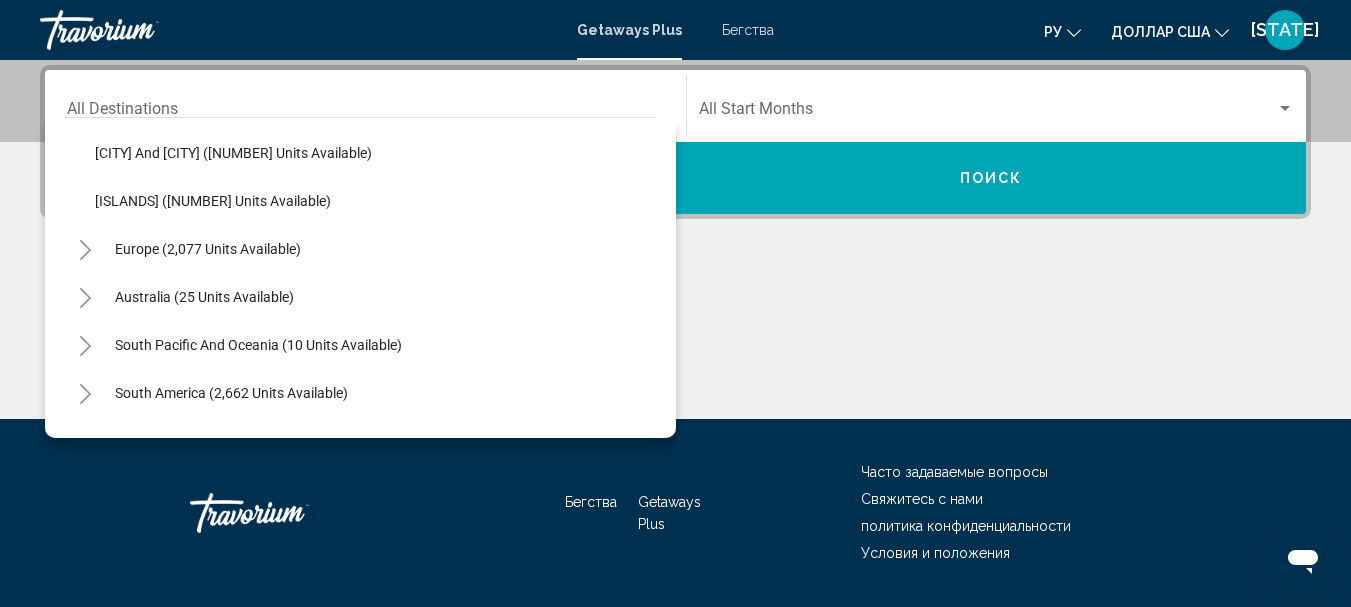 scroll, scrollTop: 2217, scrollLeft: 0, axis: vertical 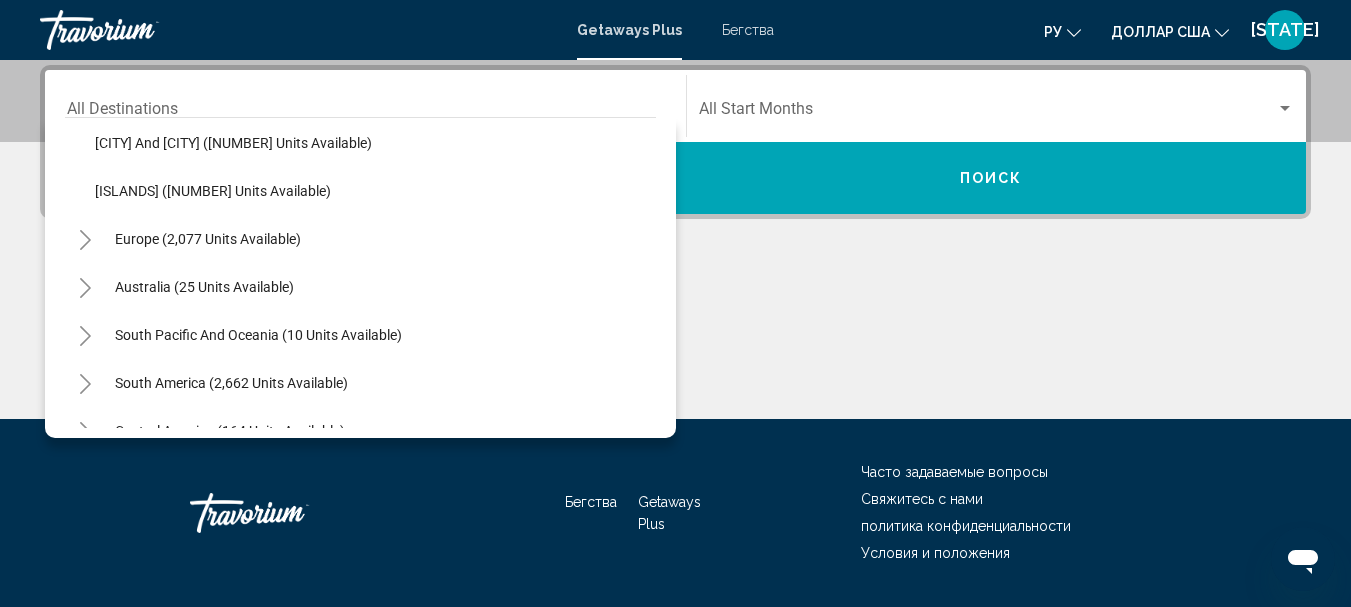 click 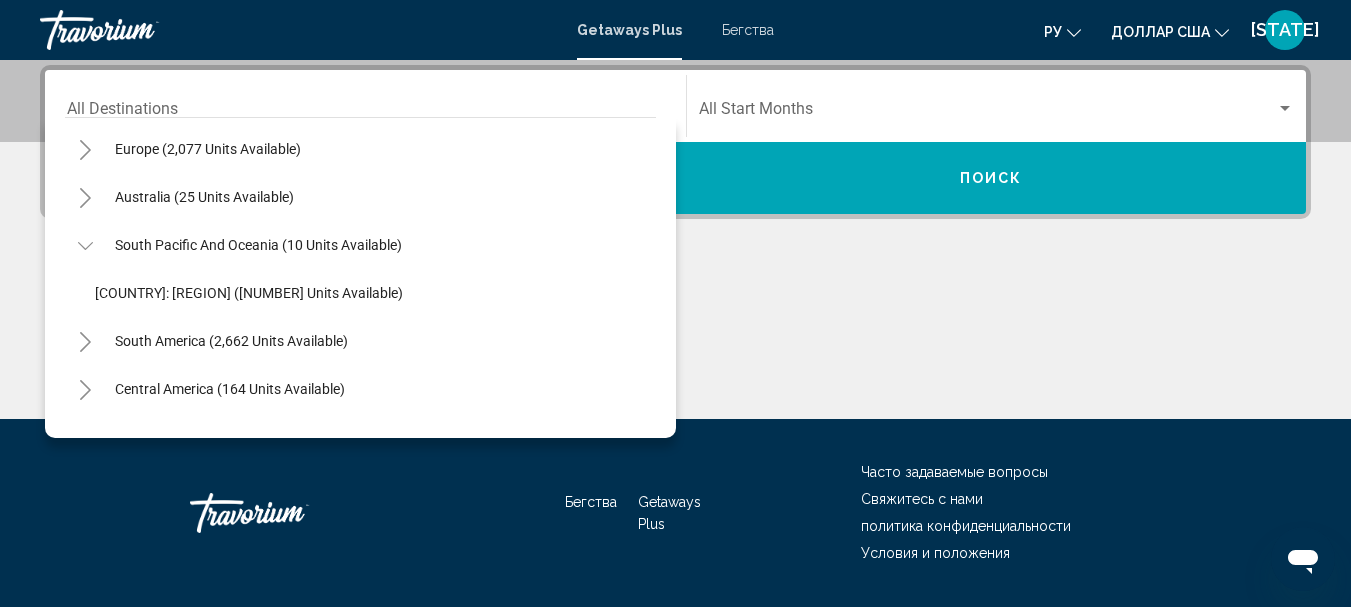 scroll, scrollTop: 2317, scrollLeft: 0, axis: vertical 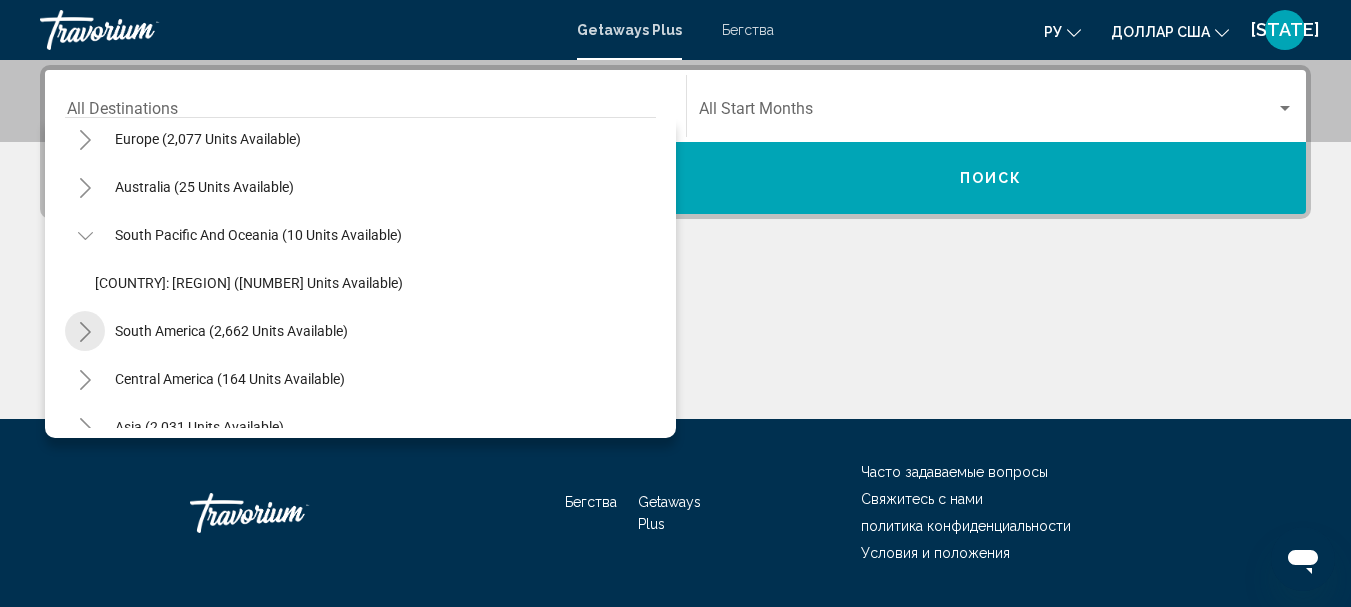 click 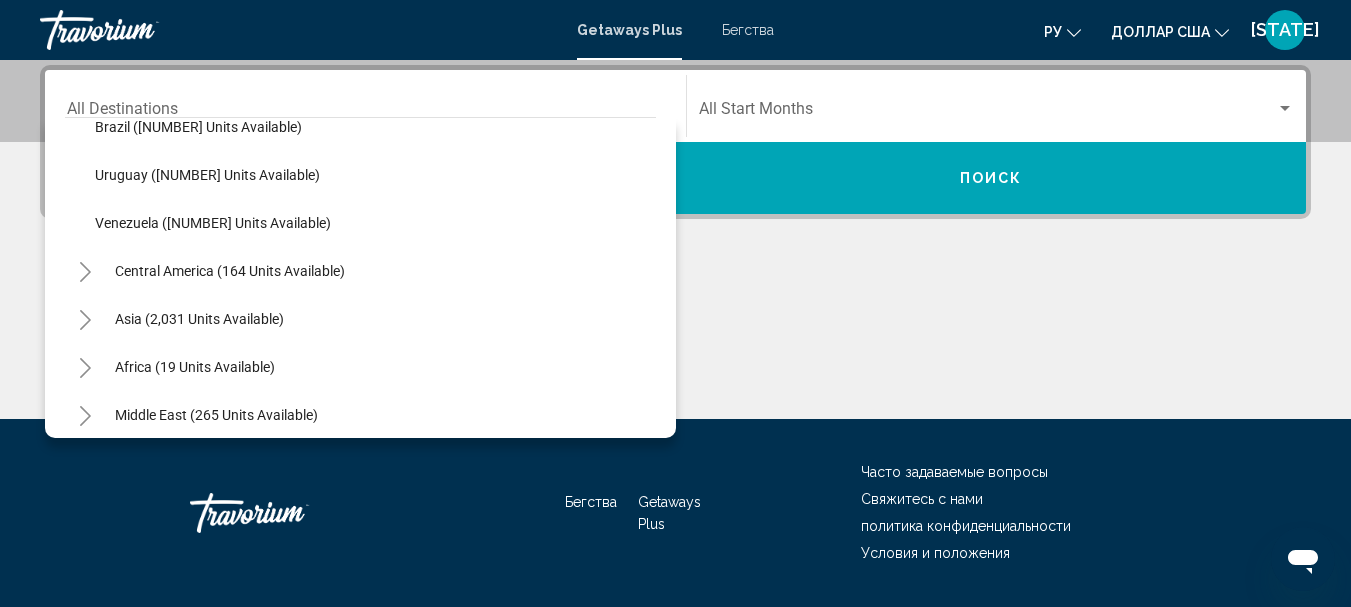 scroll, scrollTop: 2676, scrollLeft: 0, axis: vertical 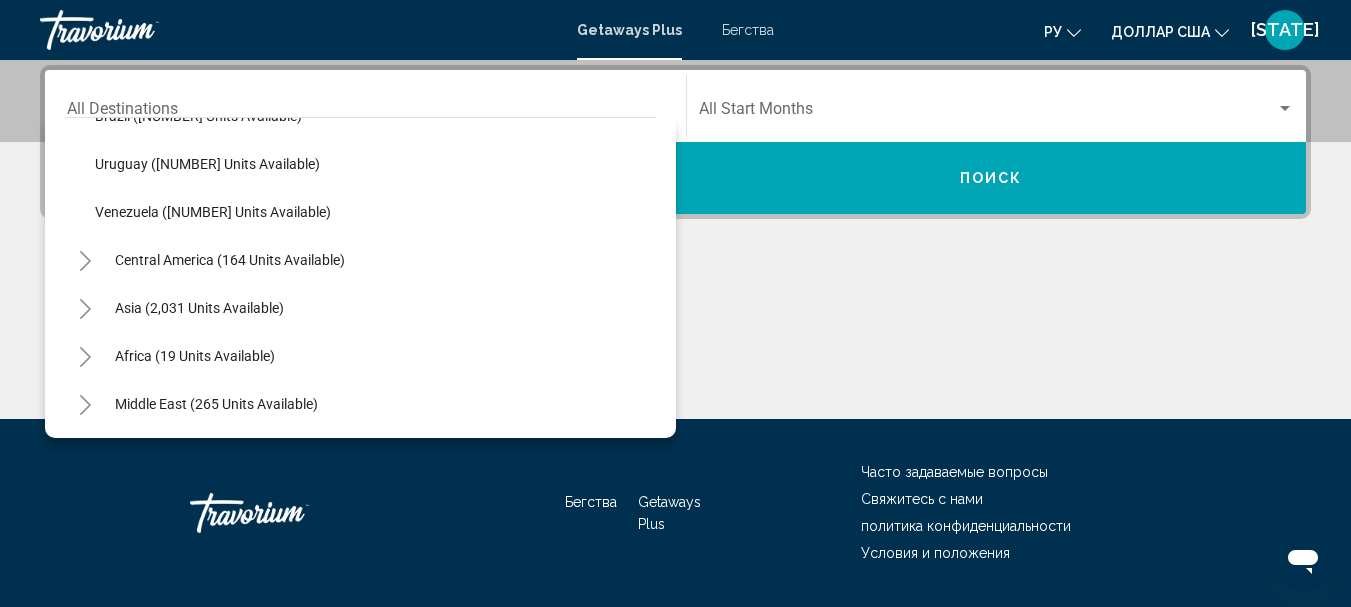 click 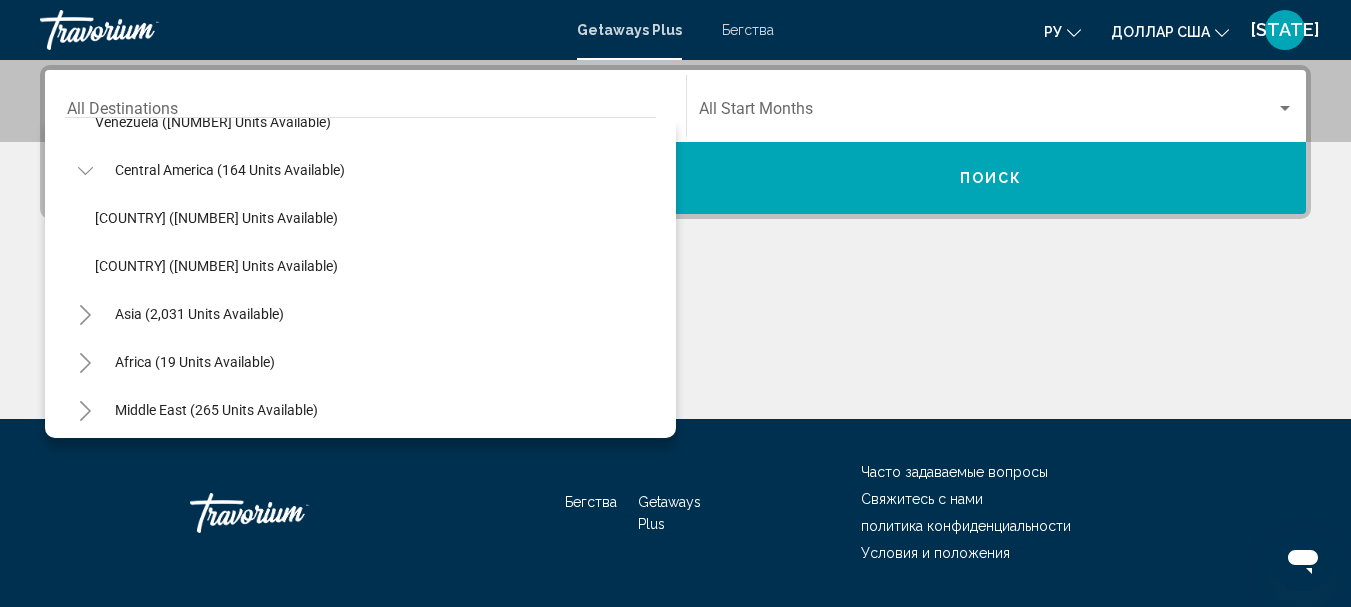 scroll, scrollTop: 2772, scrollLeft: 0, axis: vertical 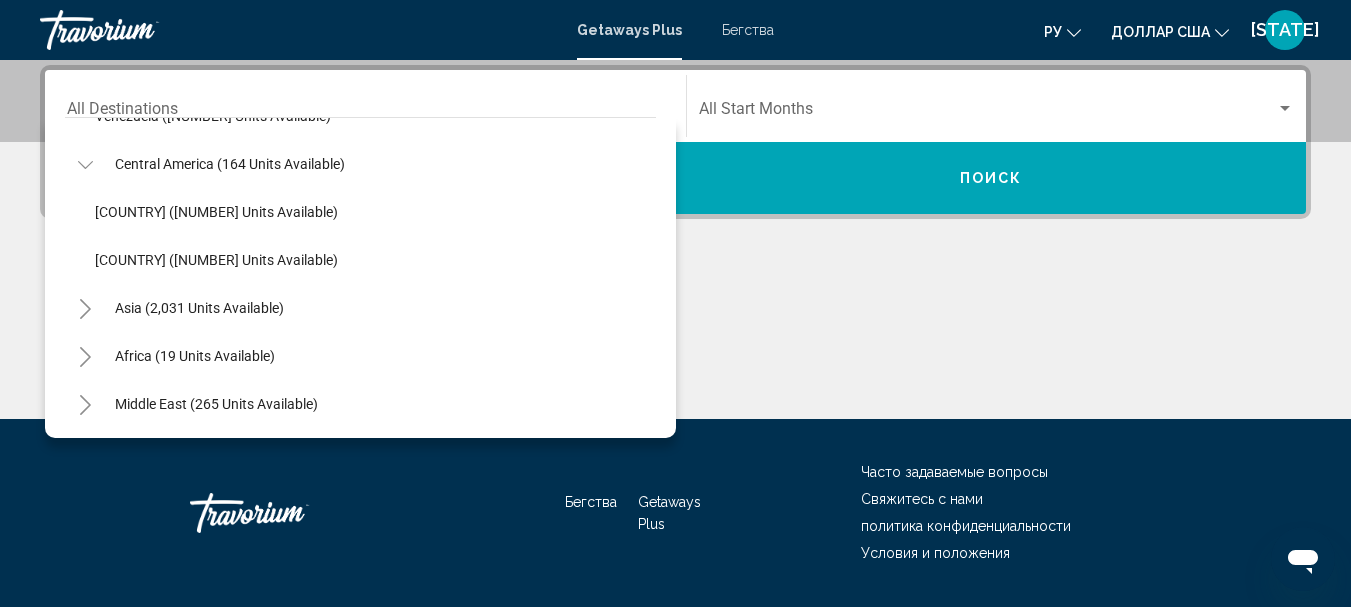 click 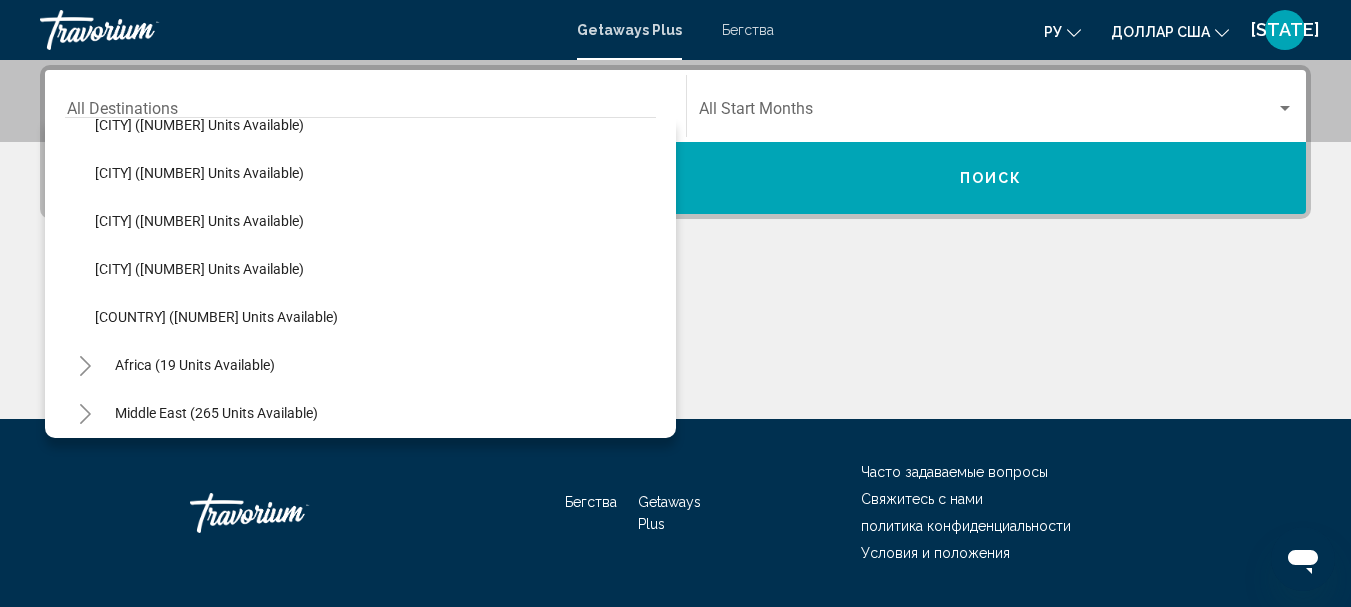 scroll, scrollTop: 3204, scrollLeft: 0, axis: vertical 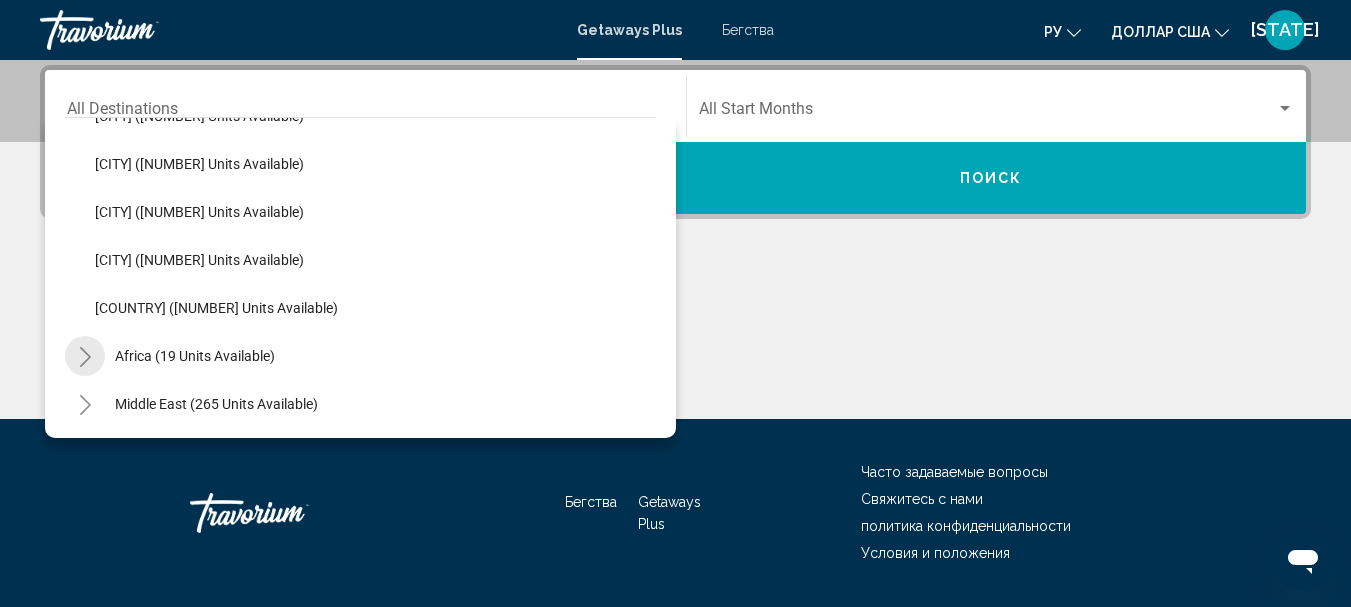 click 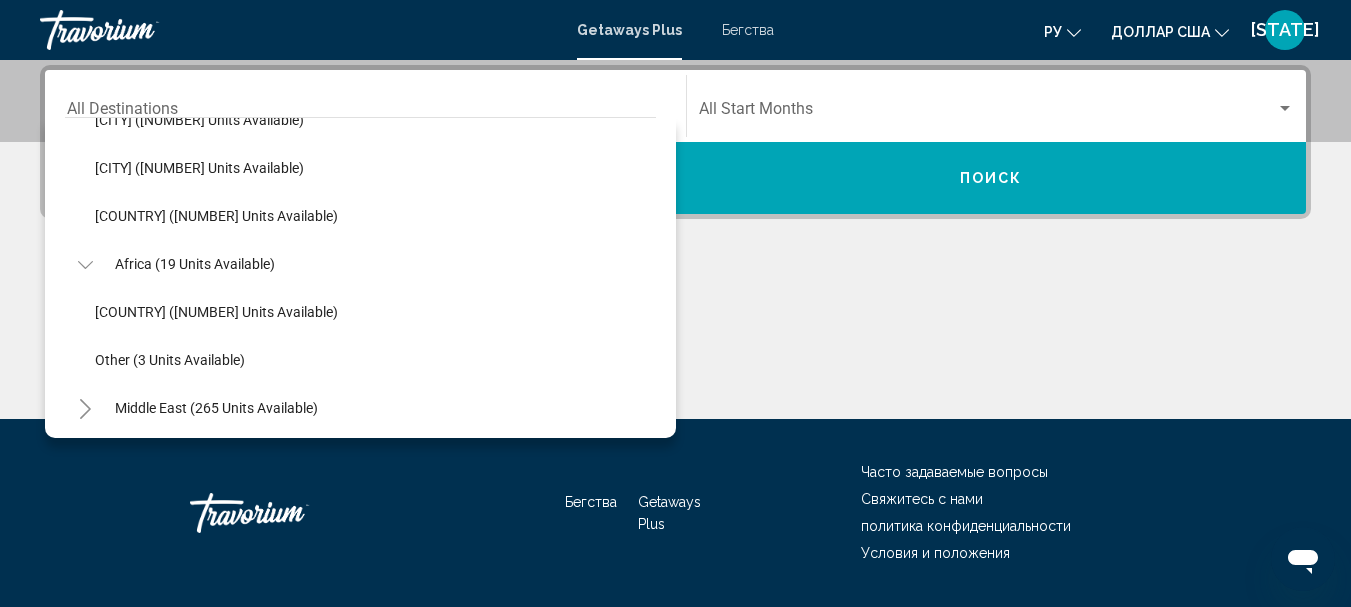 scroll, scrollTop: 3300, scrollLeft: 0, axis: vertical 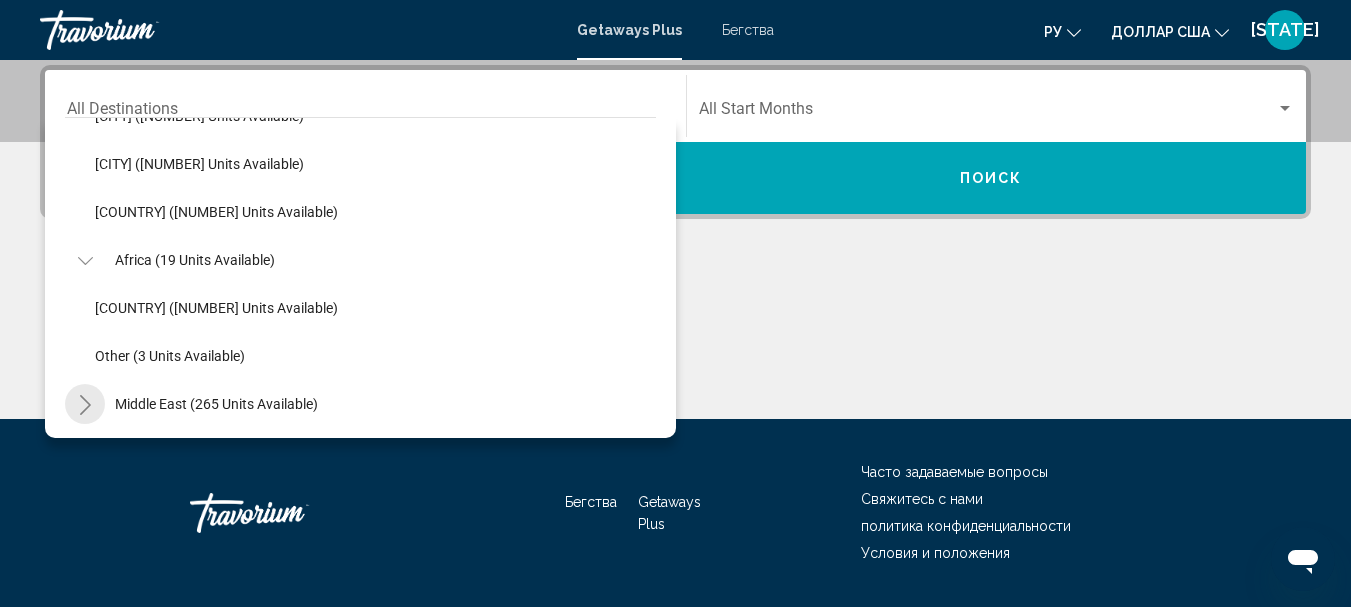 click 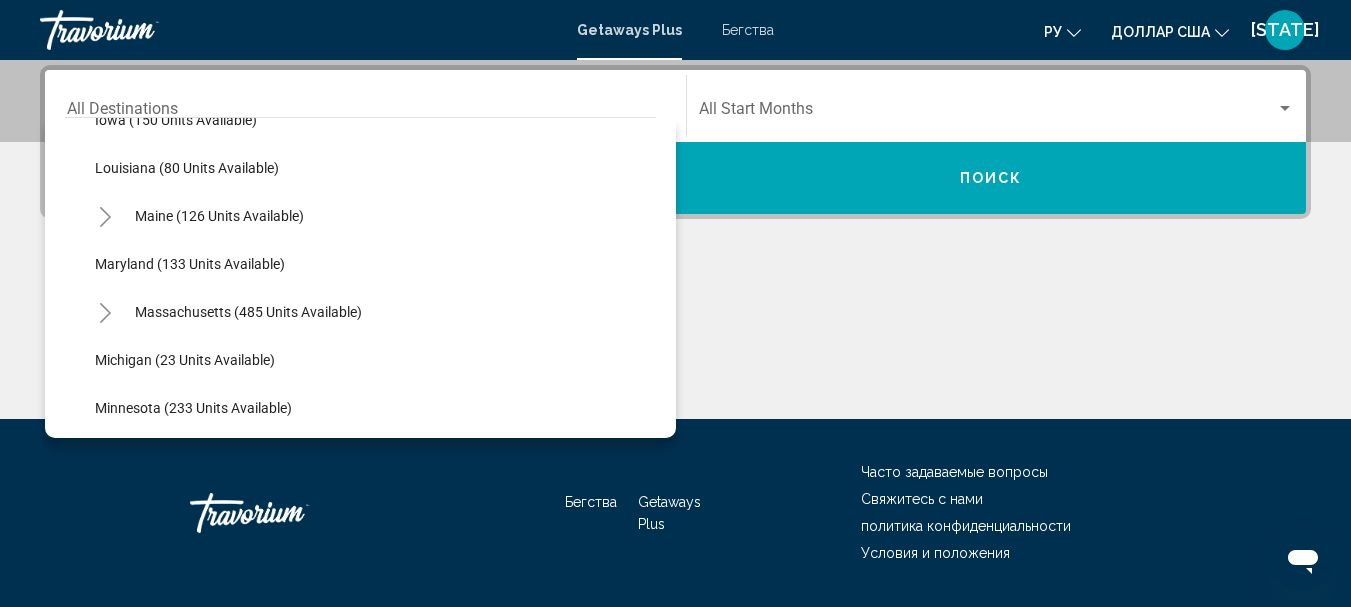 scroll, scrollTop: 0, scrollLeft: 0, axis: both 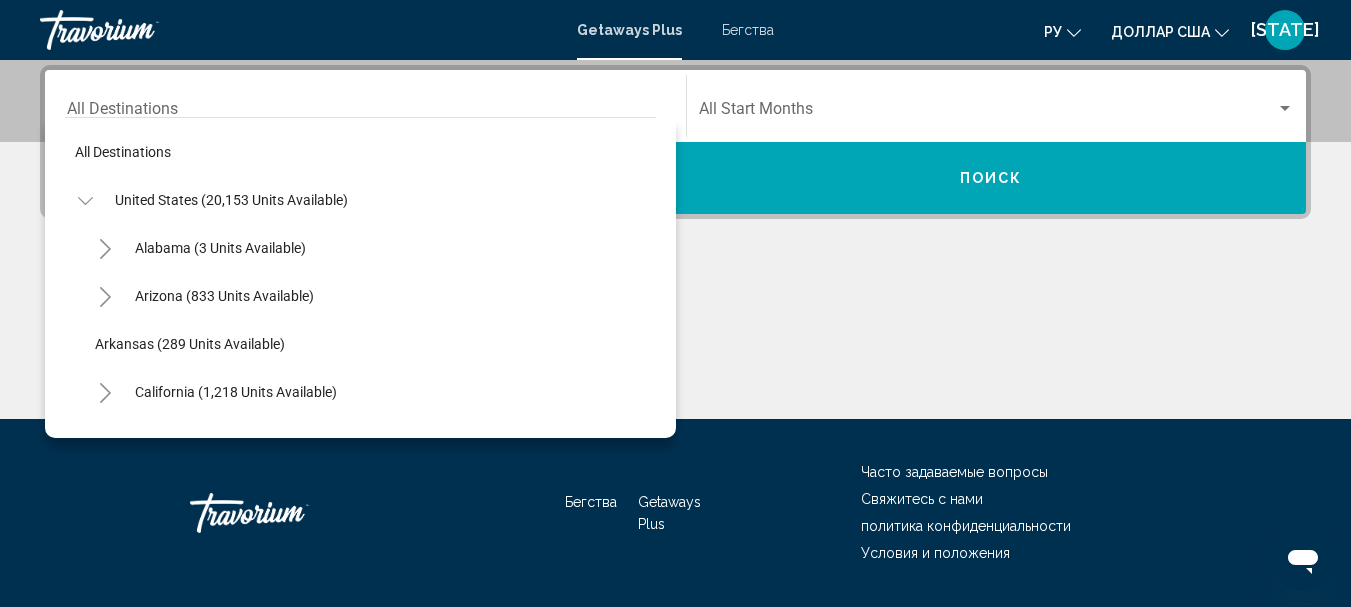 click on "Бегства" at bounding box center (748, 30) 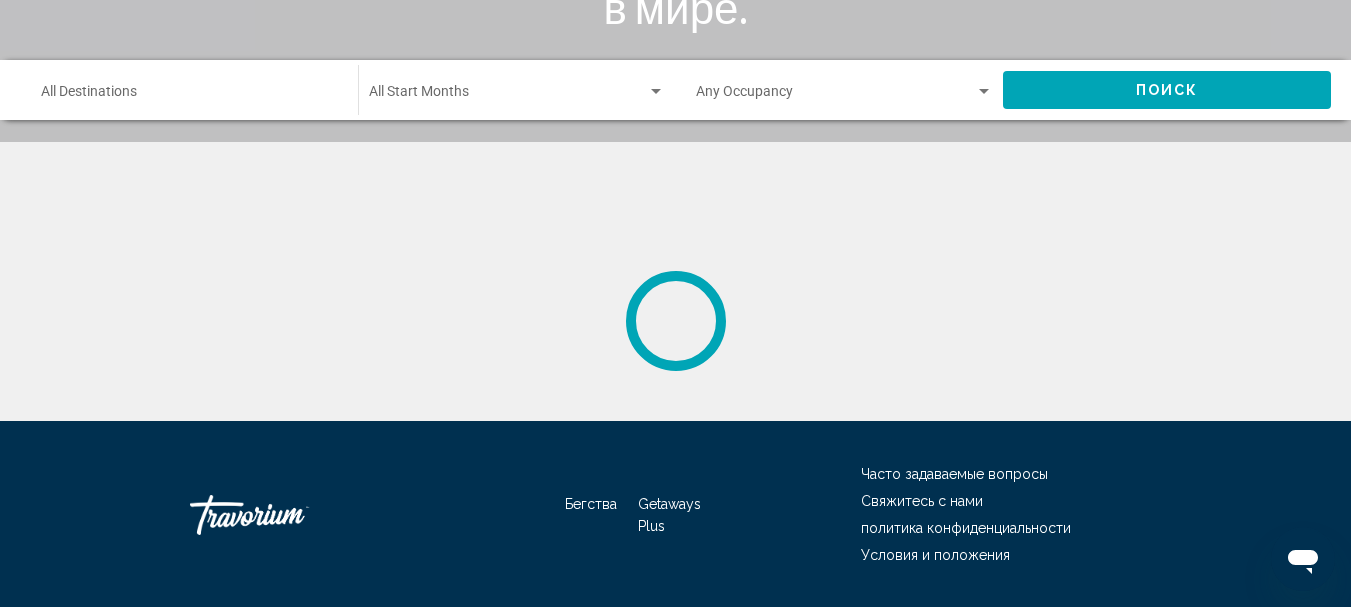 scroll, scrollTop: 0, scrollLeft: 0, axis: both 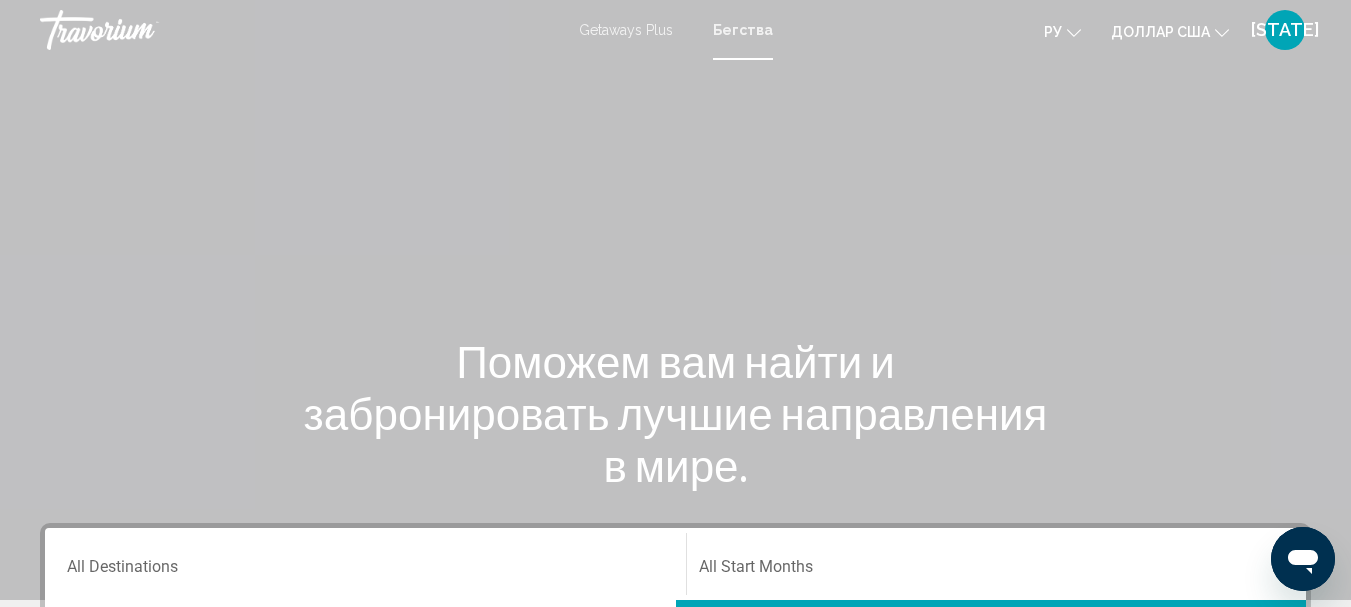 click on "Destination All Destinations" at bounding box center [365, 571] 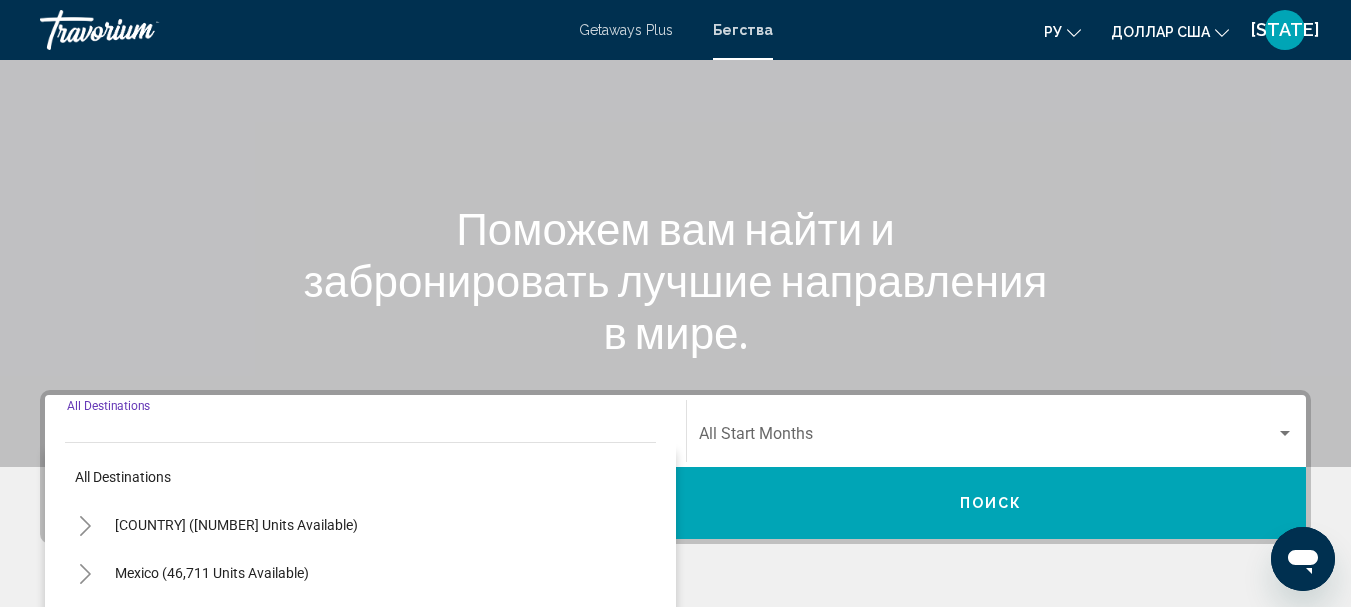 scroll, scrollTop: 458, scrollLeft: 0, axis: vertical 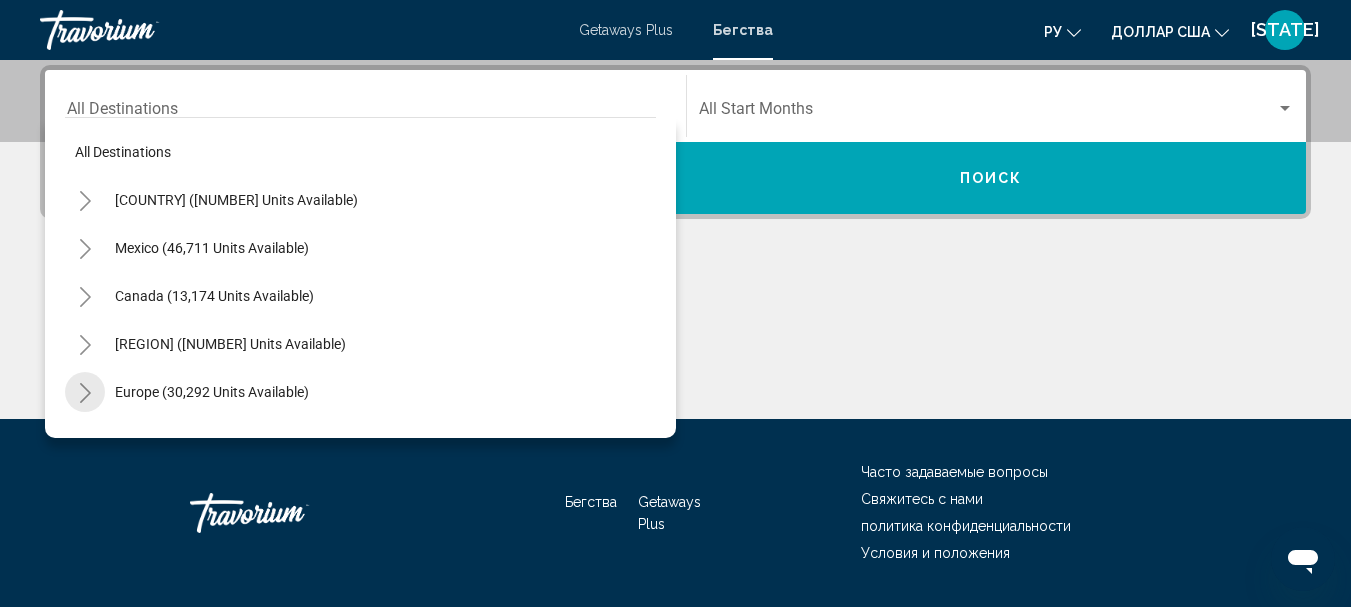 click 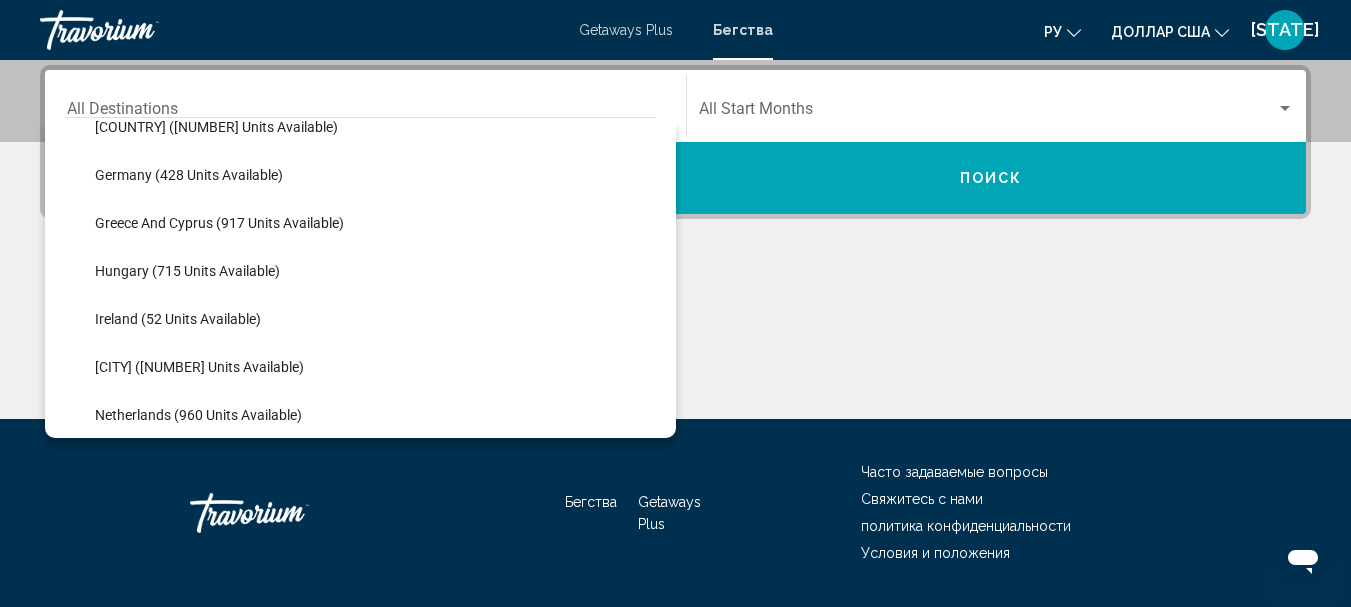 scroll, scrollTop: 614, scrollLeft: 0, axis: vertical 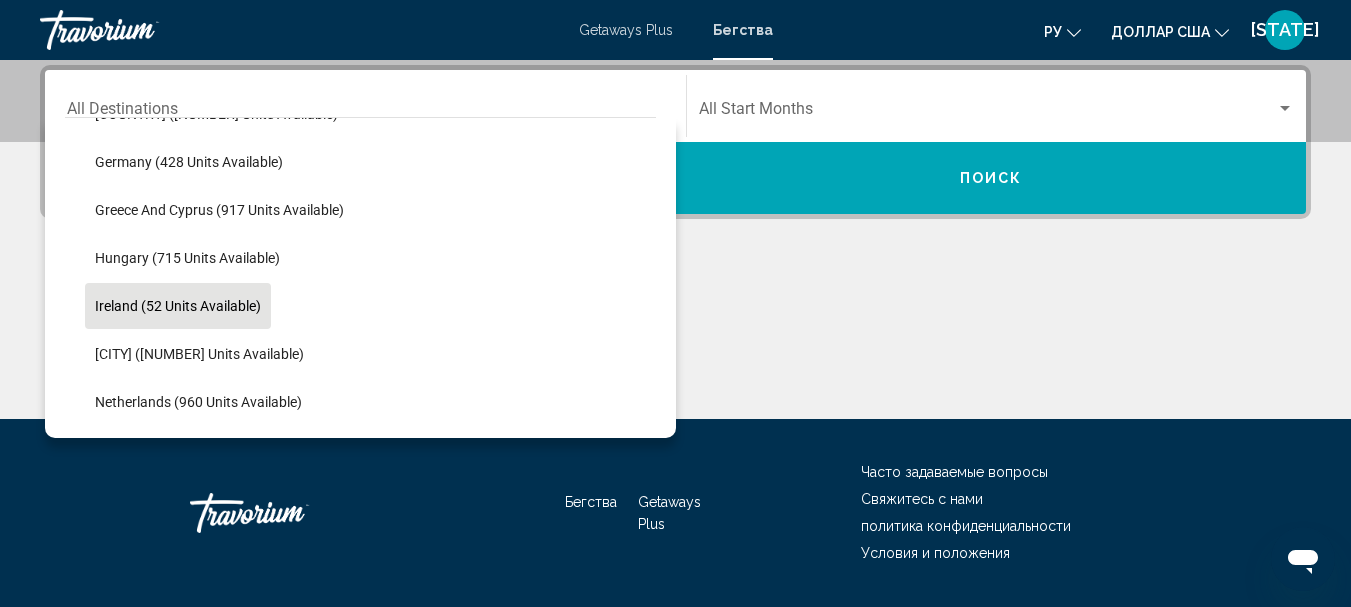 click on "Ireland (52 units available)" 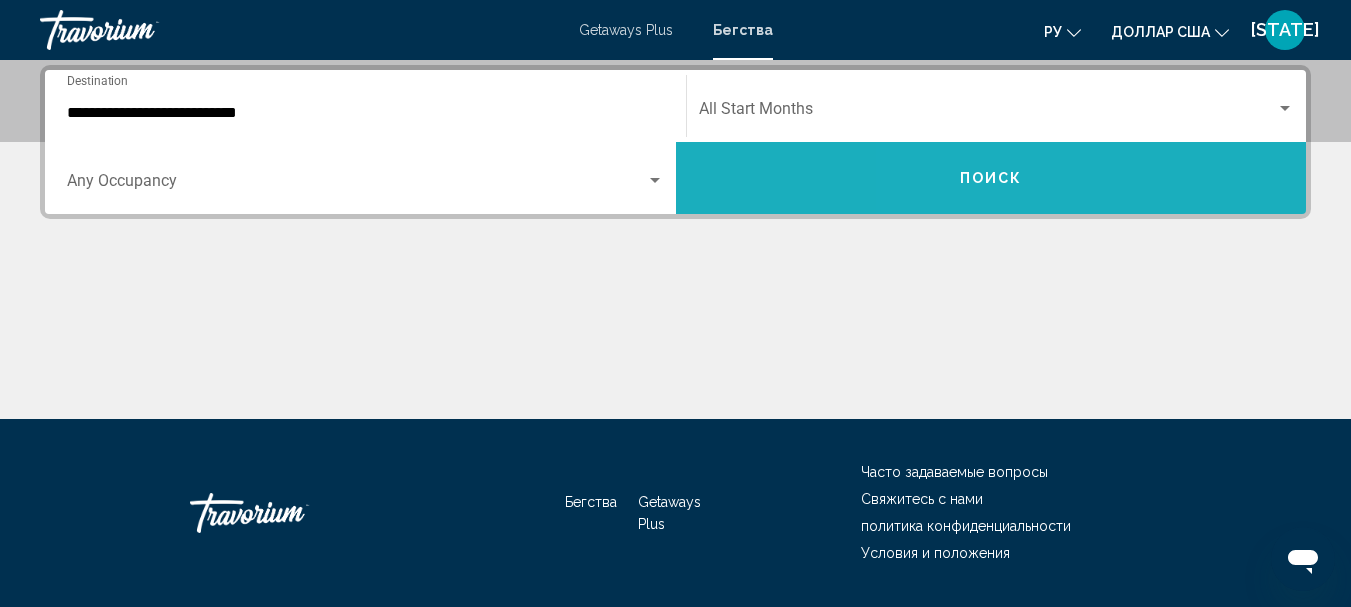 click on "Поиск" at bounding box center [991, 179] 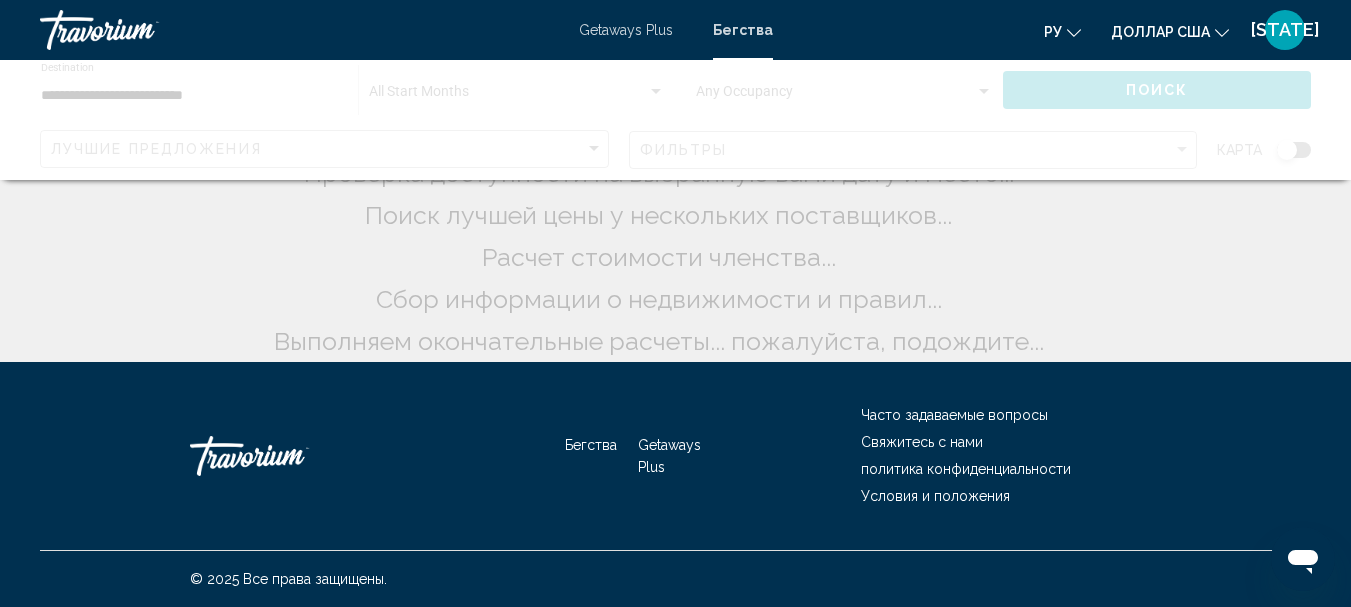 scroll, scrollTop: 0, scrollLeft: 0, axis: both 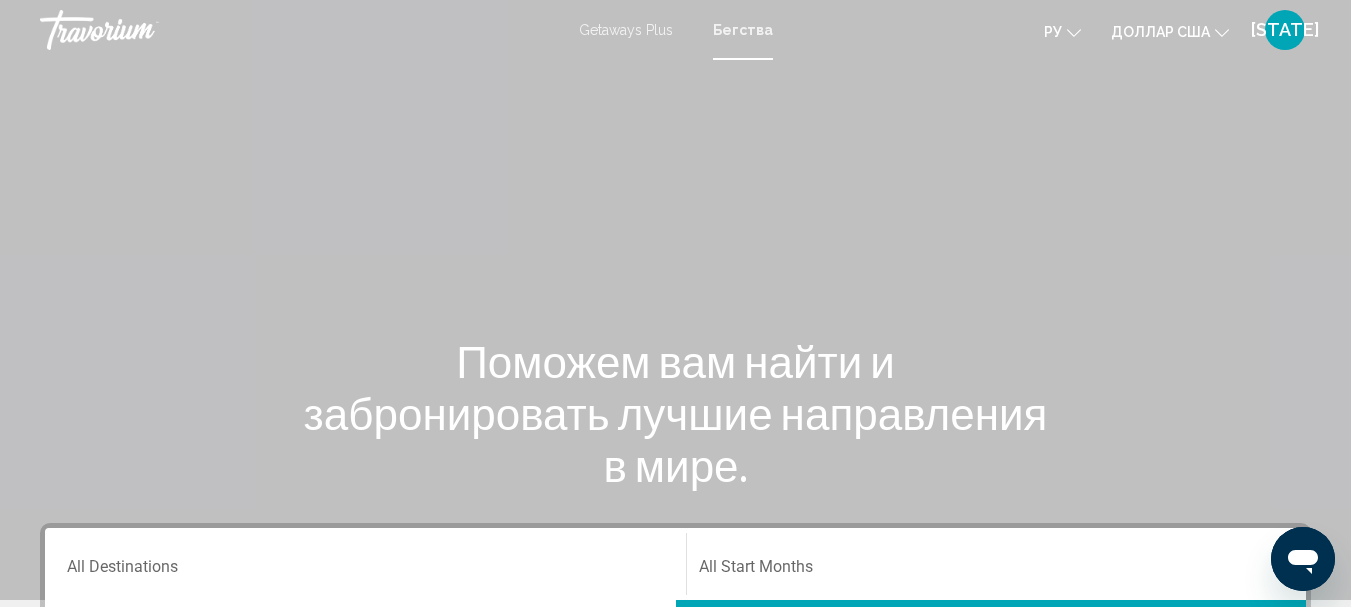 click on "Getaways Plus" at bounding box center [626, 30] 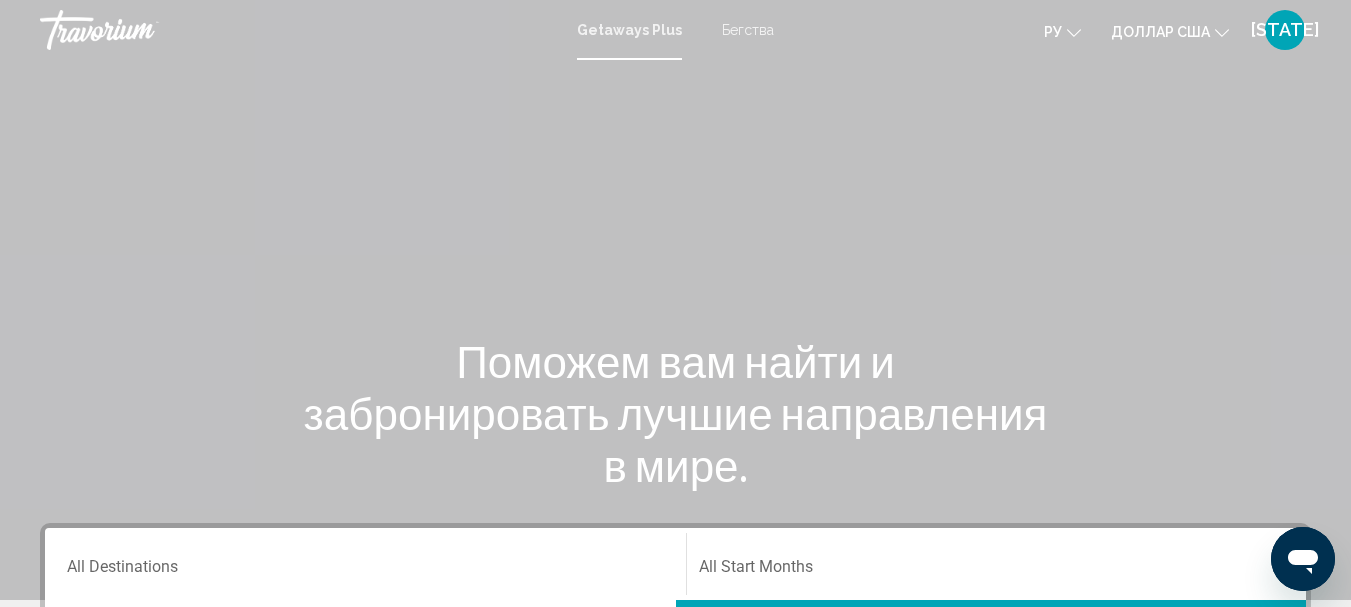 click on "Destination All Destinations" at bounding box center (365, 564) 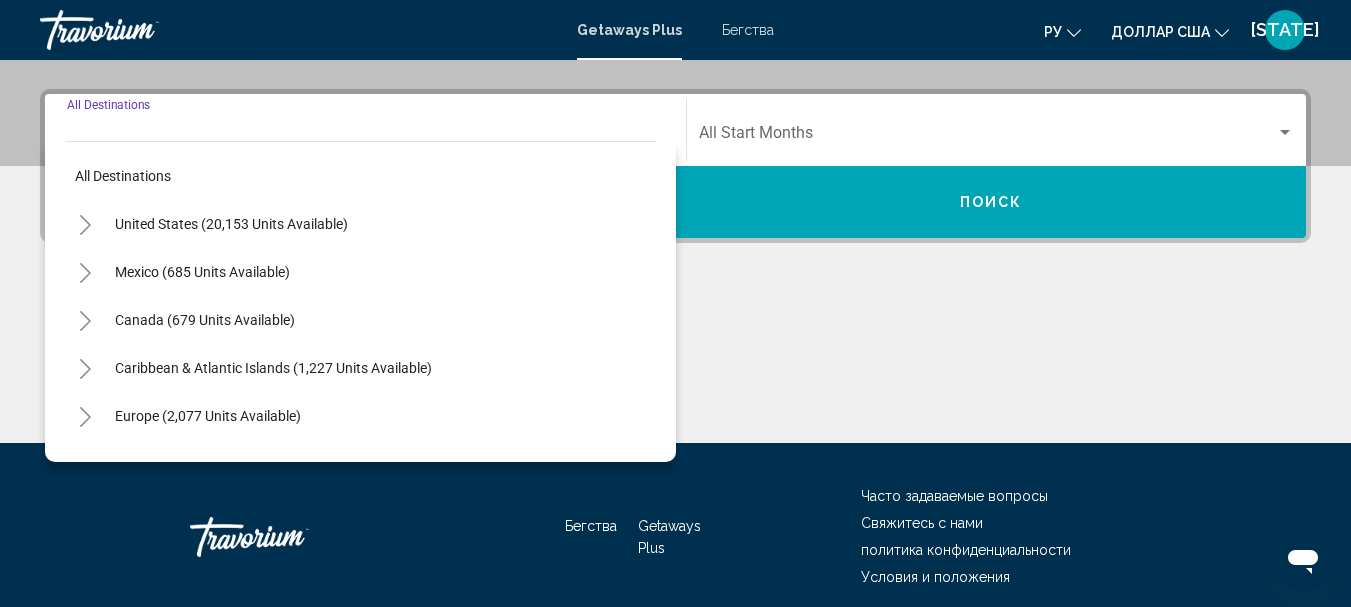 scroll, scrollTop: 458, scrollLeft: 0, axis: vertical 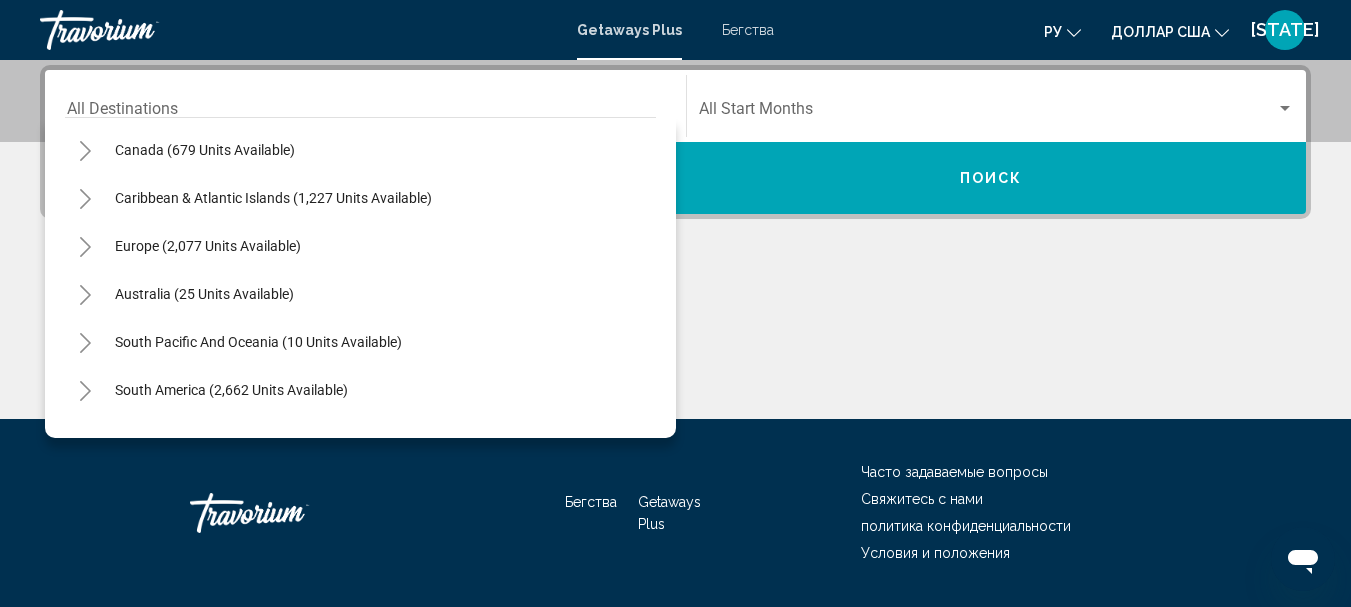 click 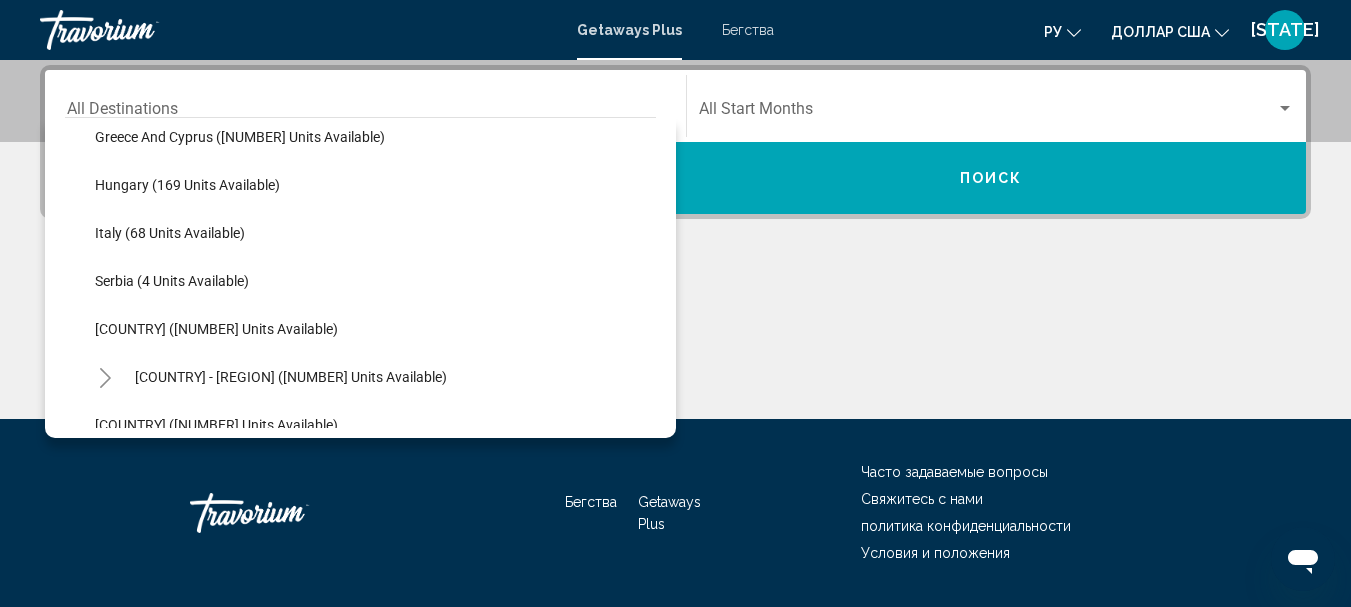 scroll, scrollTop: 601, scrollLeft: 0, axis: vertical 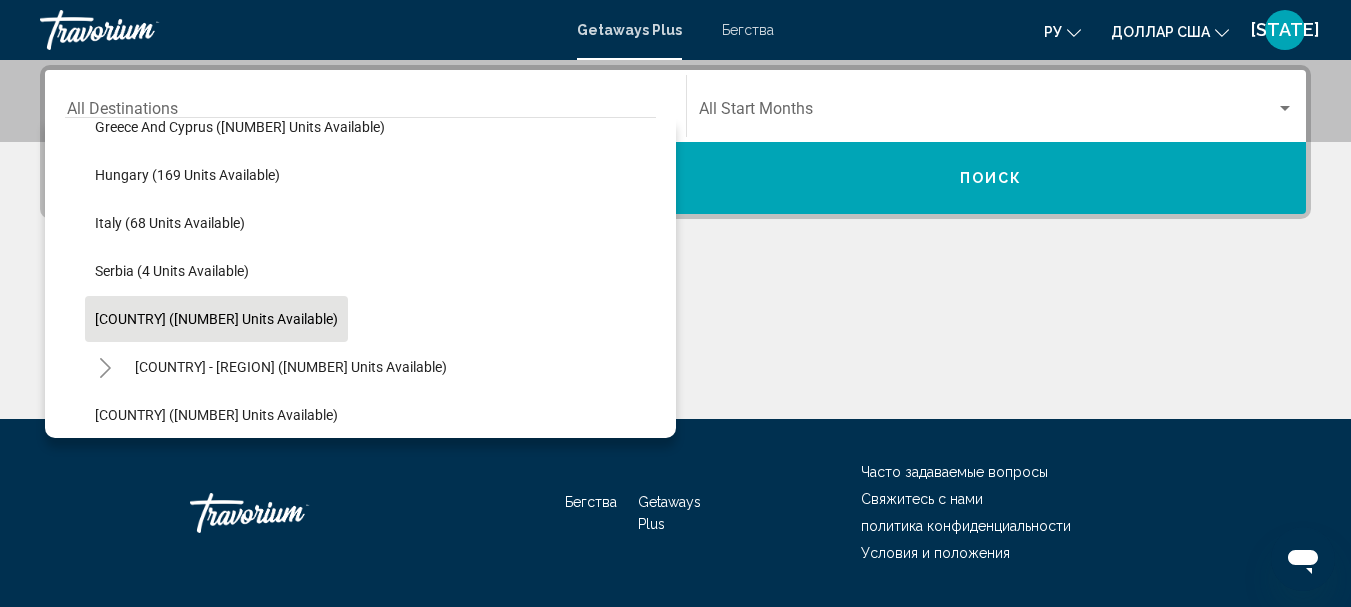 click on "[COUNTRY] ([NUMBER] units available)" 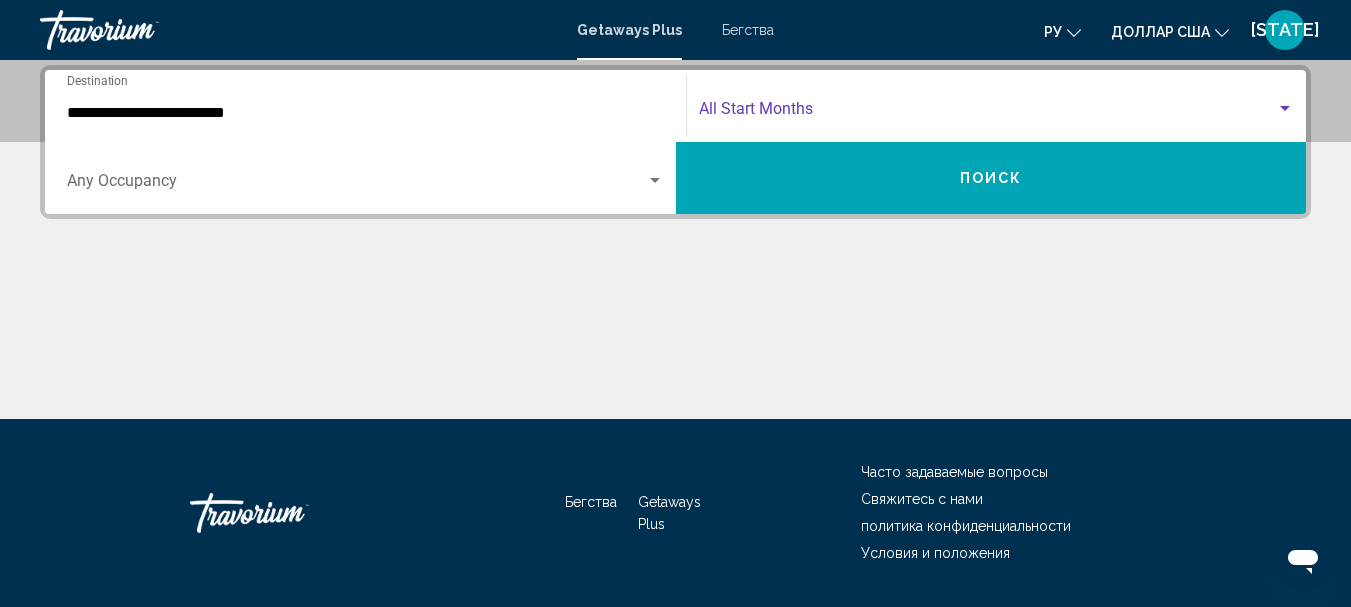 click at bounding box center [988, 113] 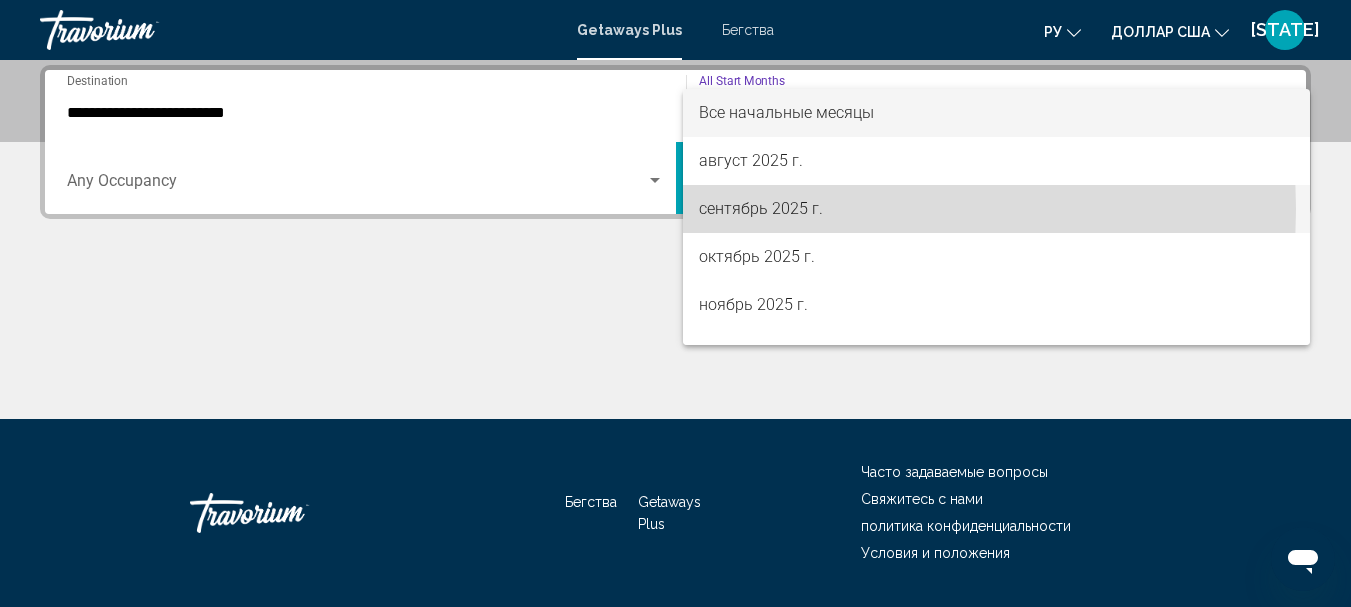 click on "сентябрь 2025 г." at bounding box center (761, 208) 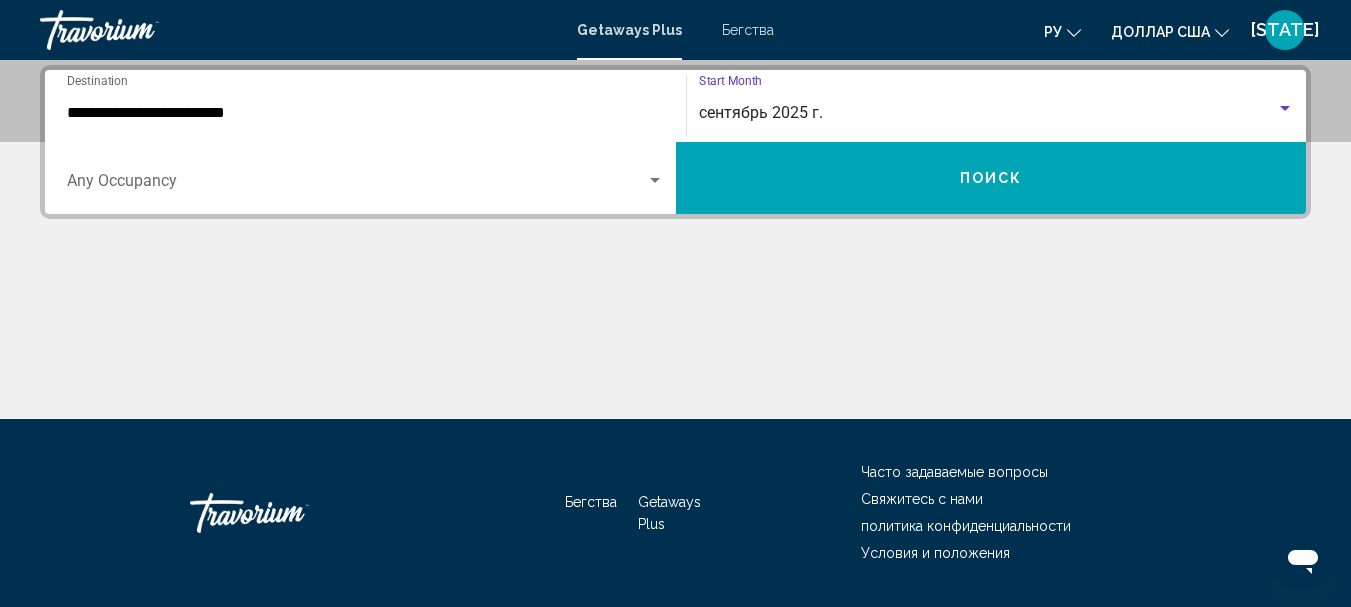 click on "Поиск" at bounding box center [991, 179] 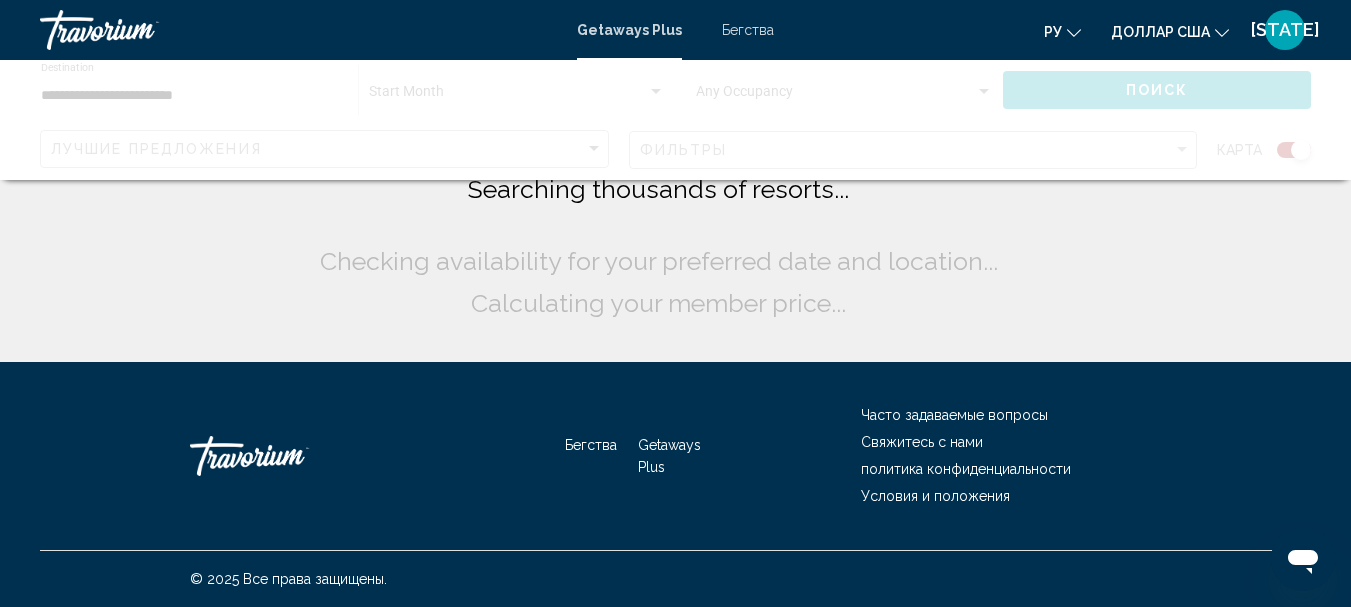 scroll, scrollTop: 0, scrollLeft: 0, axis: both 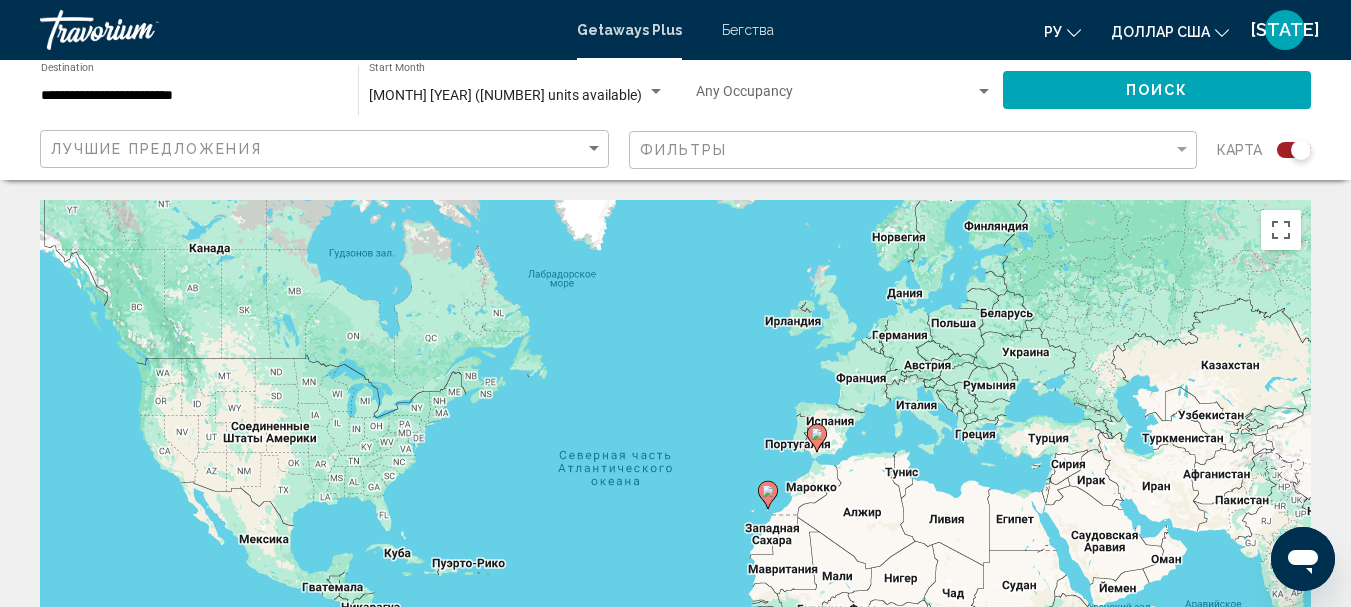 click on "Поиск" 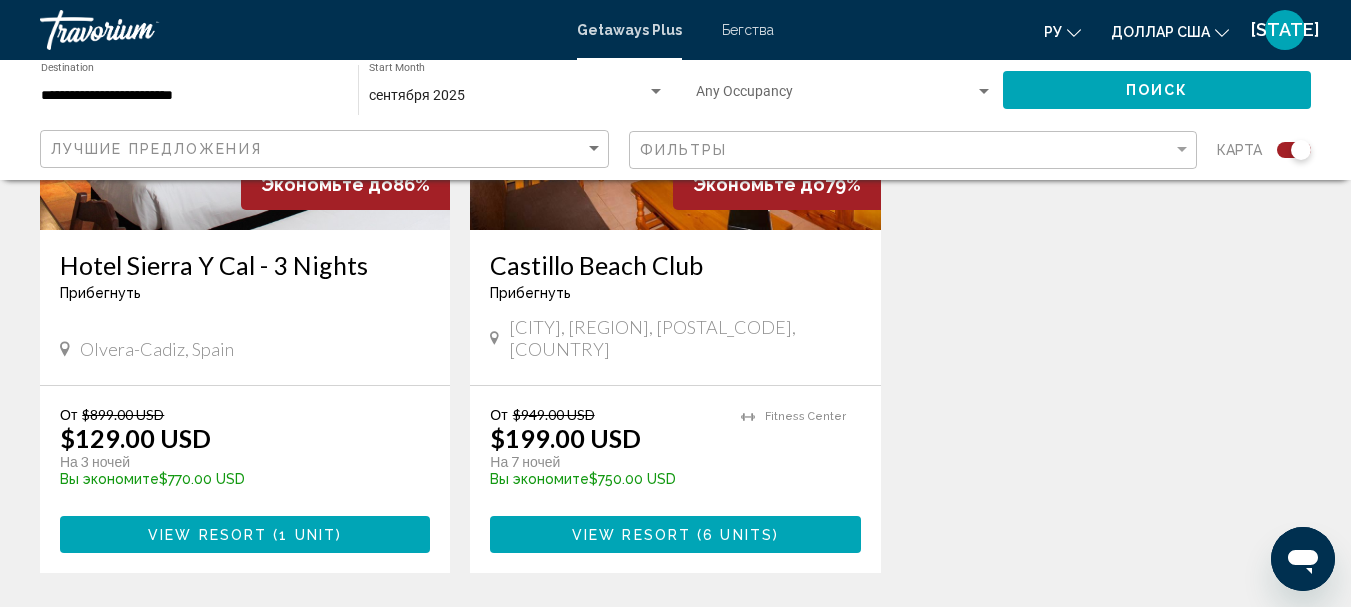 scroll, scrollTop: 977, scrollLeft: 0, axis: vertical 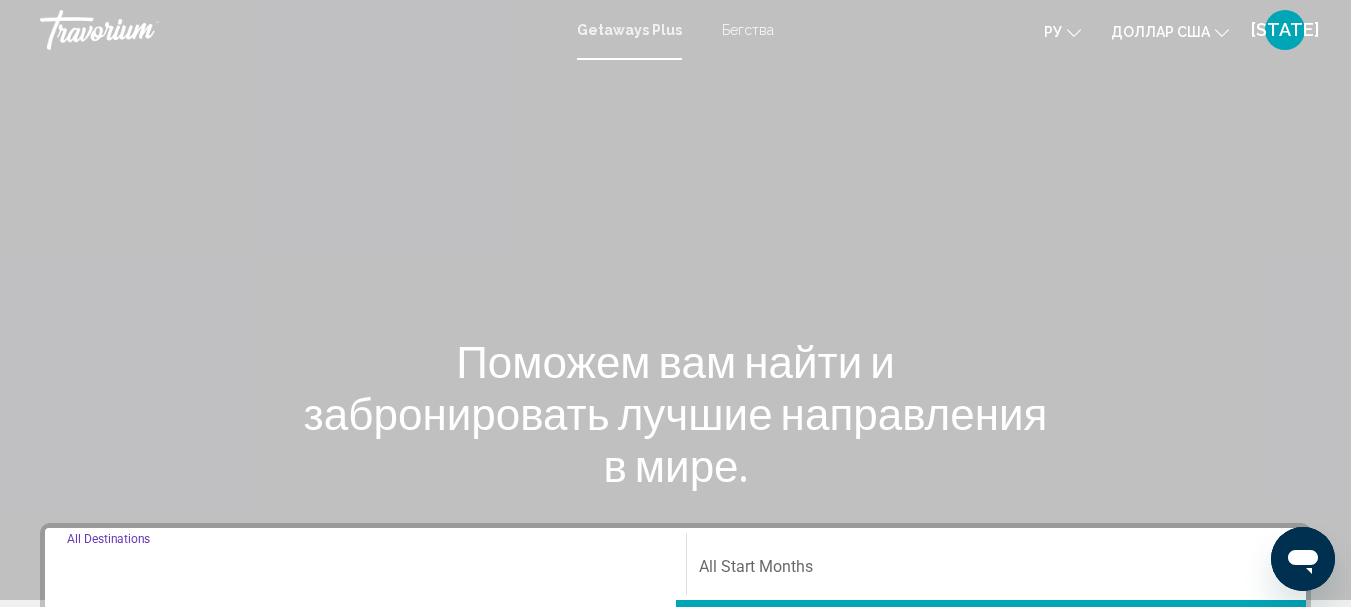 click on "Destination All Destinations" at bounding box center (365, 571) 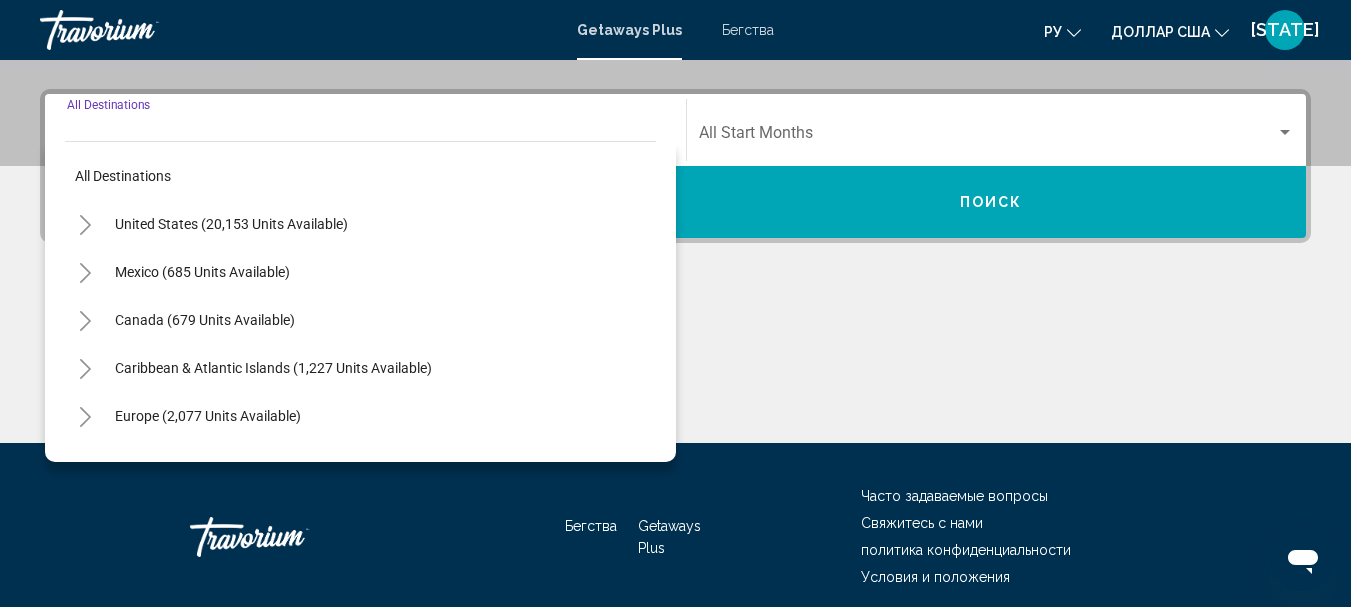 scroll, scrollTop: 458, scrollLeft: 0, axis: vertical 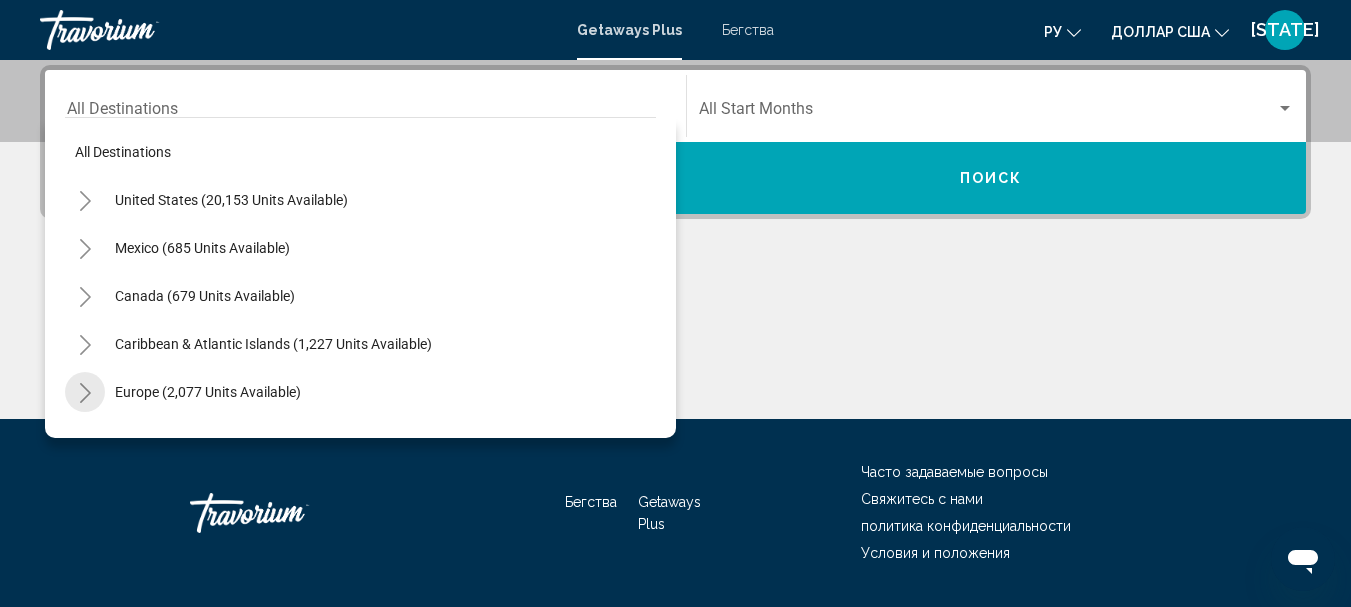 click 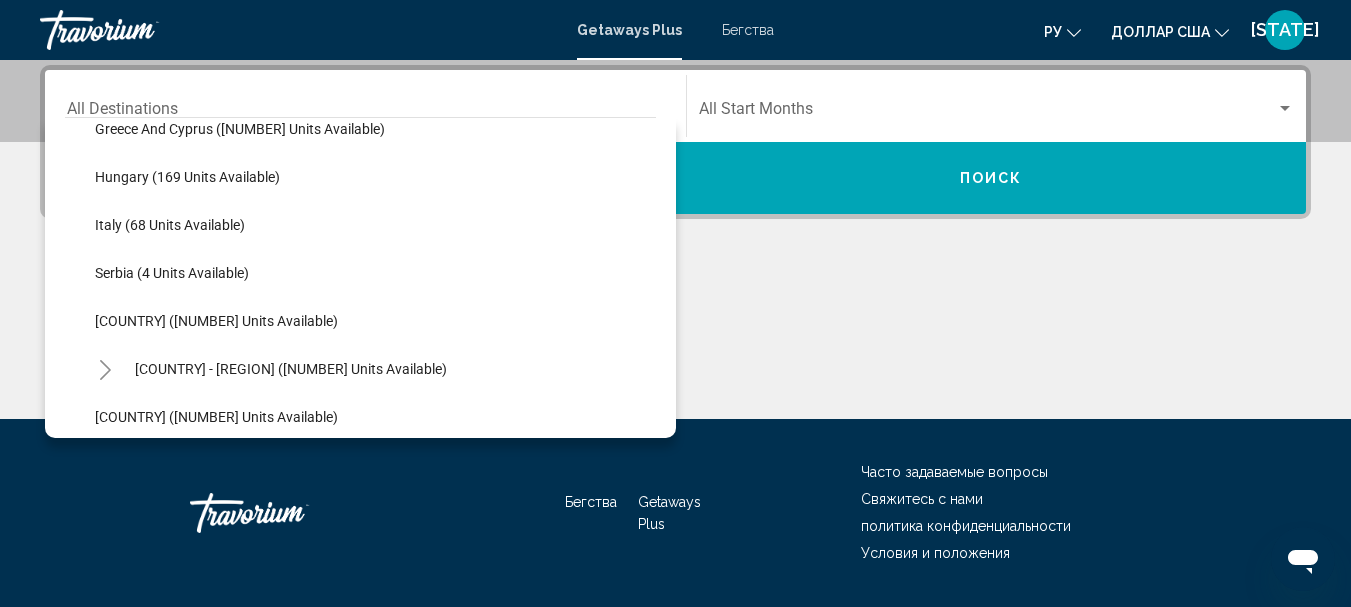 scroll, scrollTop: 604, scrollLeft: 0, axis: vertical 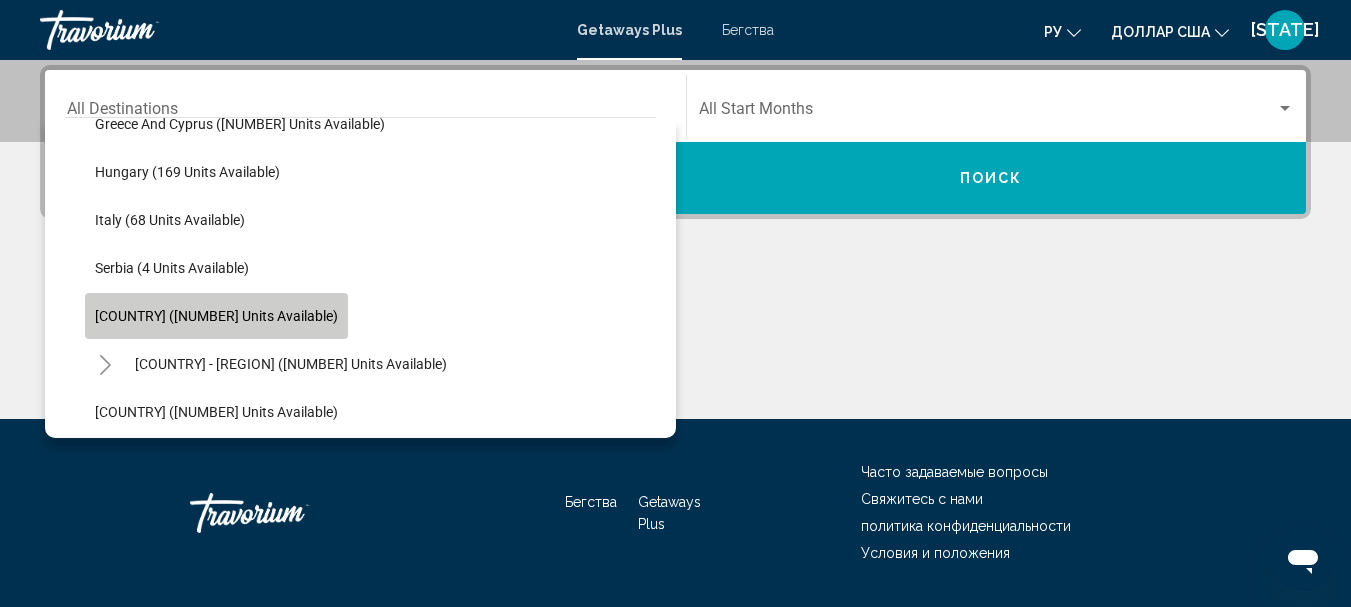 click on "[COUNTRY] ([NUMBER] units available)" 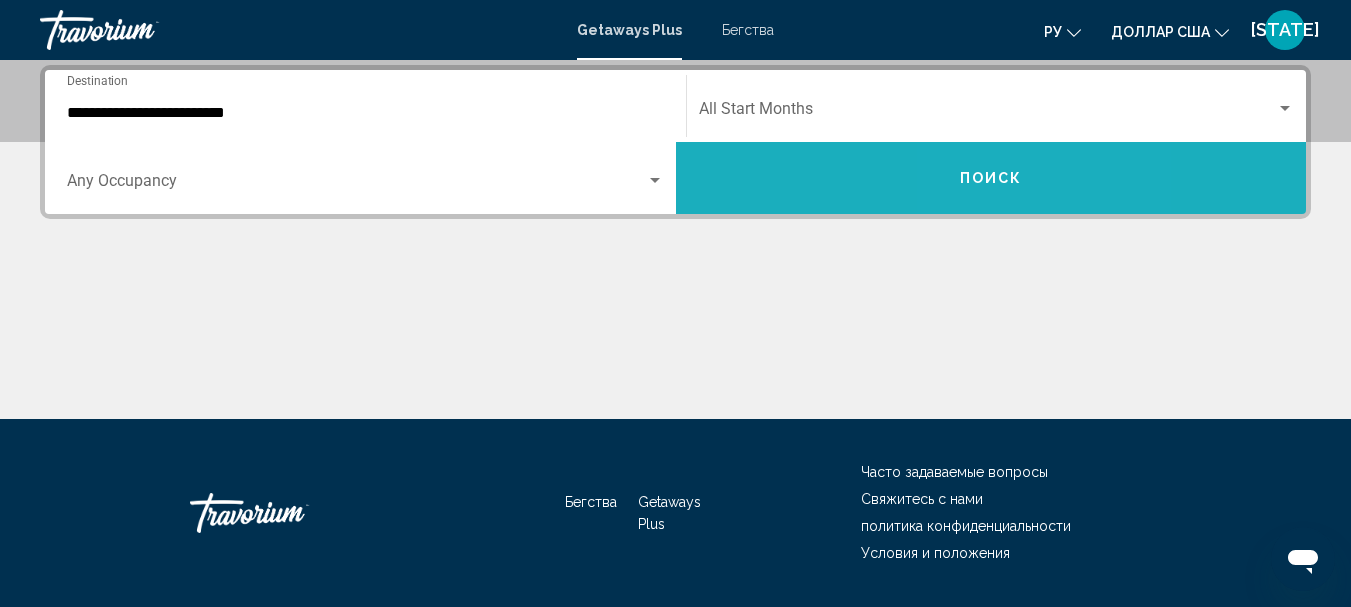 click on "Поиск" at bounding box center [991, 179] 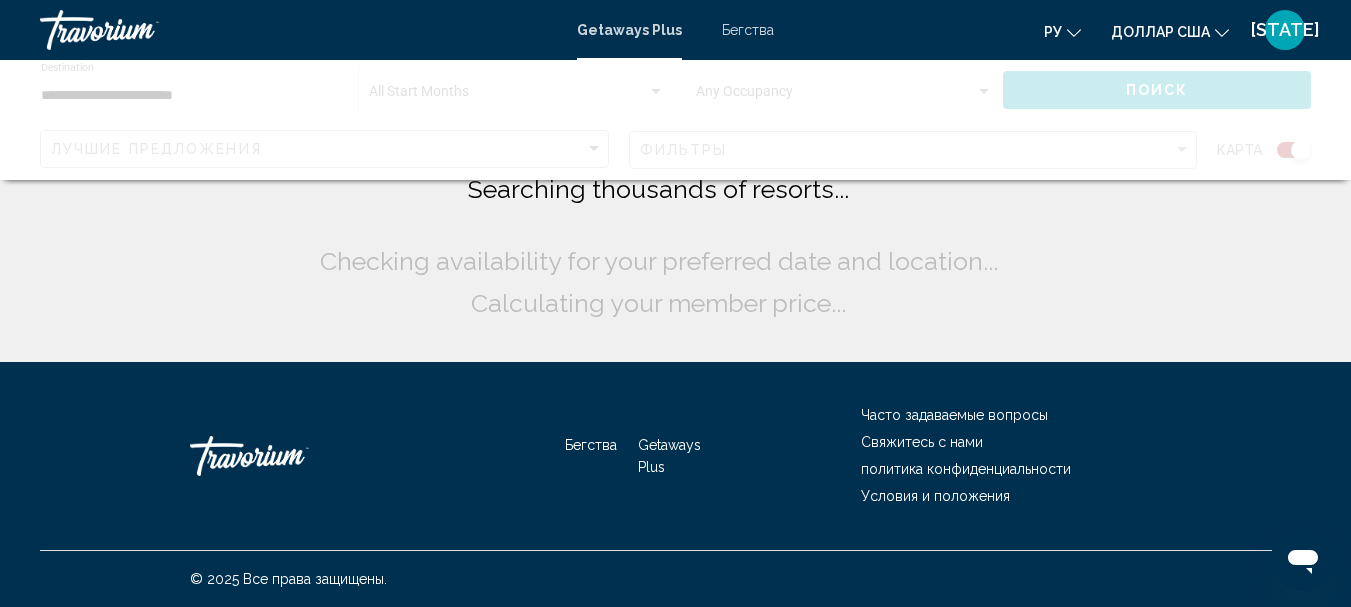 scroll, scrollTop: 0, scrollLeft: 0, axis: both 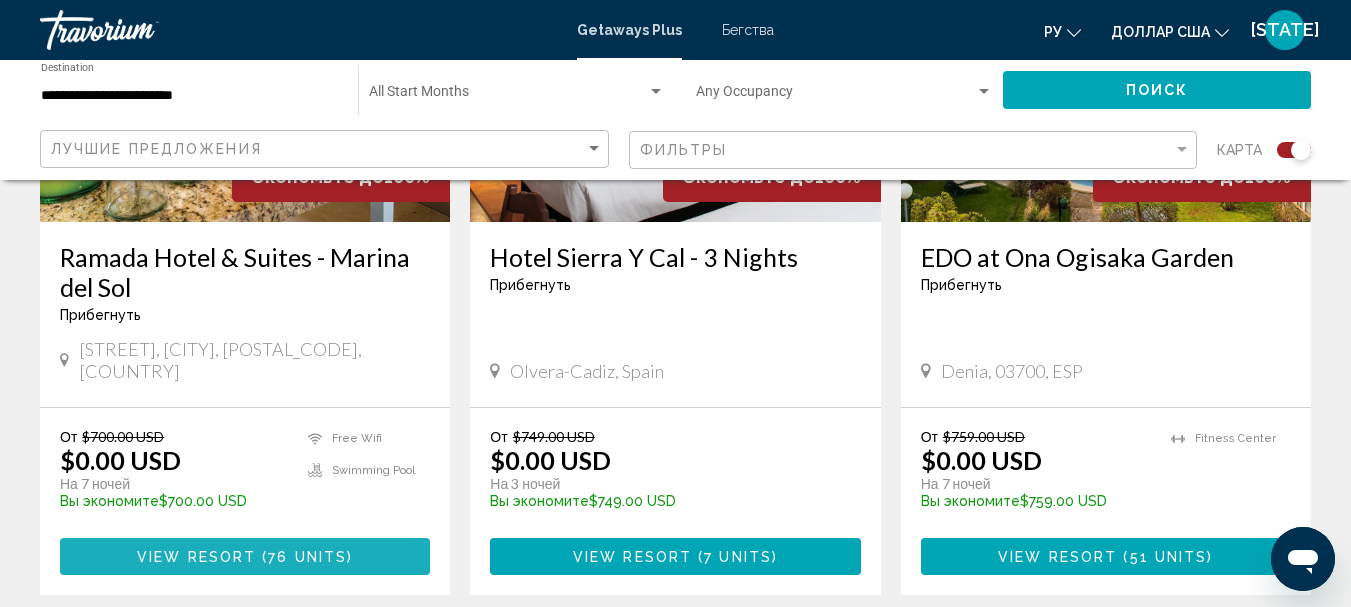 click on "76 units" at bounding box center (307, 557) 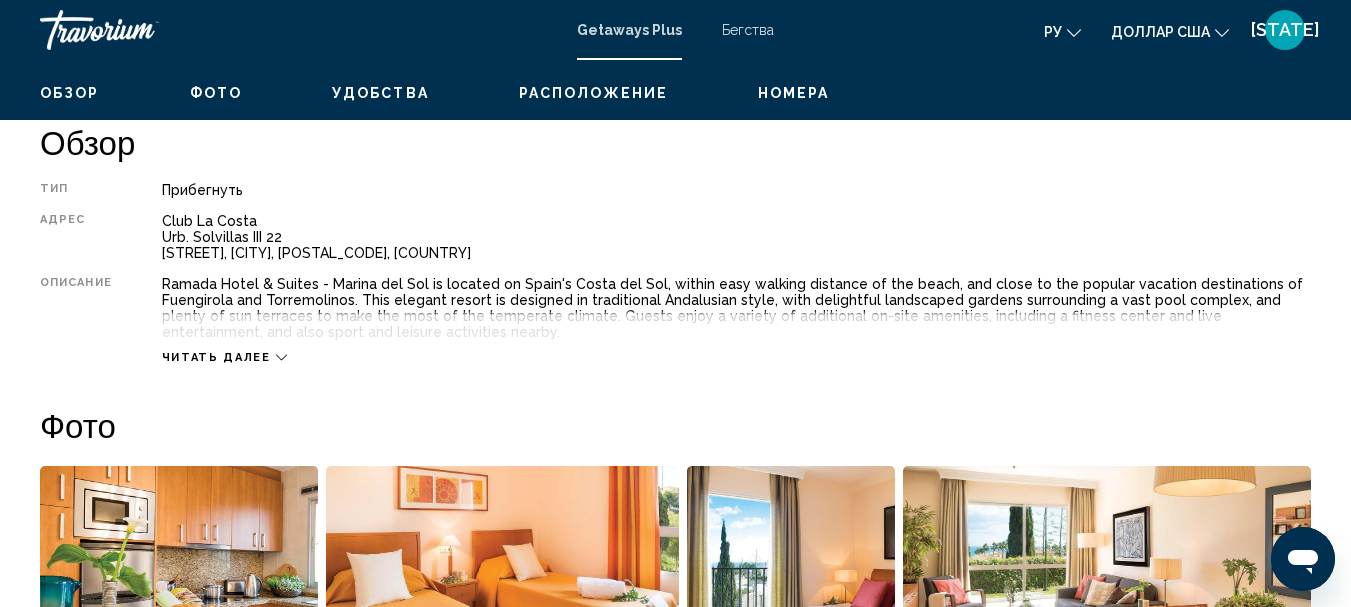 scroll, scrollTop: 232, scrollLeft: 0, axis: vertical 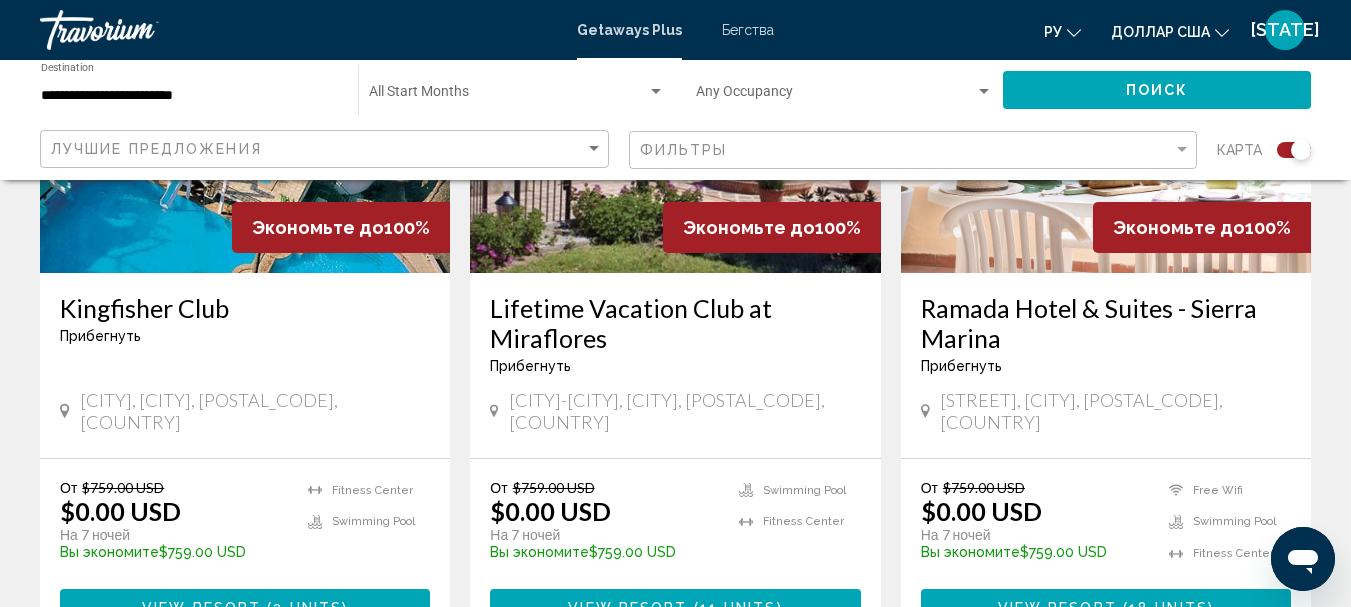 click on "View Resort" at bounding box center (201, 609) 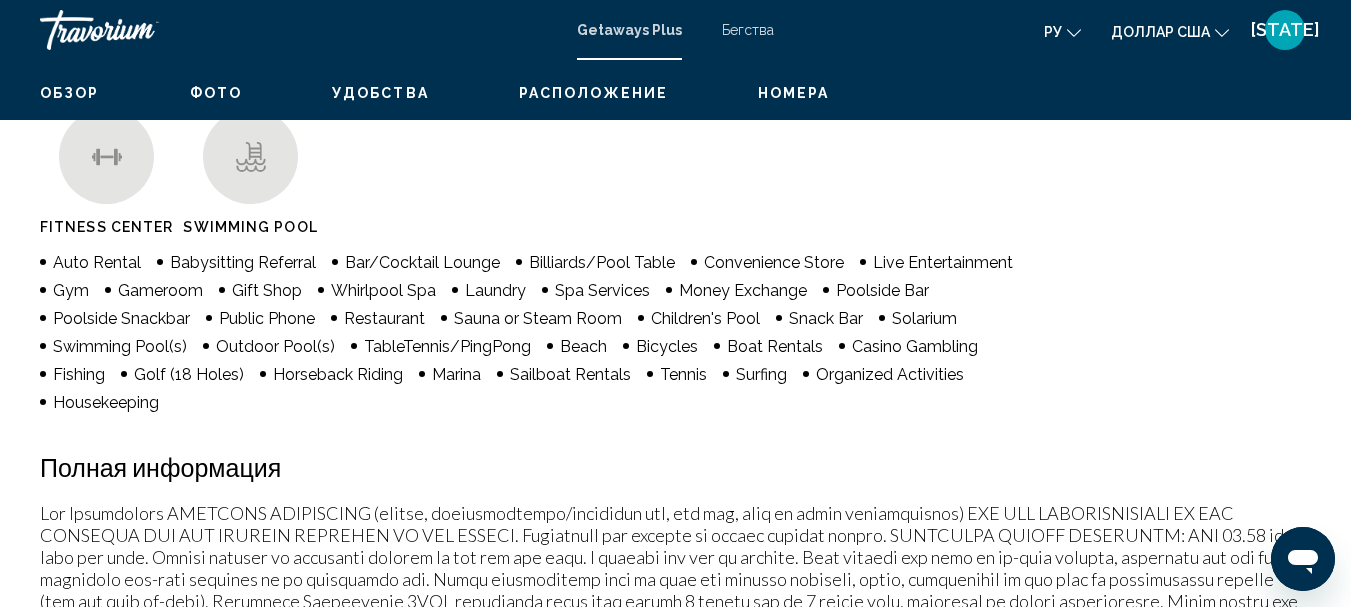 scroll, scrollTop: 232, scrollLeft: 0, axis: vertical 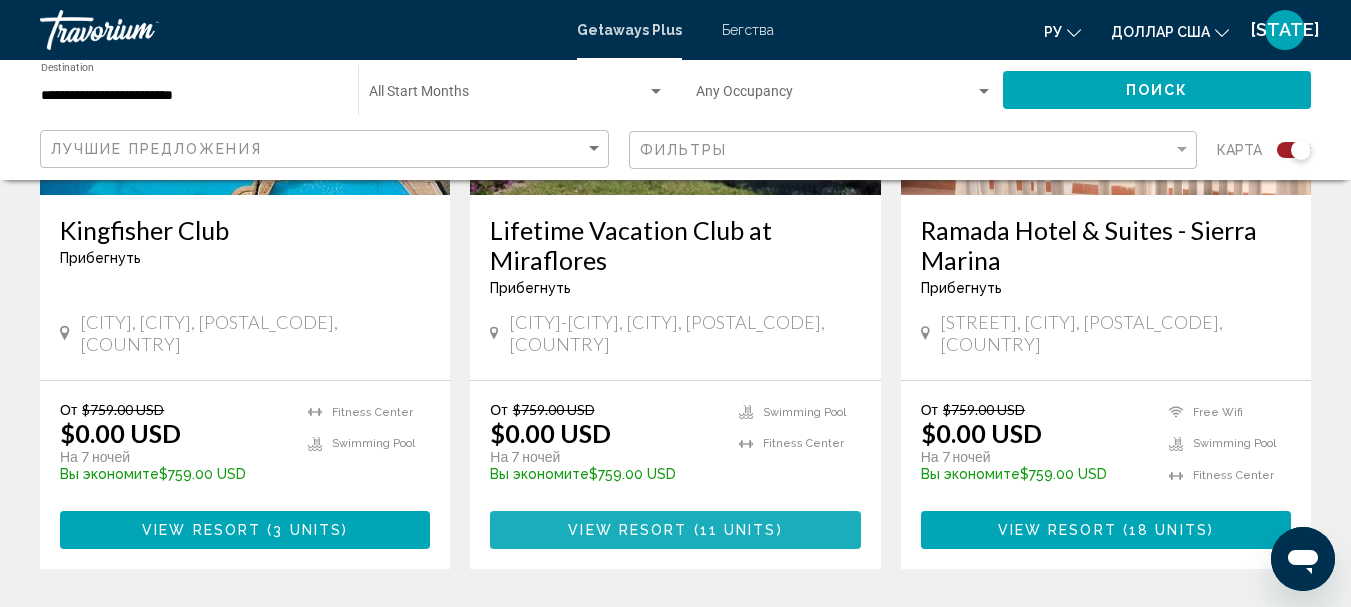 click on "View Resort" at bounding box center [627, 531] 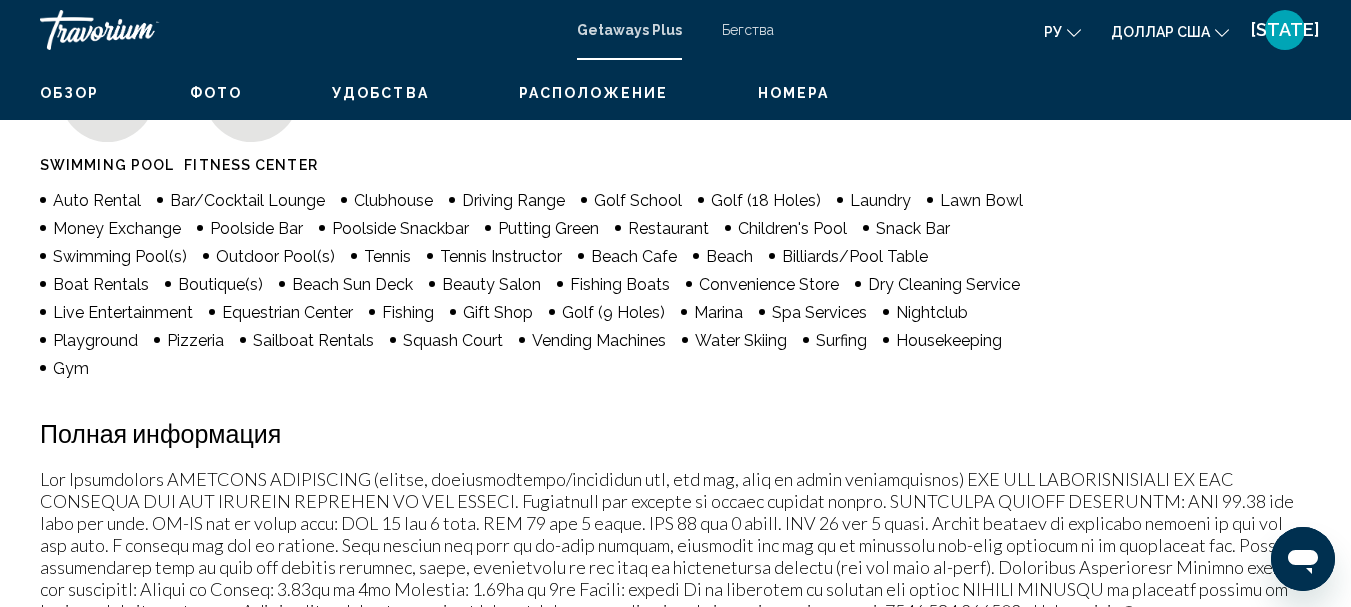 scroll, scrollTop: 232, scrollLeft: 0, axis: vertical 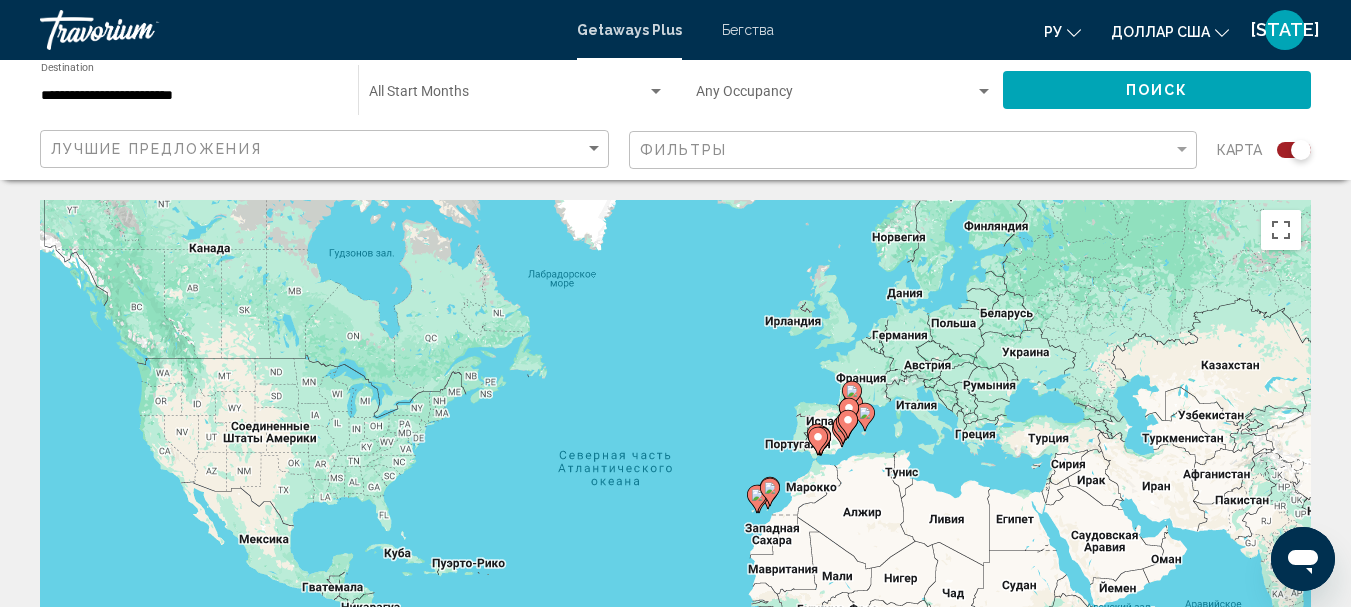 click on "Occupancy Any Occupancy" 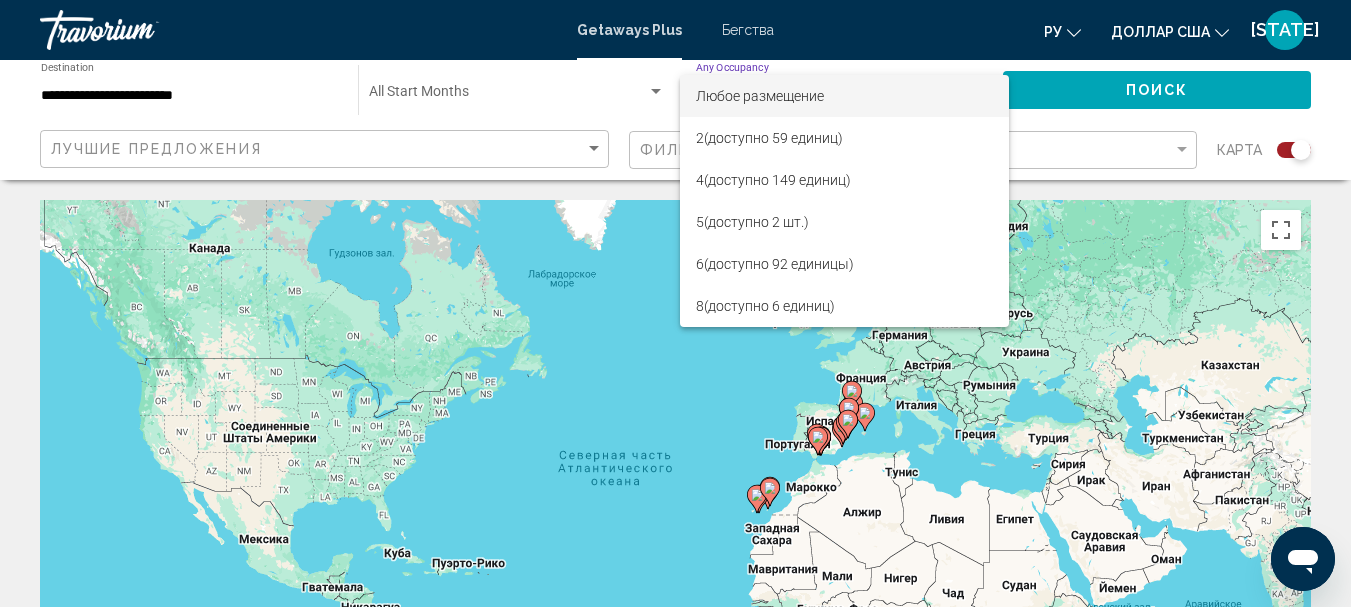 click at bounding box center (675, 303) 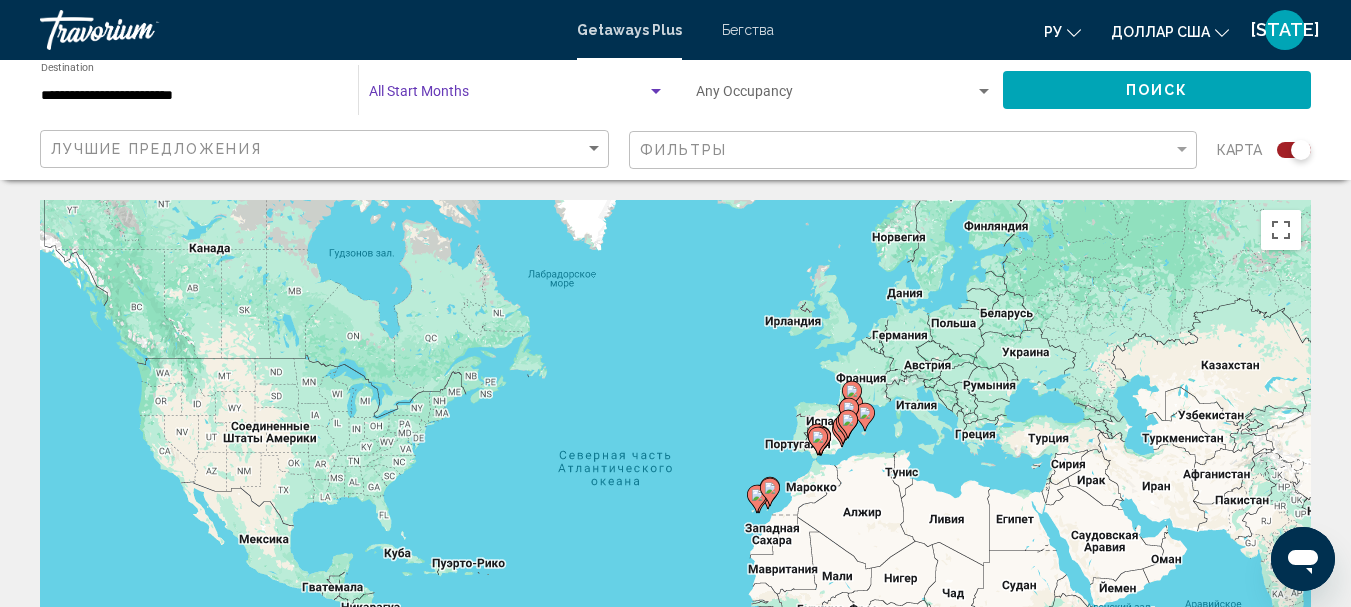 click at bounding box center (656, 92) 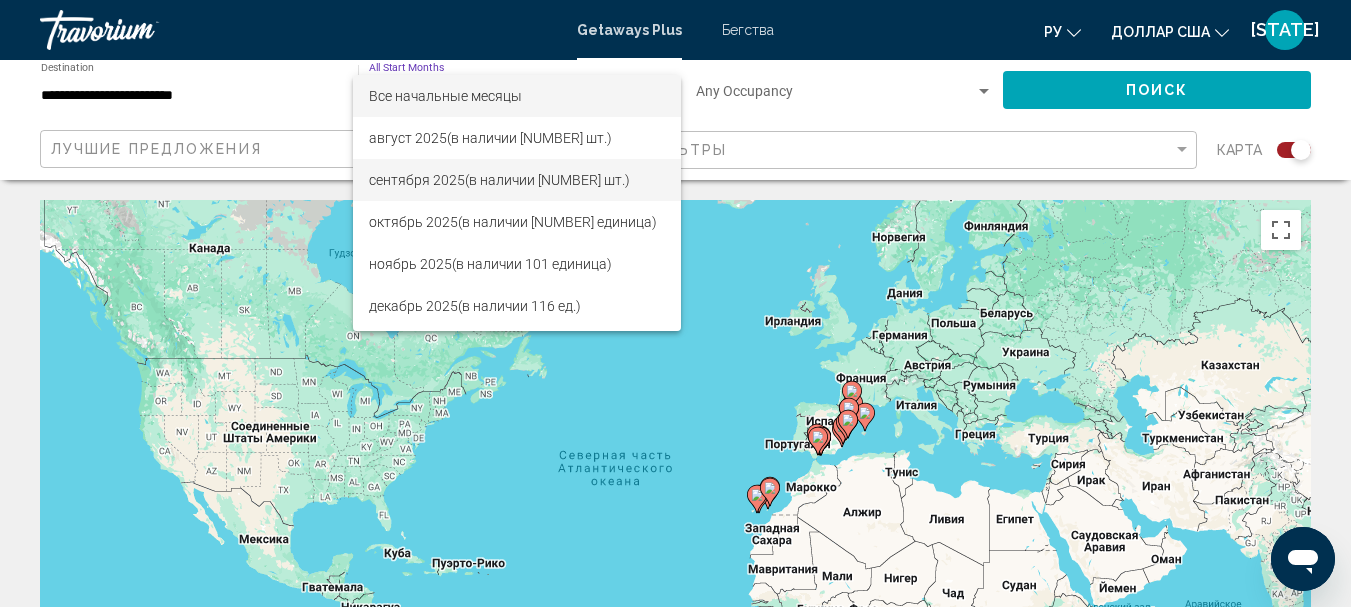 click on "сентября 2025" at bounding box center [417, 180] 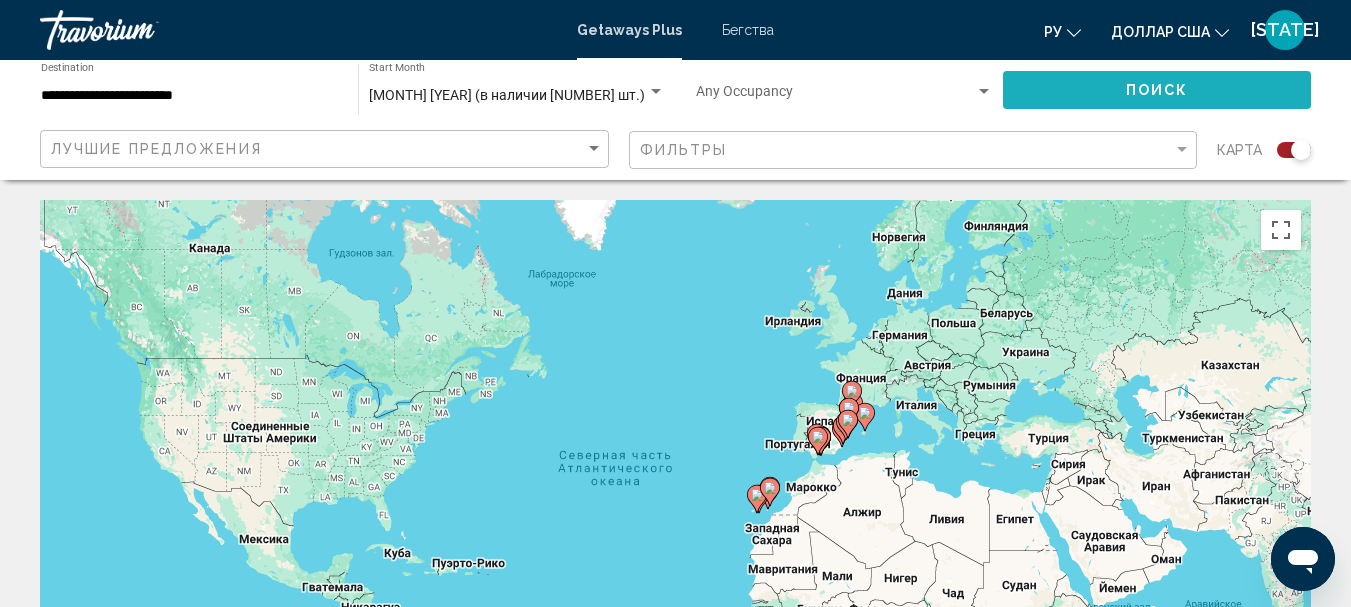 click on "Поиск" 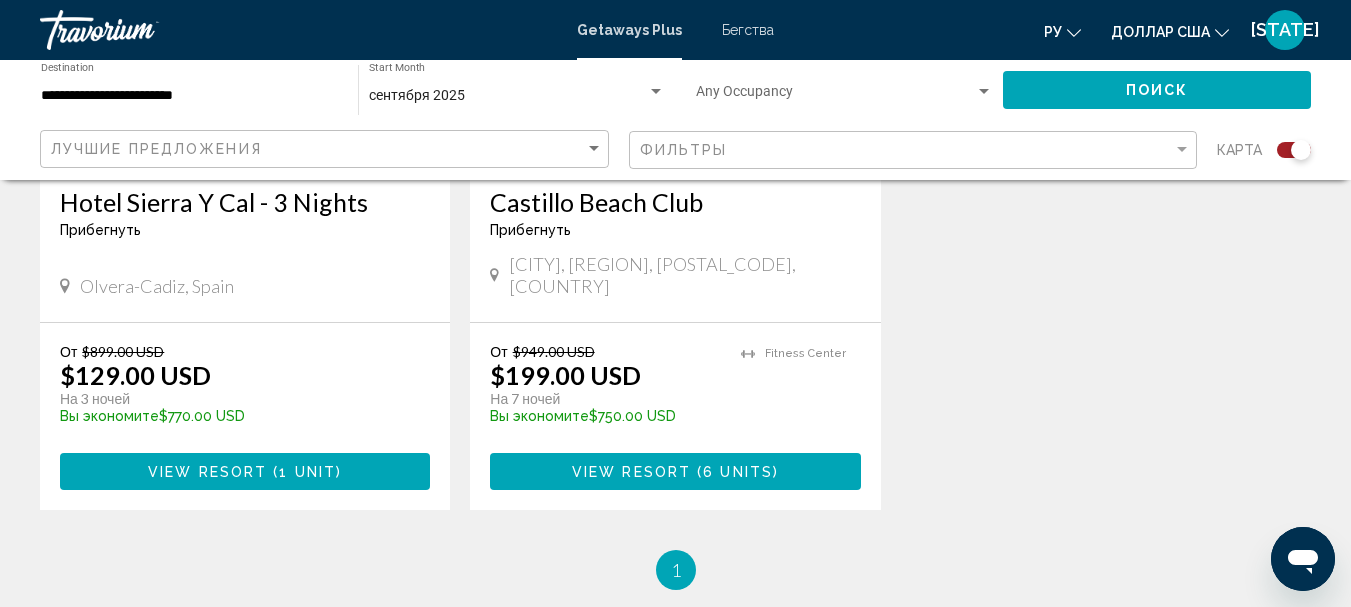 scroll, scrollTop: 997, scrollLeft: 0, axis: vertical 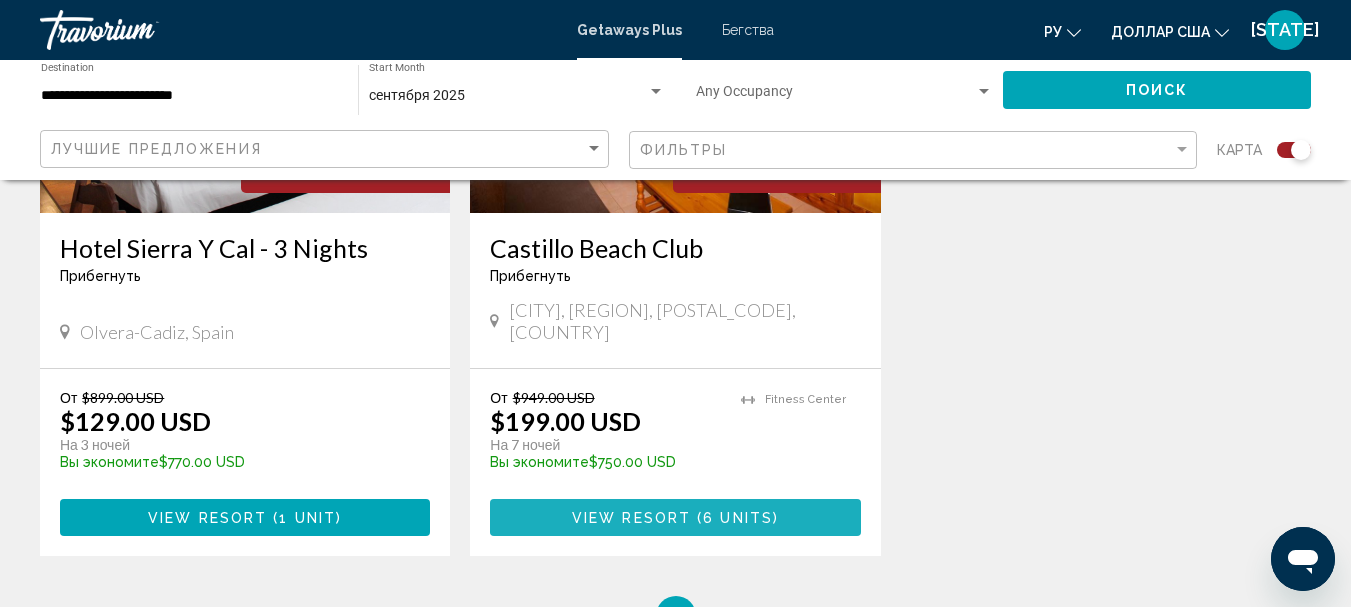 click on "View Resort" at bounding box center (631, 518) 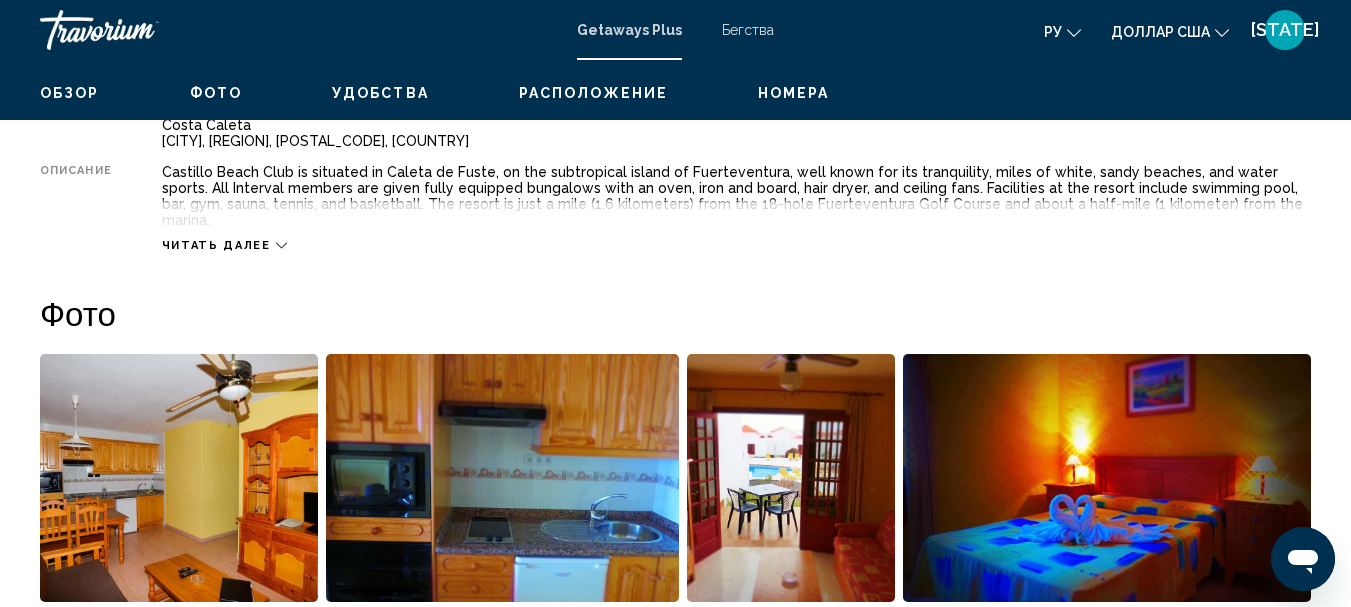 scroll, scrollTop: 0, scrollLeft: 0, axis: both 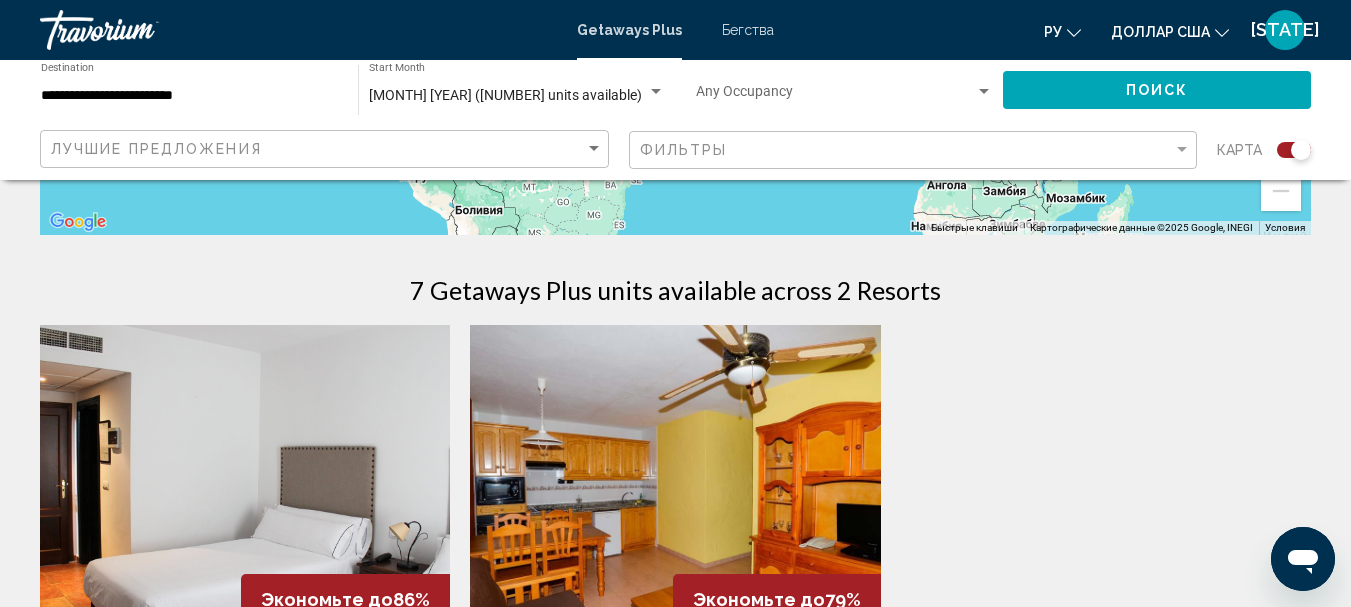 click on "Бегства" at bounding box center (748, 30) 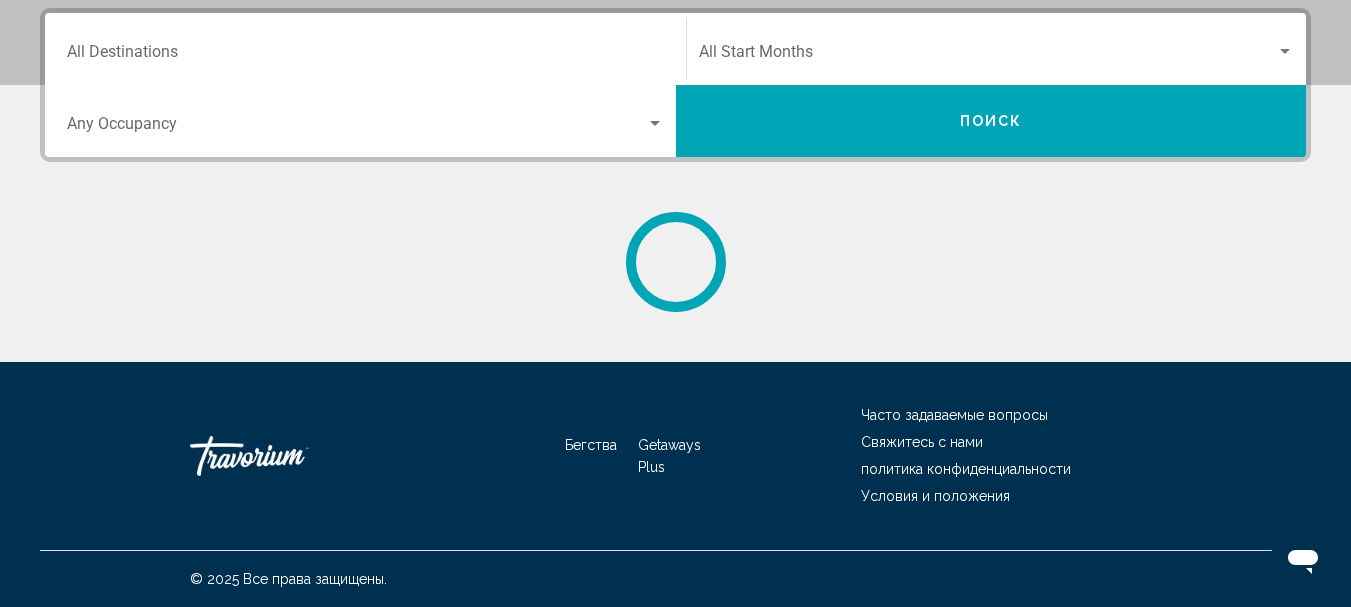 scroll, scrollTop: 0, scrollLeft: 0, axis: both 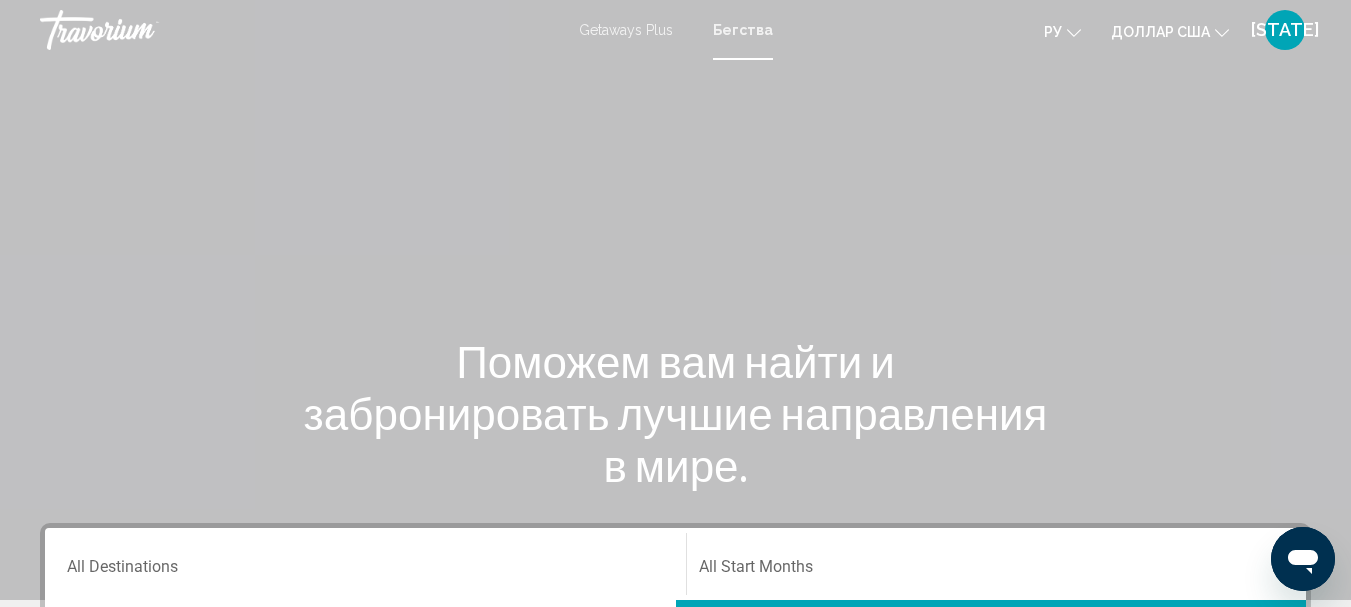 click on "Destination All Destinations" at bounding box center [365, 564] 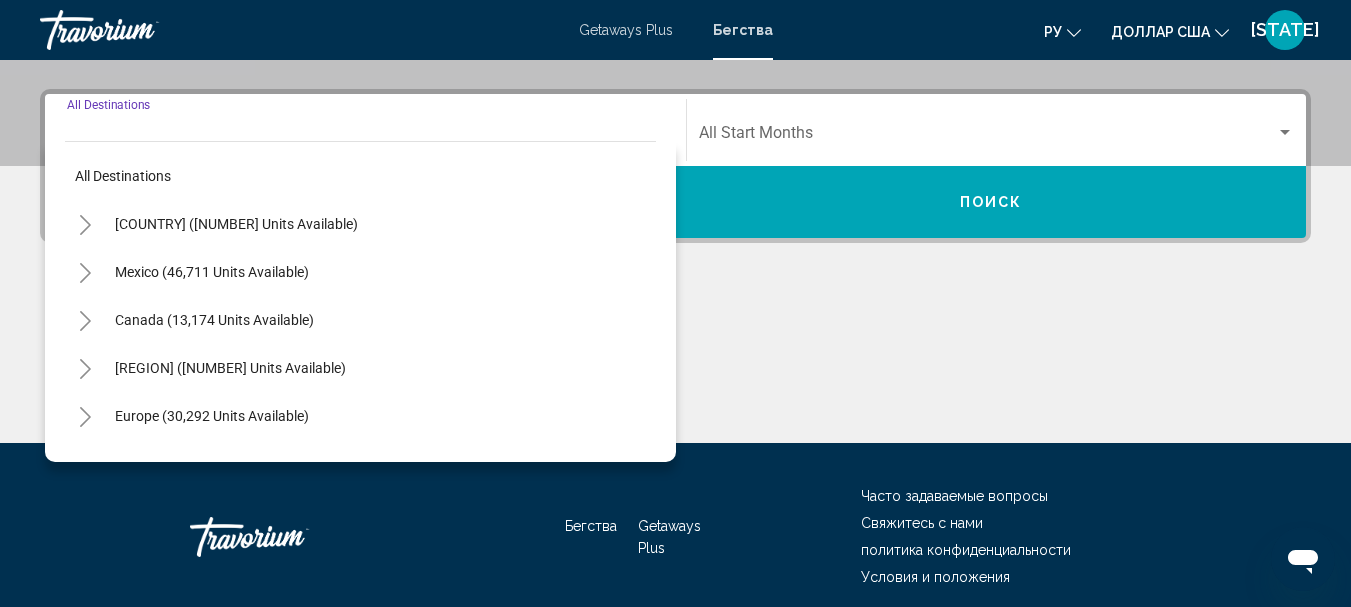 scroll, scrollTop: 458, scrollLeft: 0, axis: vertical 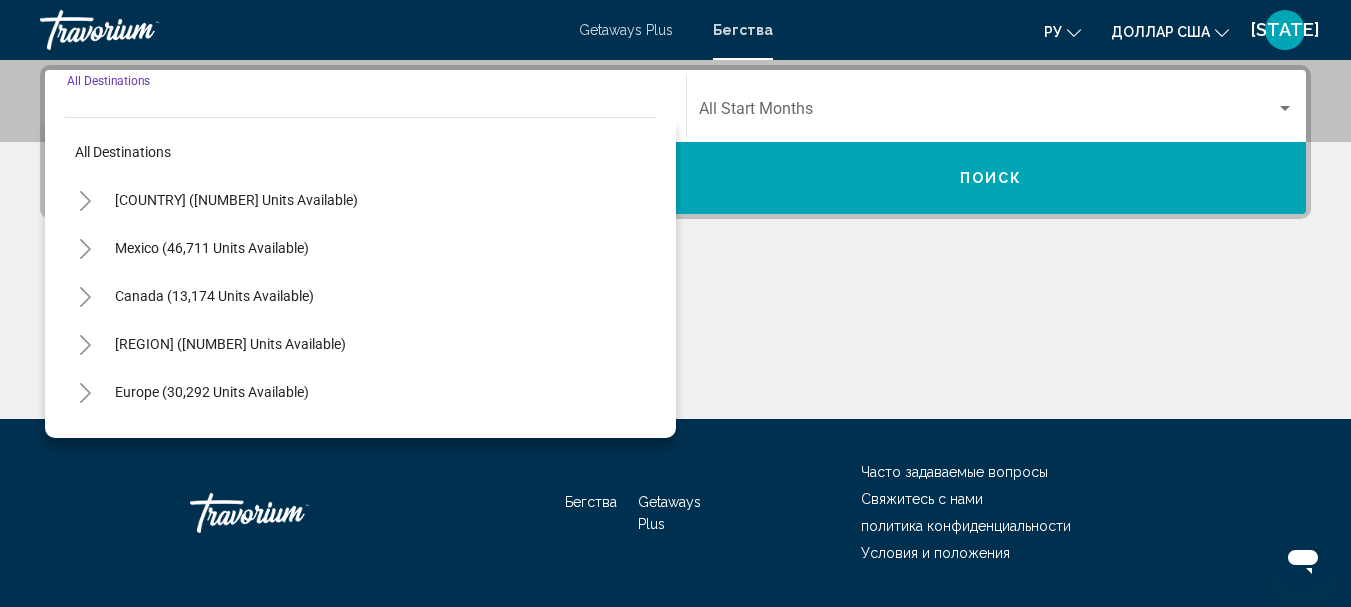 click on "Europe (30,292 units available)" at bounding box center [360, 440] 